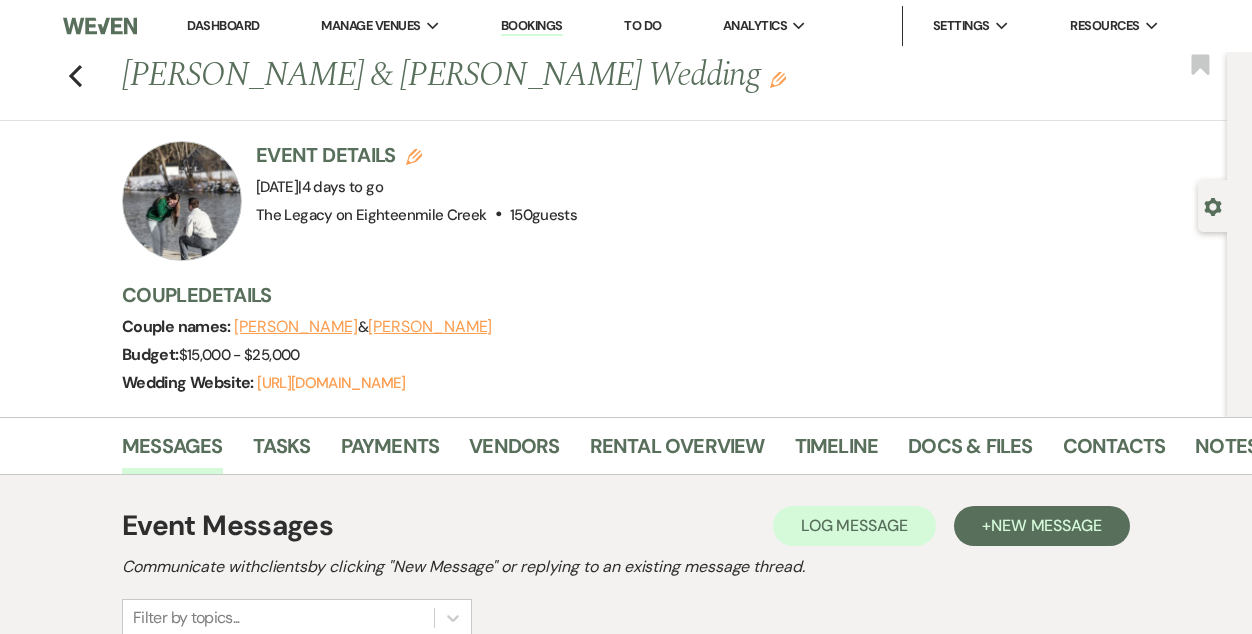scroll, scrollTop: 862, scrollLeft: 0, axis: vertical 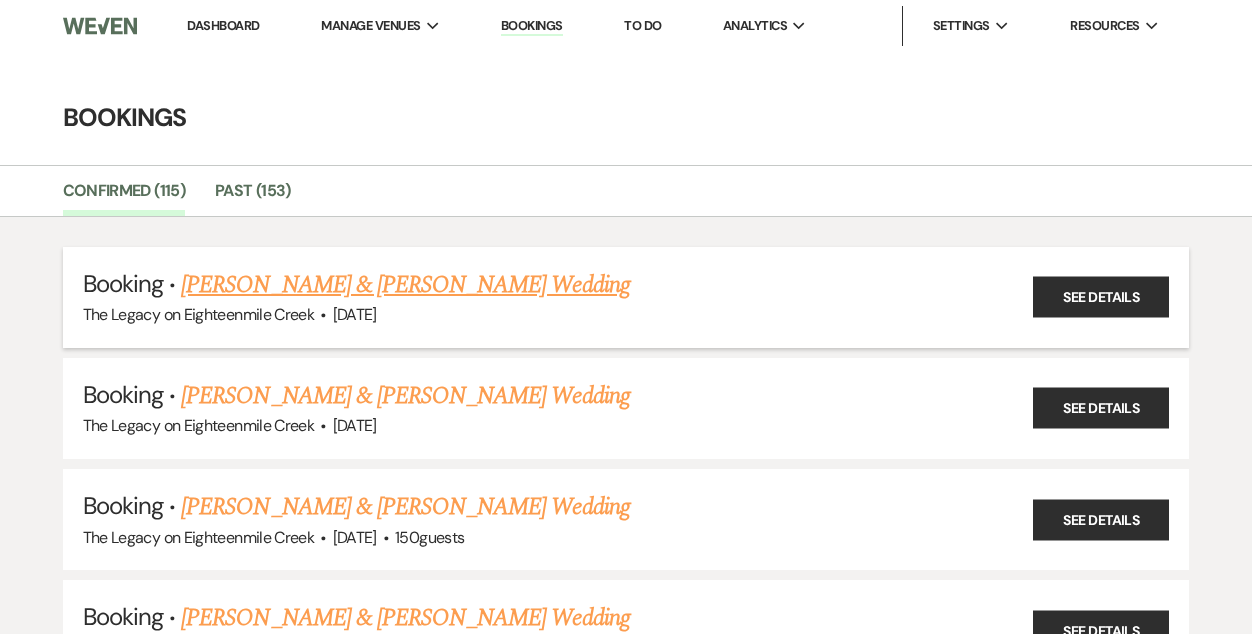click on "[PERSON_NAME] & [PERSON_NAME] Wedding" at bounding box center [405, 285] 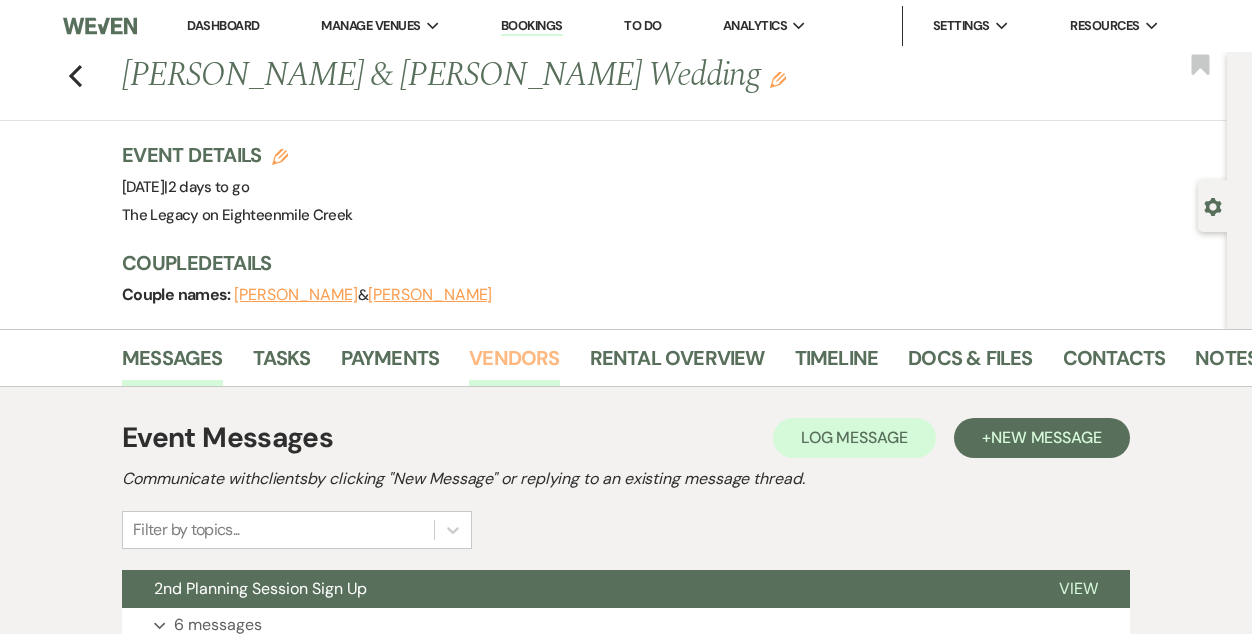 click on "Vendors" at bounding box center [514, 364] 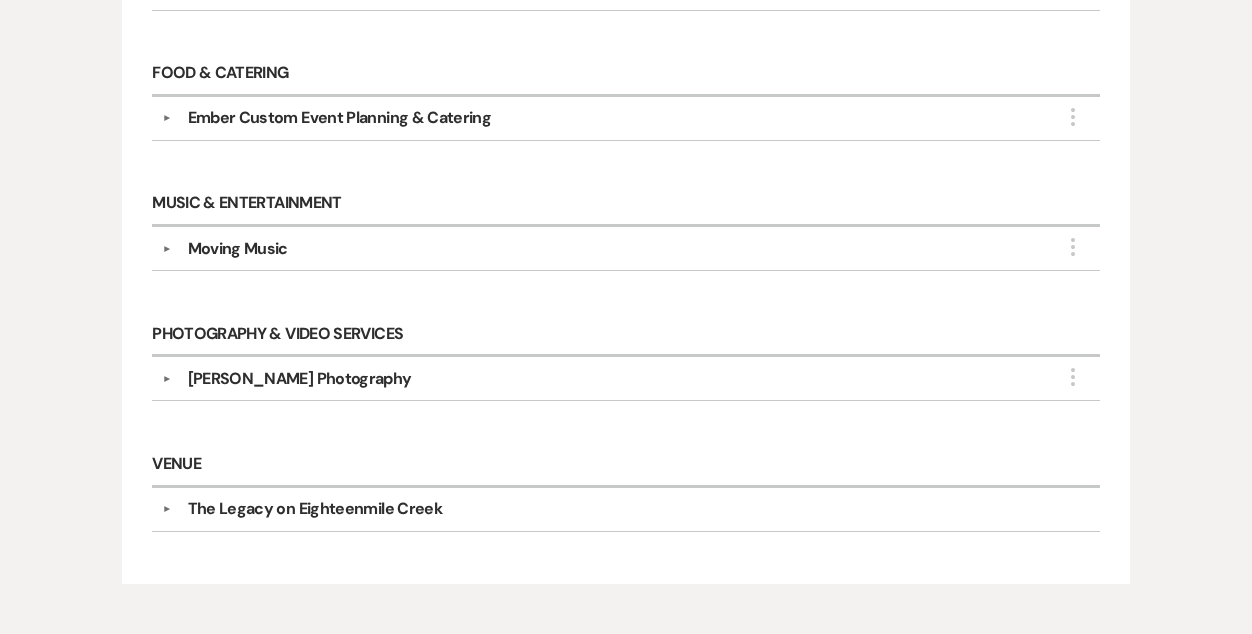 scroll, scrollTop: 652, scrollLeft: 0, axis: vertical 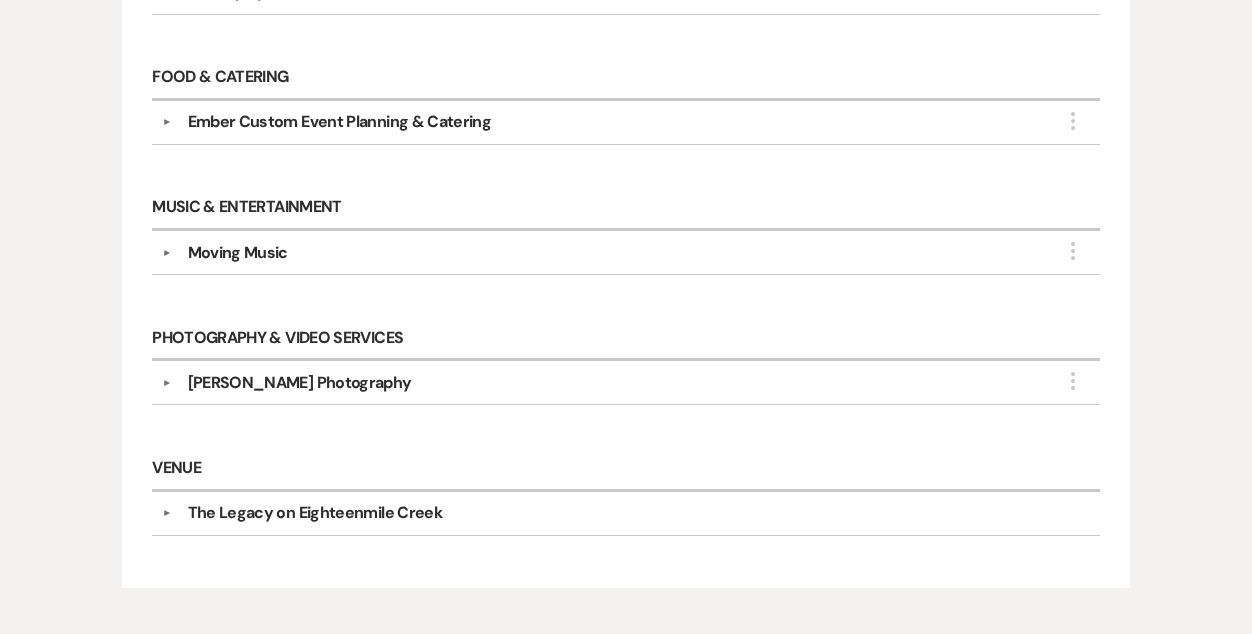 click on "Moving Music" at bounding box center (631, 253) 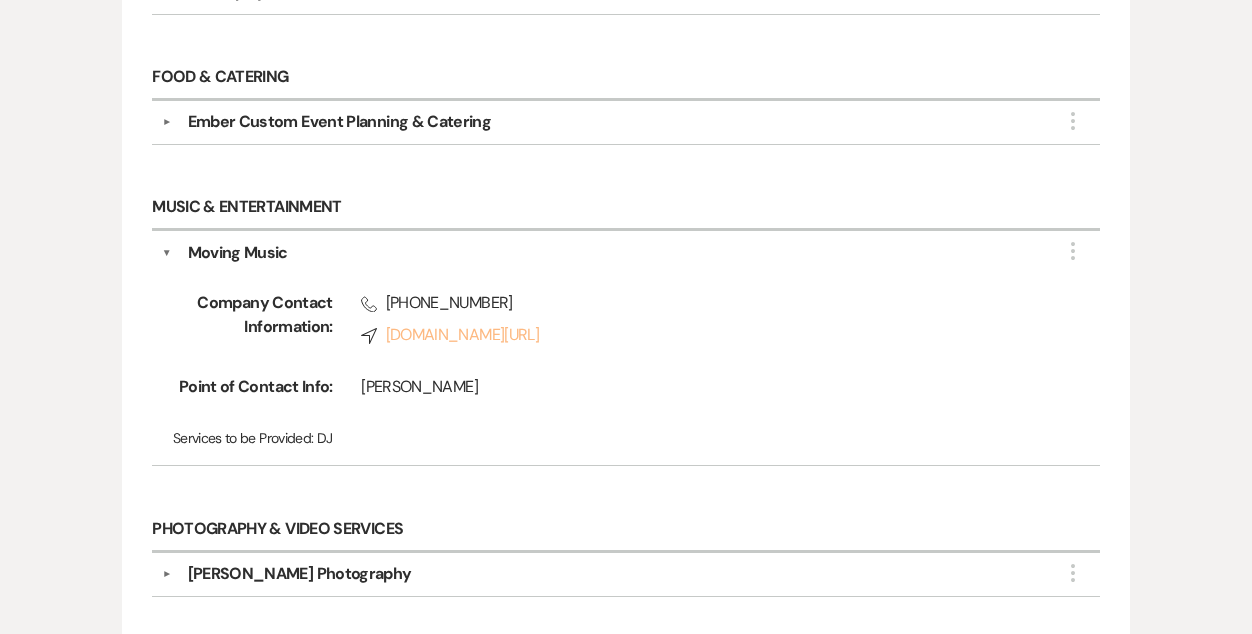 click on "Compass   [DOMAIN_NAME][URL]" at bounding box center (702, 335) 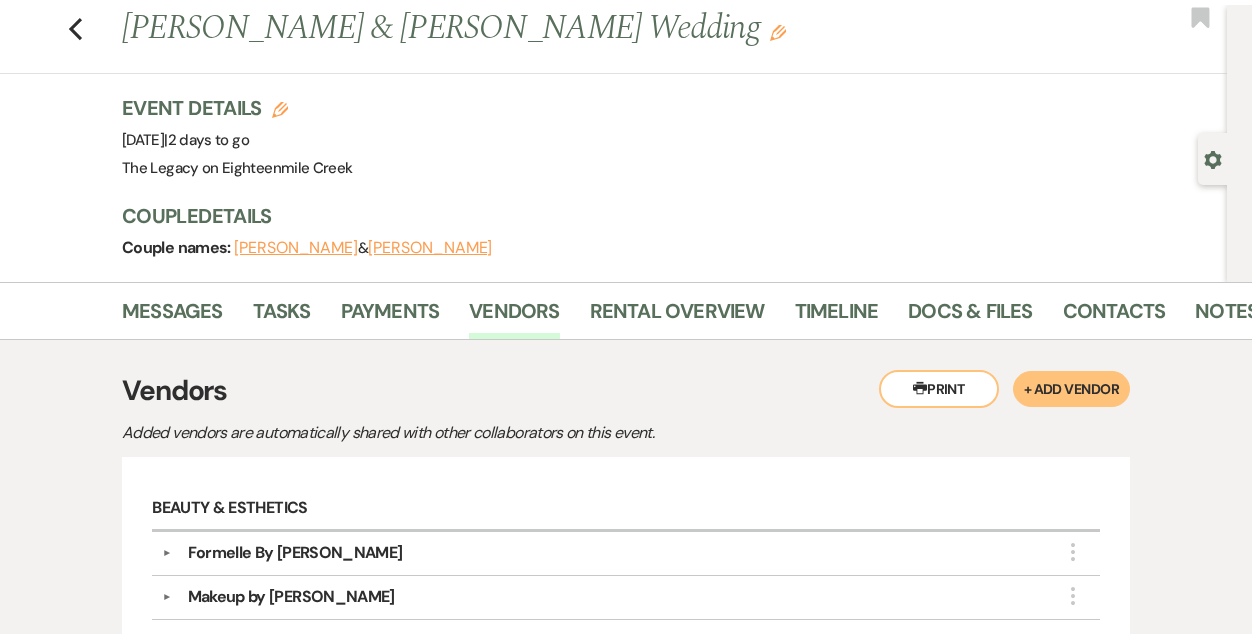 scroll, scrollTop: 0, scrollLeft: 0, axis: both 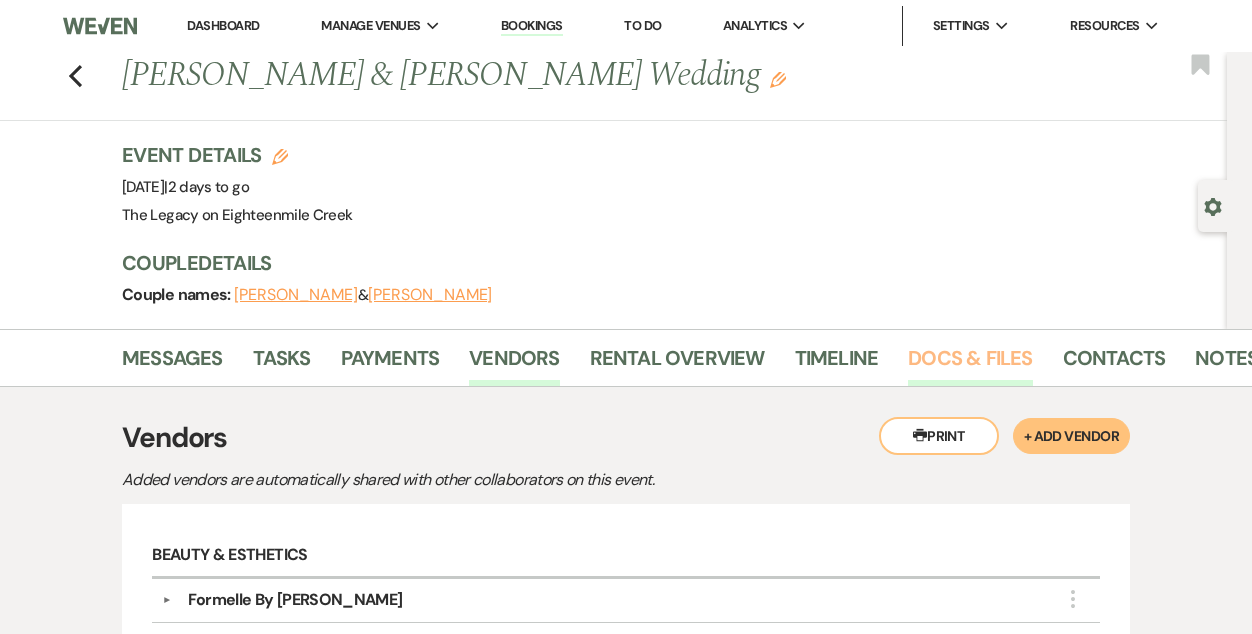 click on "Docs & Files" at bounding box center (970, 364) 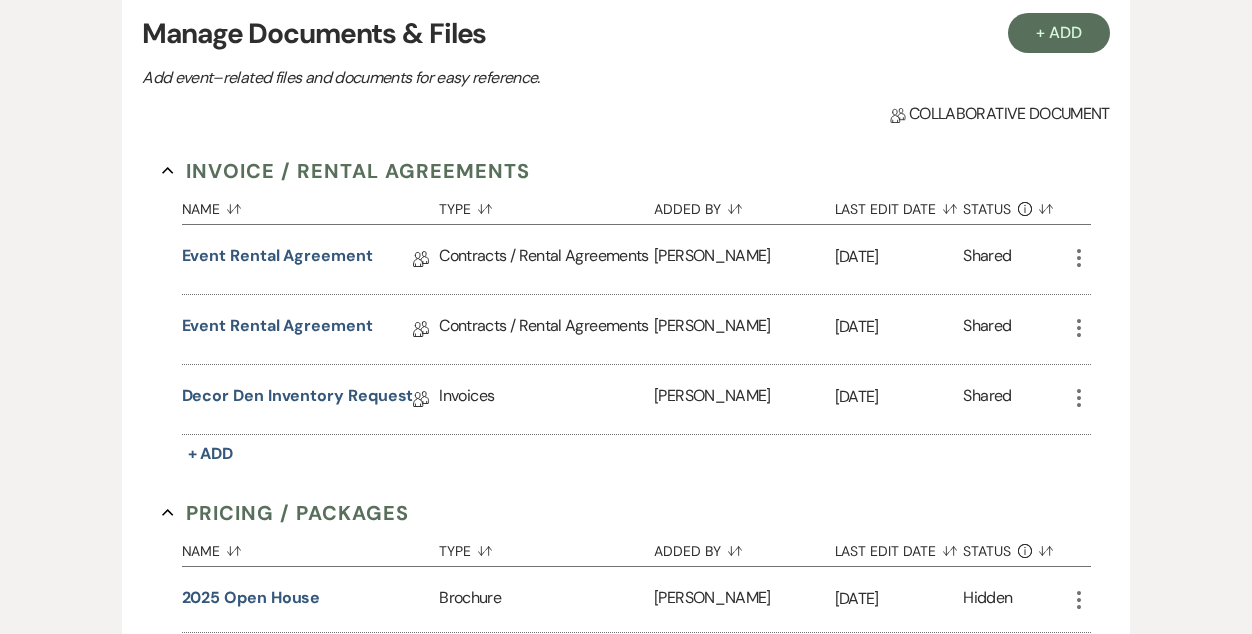 scroll, scrollTop: 494, scrollLeft: 0, axis: vertical 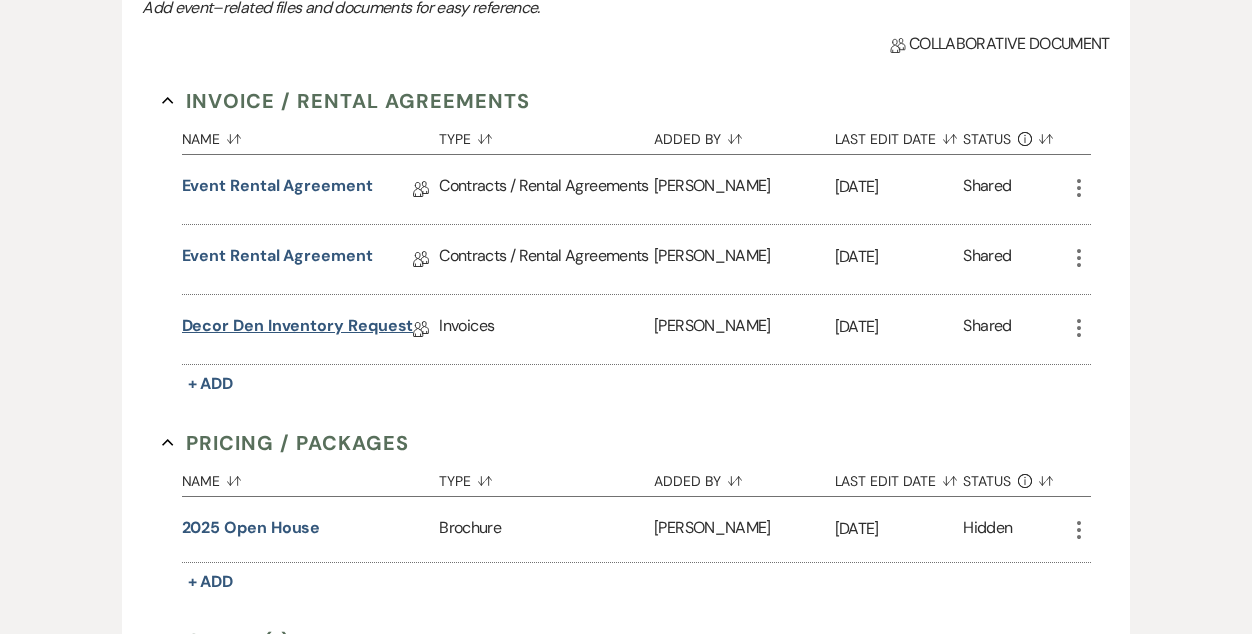 click on "Decor Den Inventory Request" at bounding box center [298, 329] 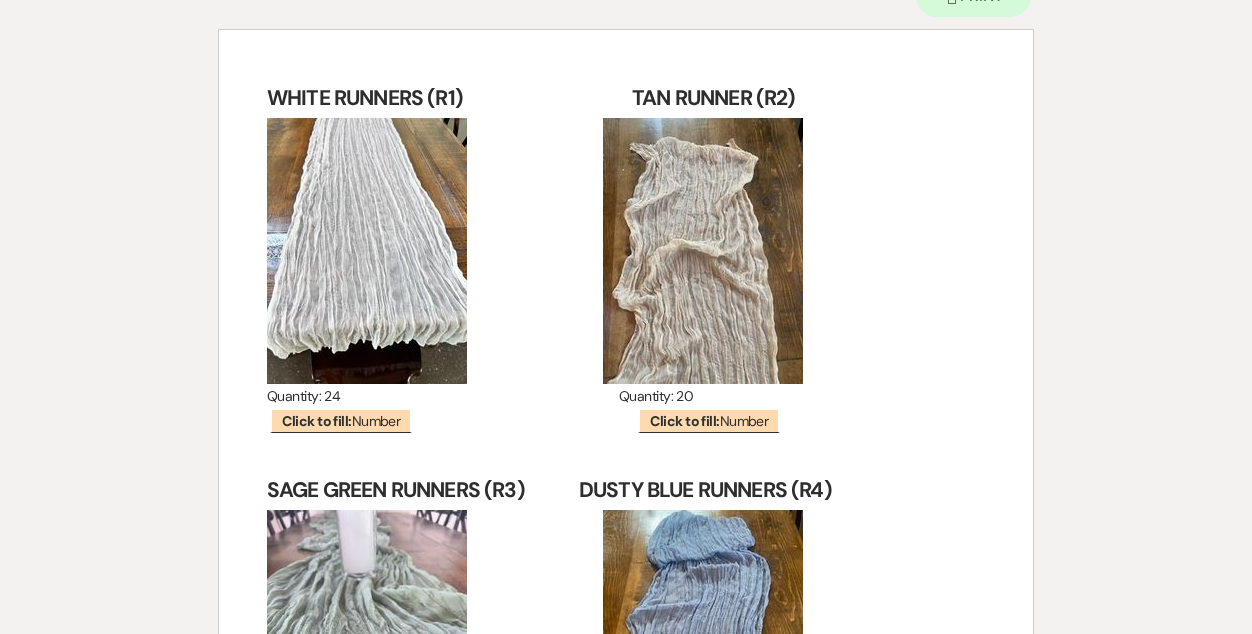 scroll, scrollTop: 0, scrollLeft: 0, axis: both 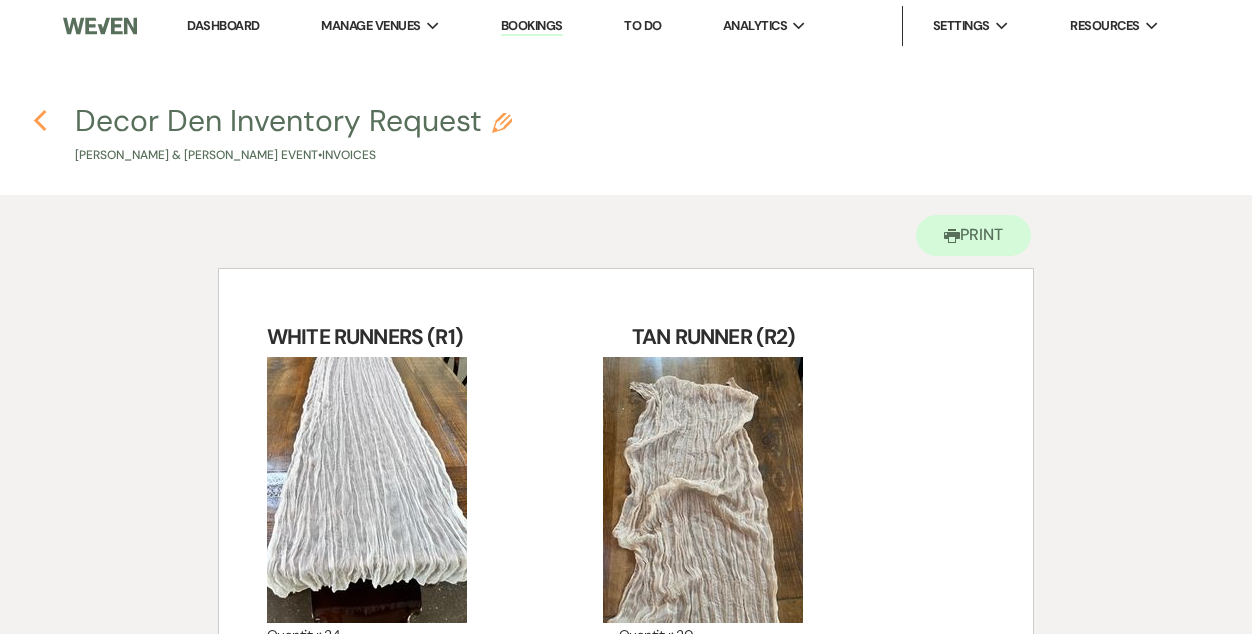 click on "Previous" 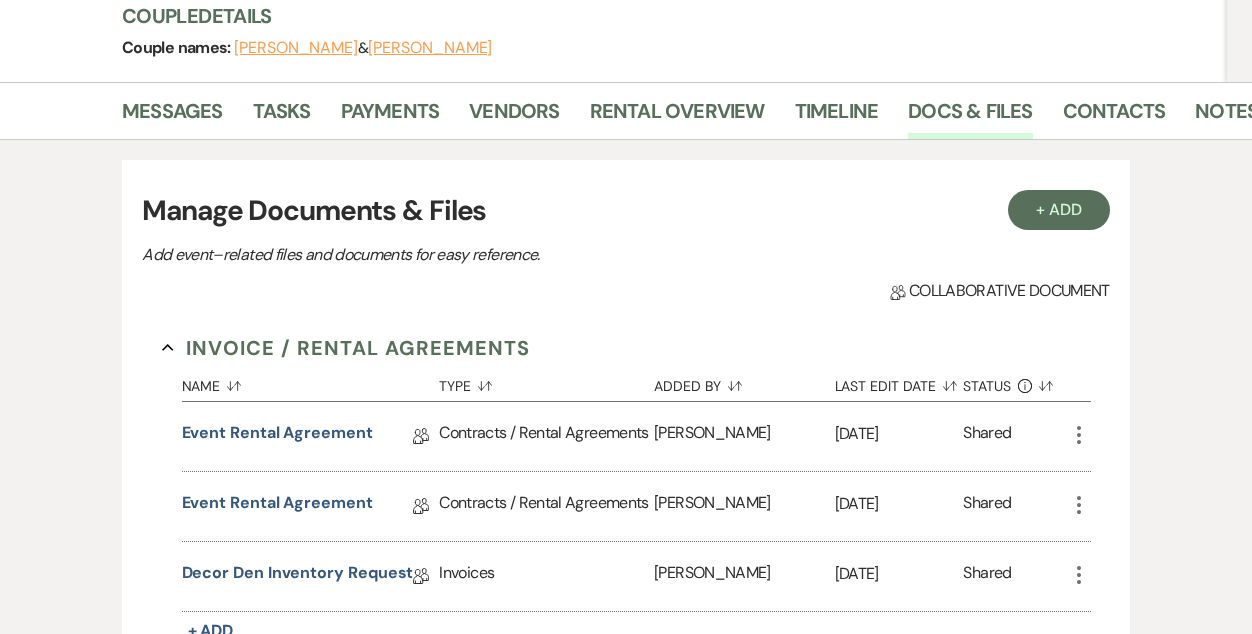 scroll, scrollTop: 244, scrollLeft: 0, axis: vertical 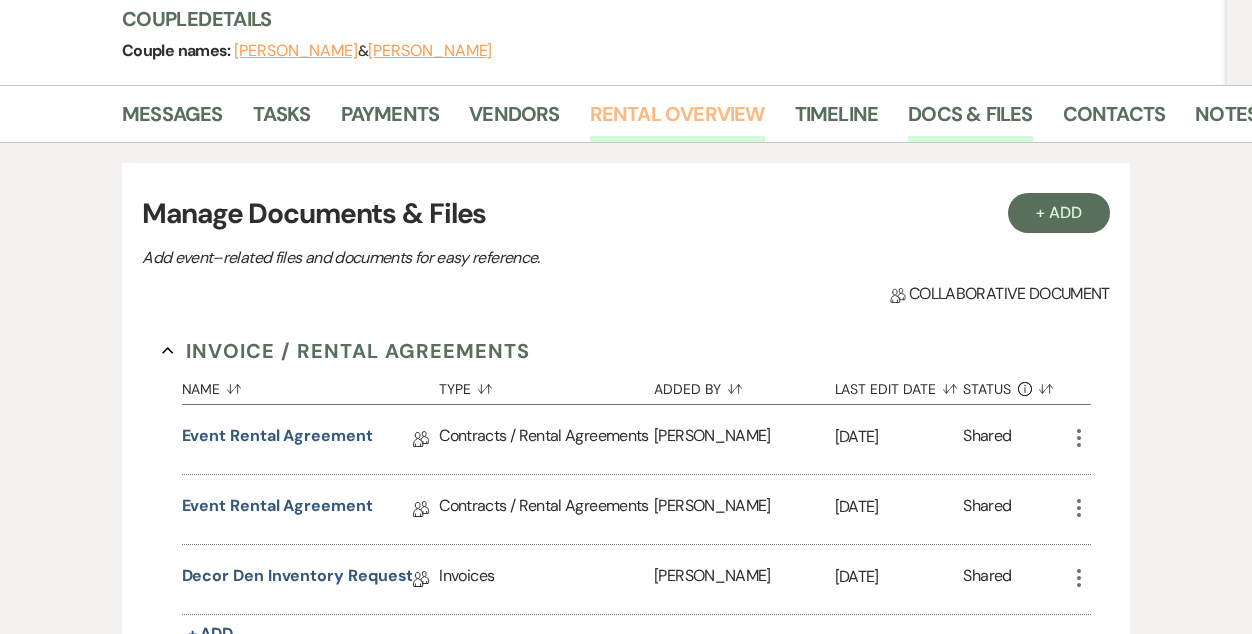click on "Rental Overview" at bounding box center (677, 120) 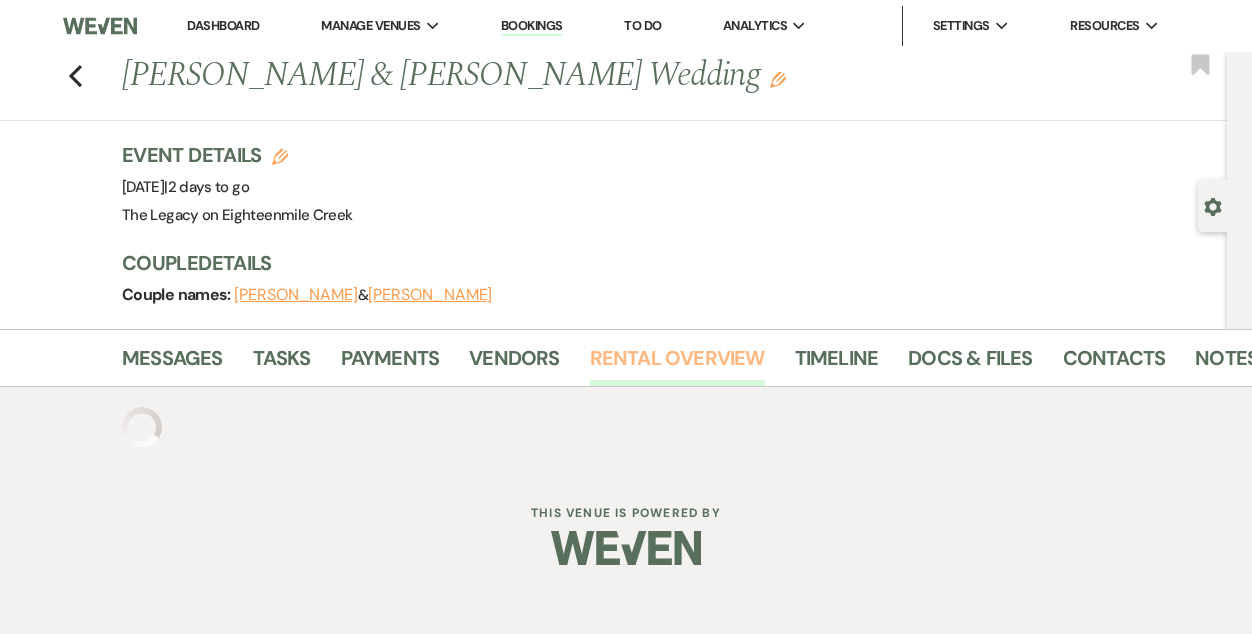 scroll, scrollTop: 0, scrollLeft: 0, axis: both 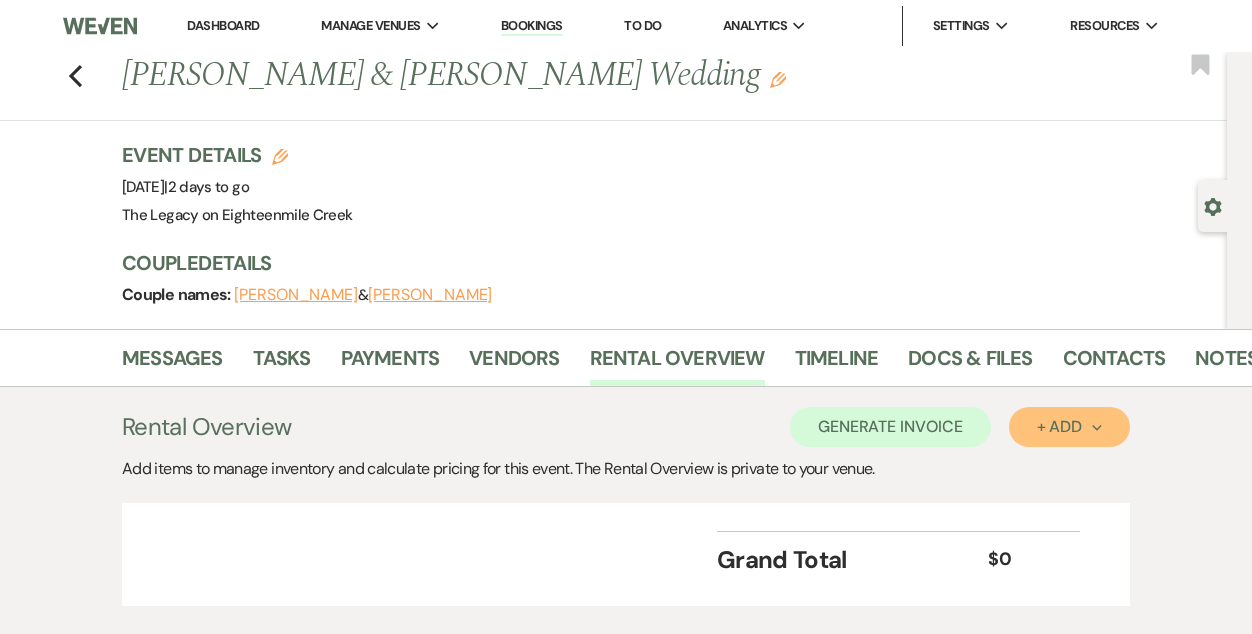 click on "+ Add Next" at bounding box center [1069, 427] 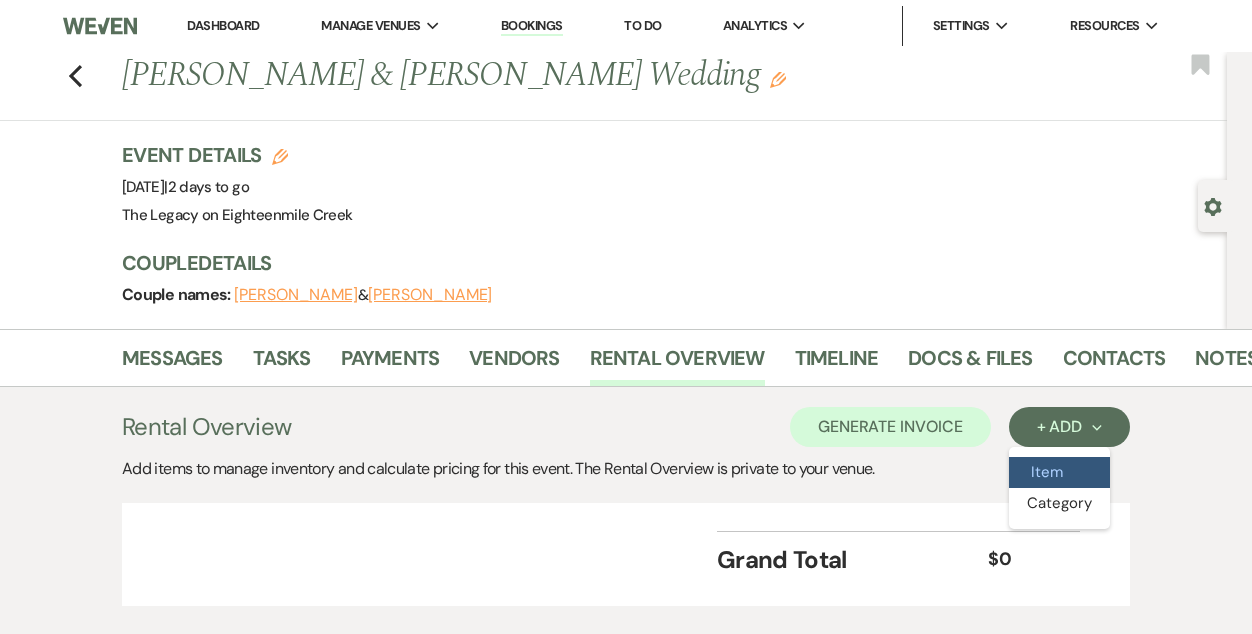 click on "Item" at bounding box center (1059, 472) 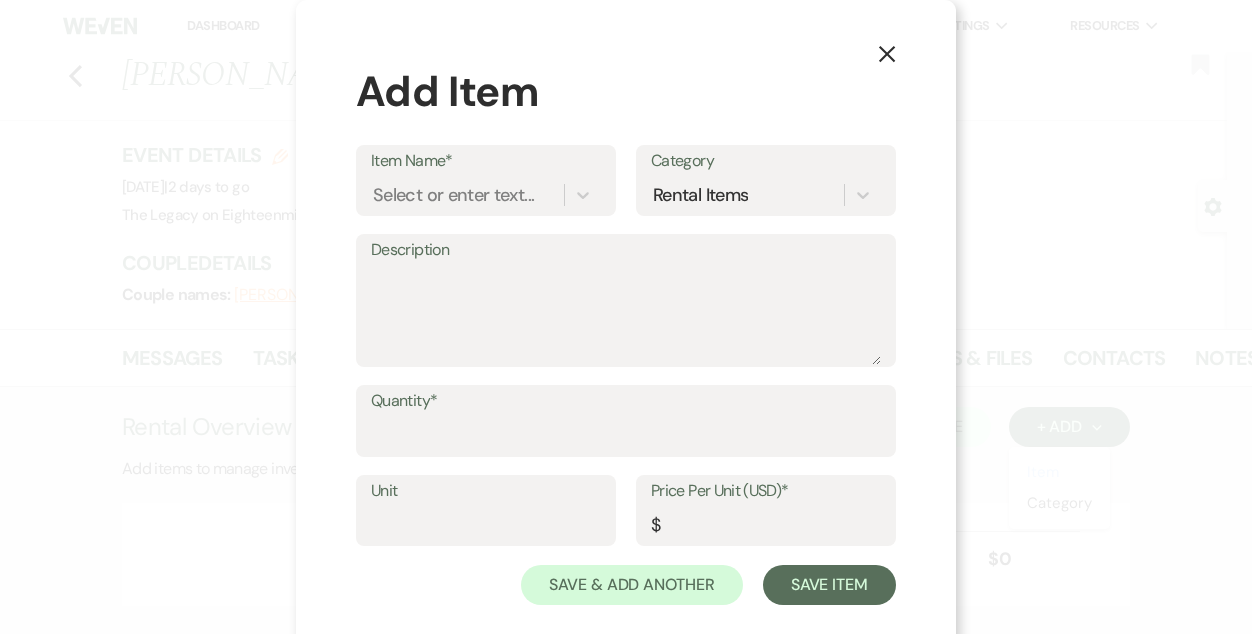 type 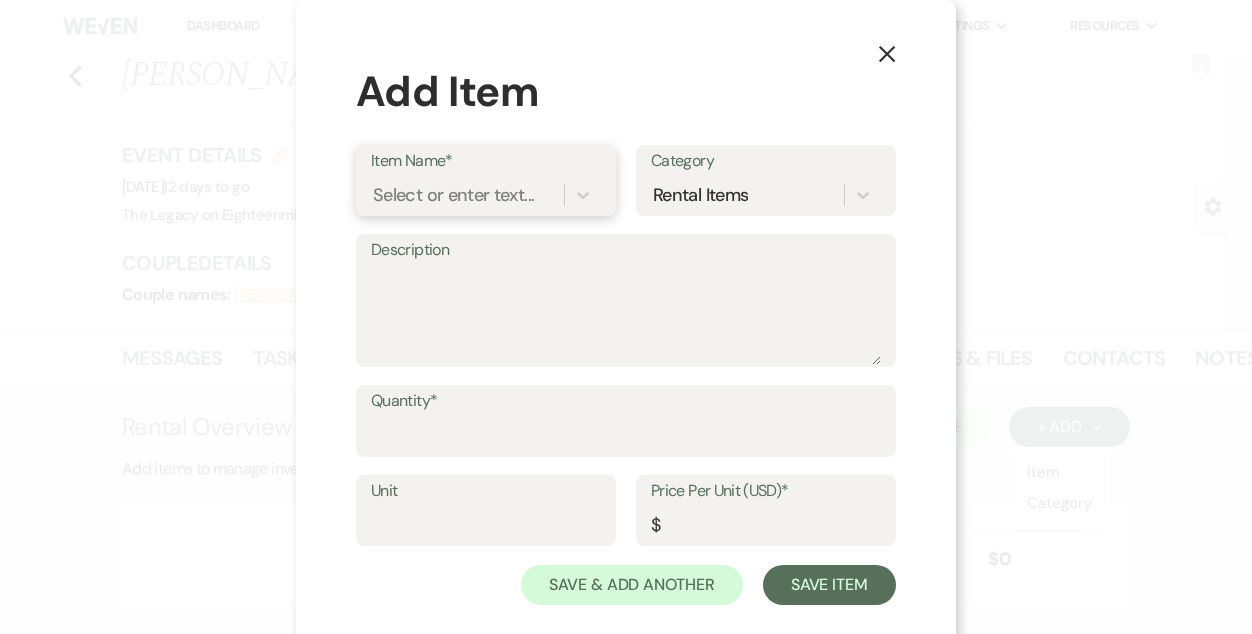 click on "Select or enter text..." at bounding box center (453, 194) 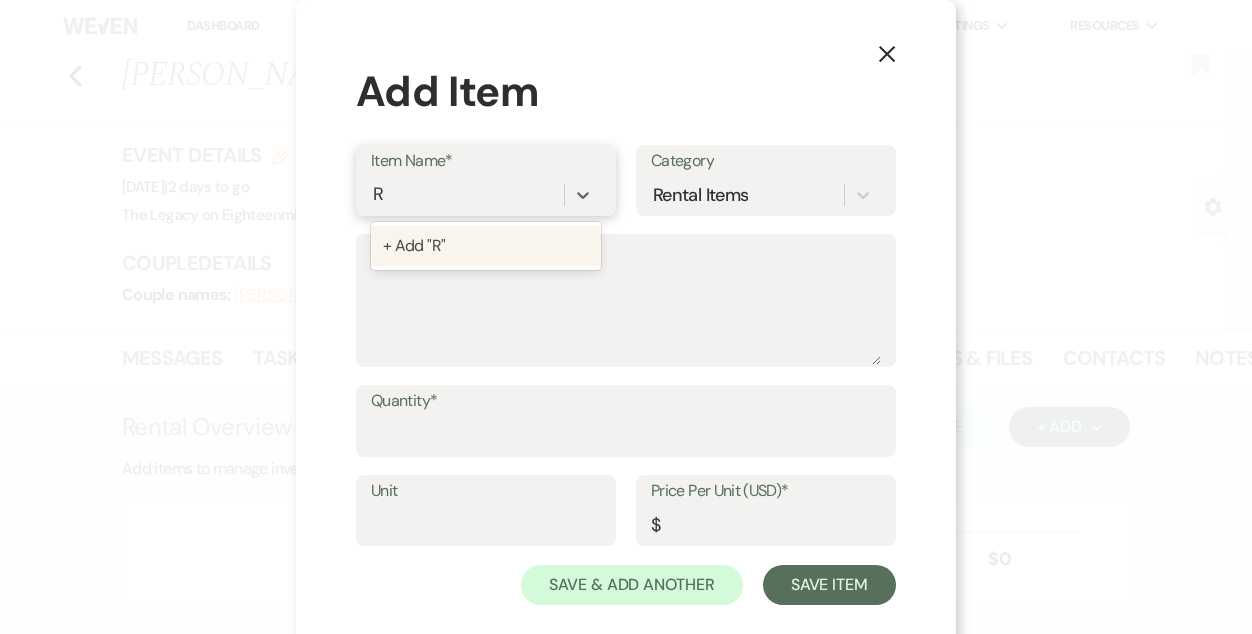 type on "R!" 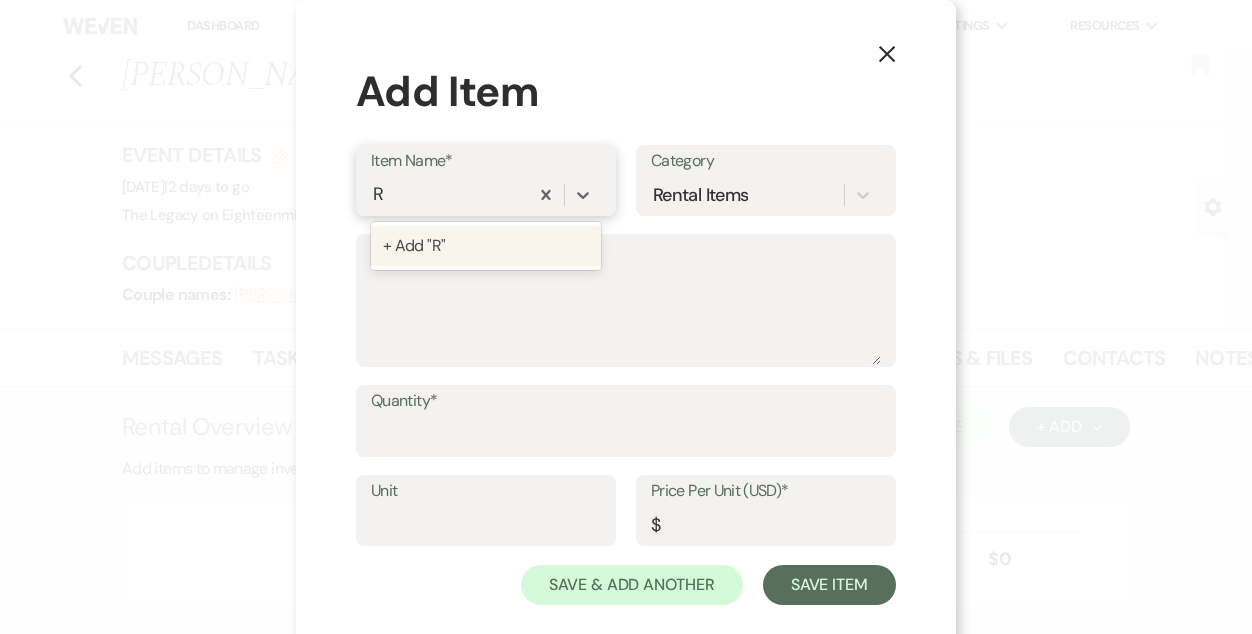 type on "R1" 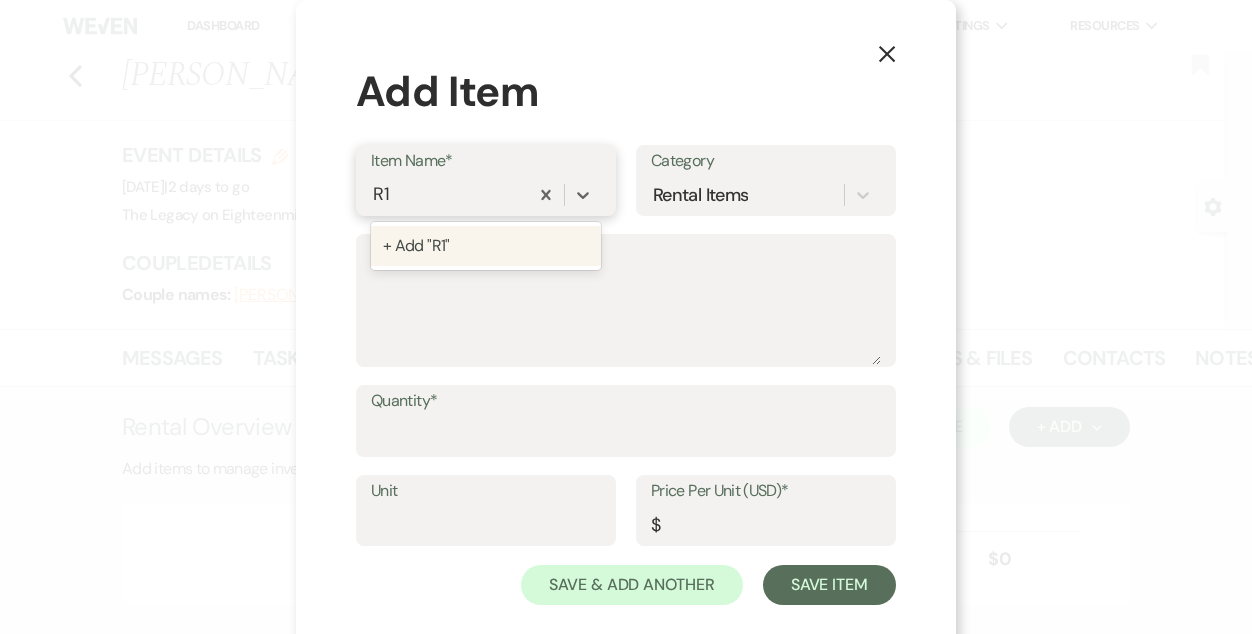 type 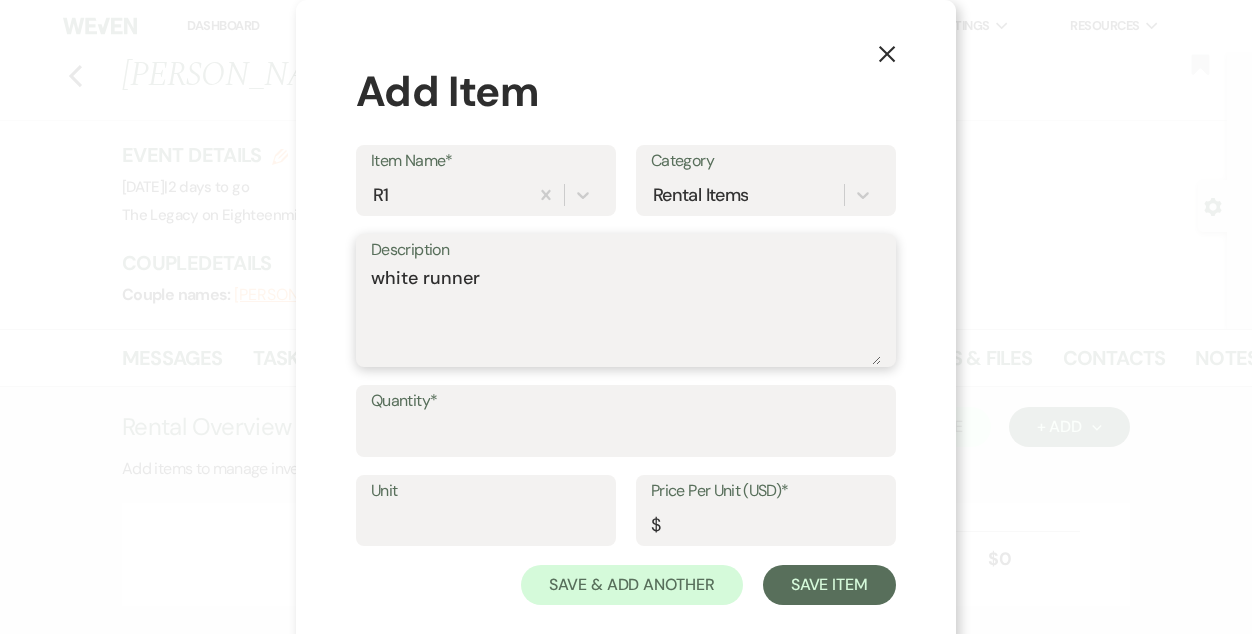 type on "white runner" 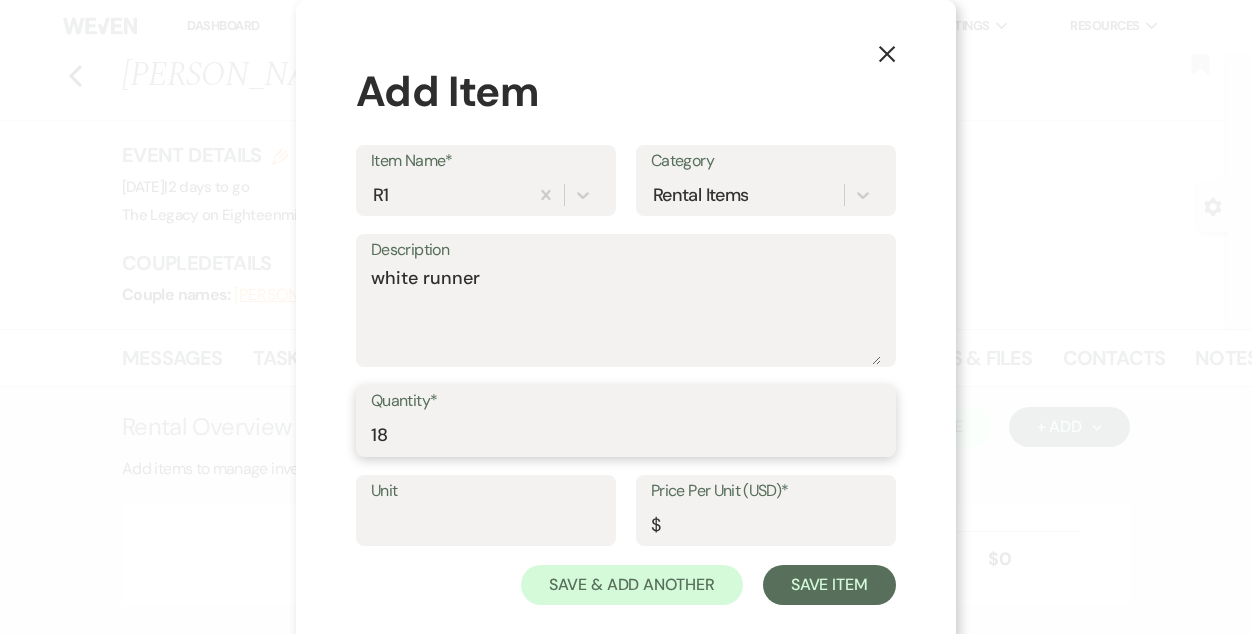 type on "18" 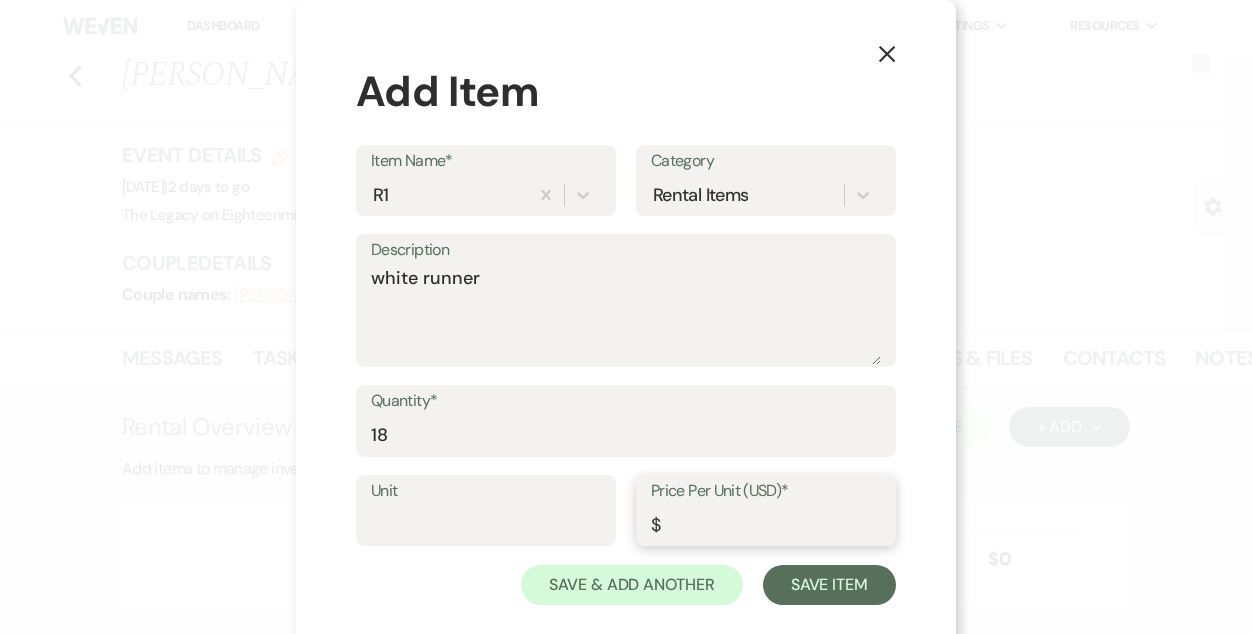 click on "Price Per Unit (USD)*" at bounding box center [766, 524] 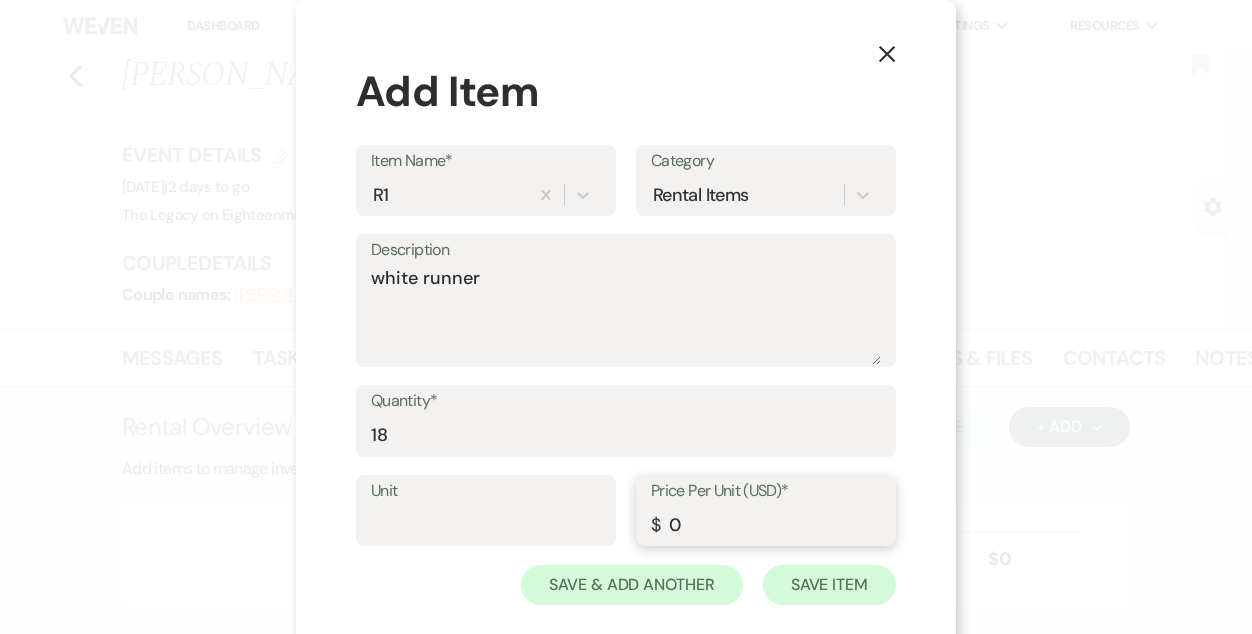 type on "0" 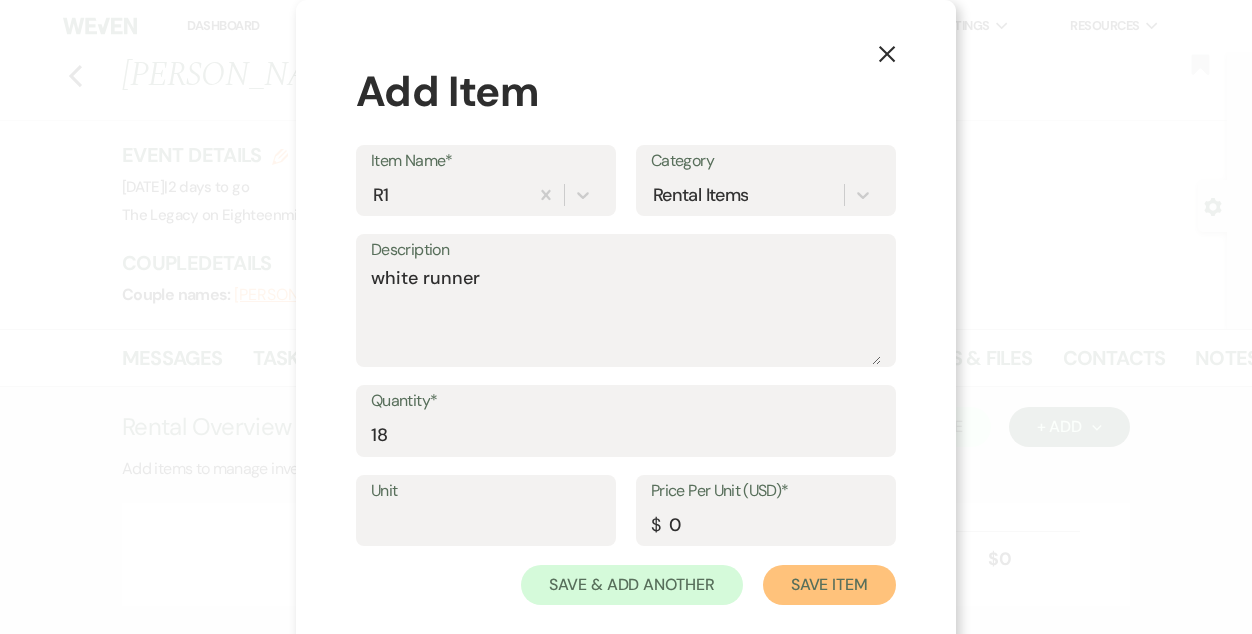 click on "Save Item" at bounding box center (829, 585) 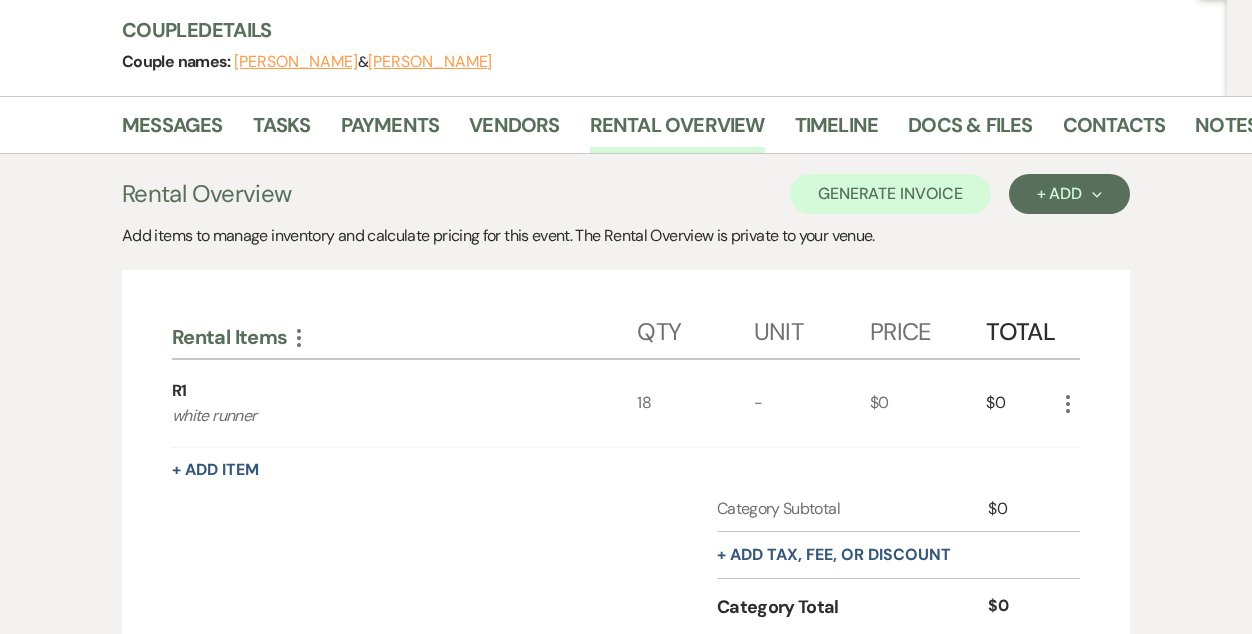 scroll, scrollTop: 230, scrollLeft: 0, axis: vertical 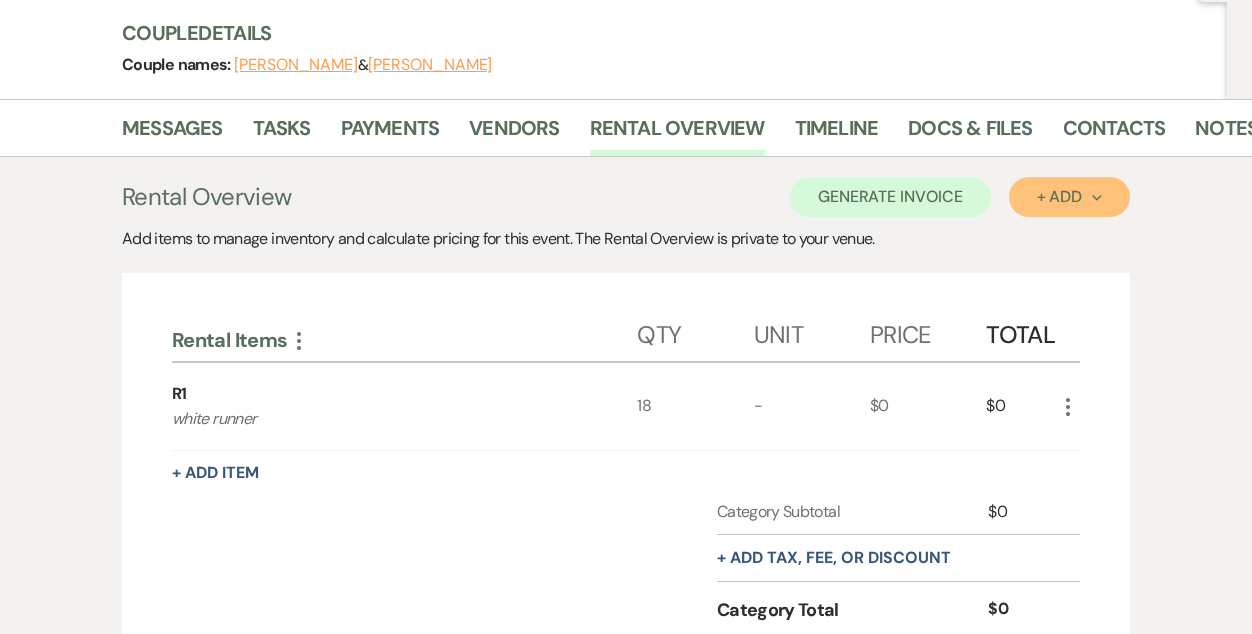 click on "+ Add Next" at bounding box center [1069, 197] 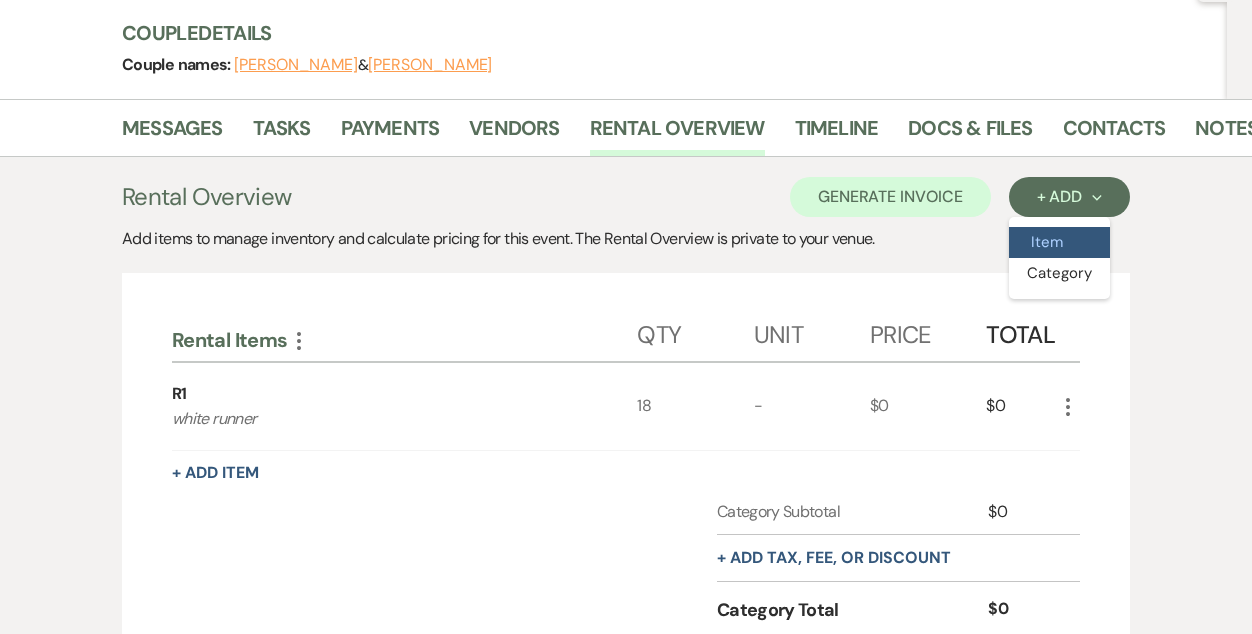 click on "Item" at bounding box center (1059, 242) 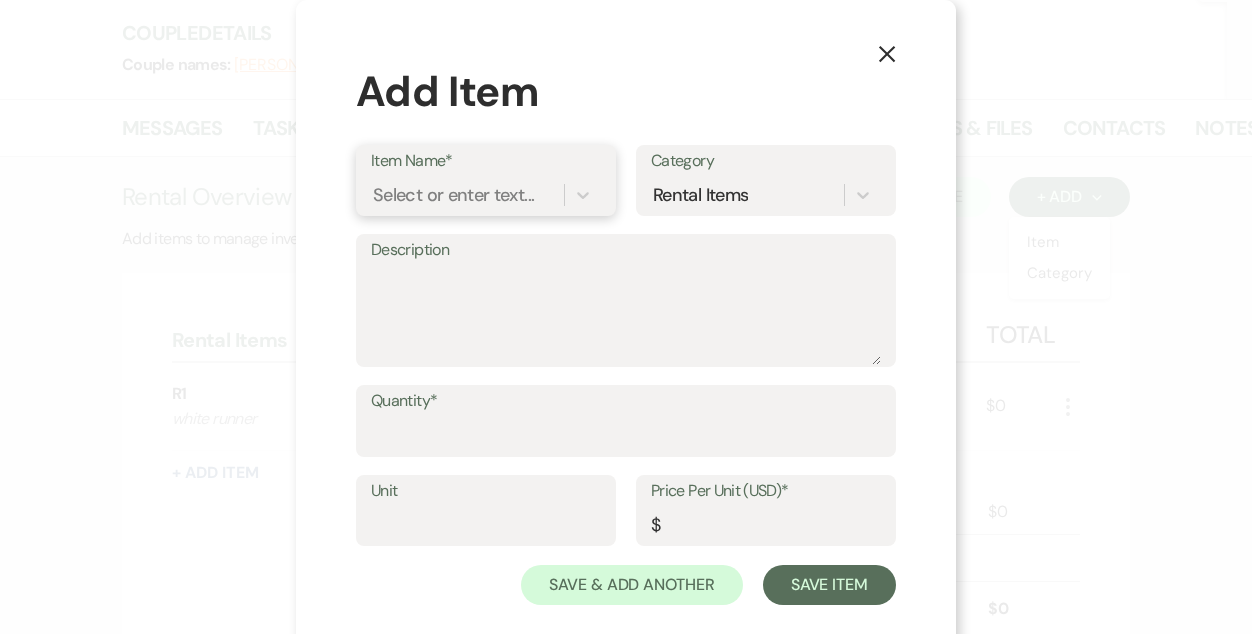 click on "Select or enter text..." at bounding box center [453, 194] 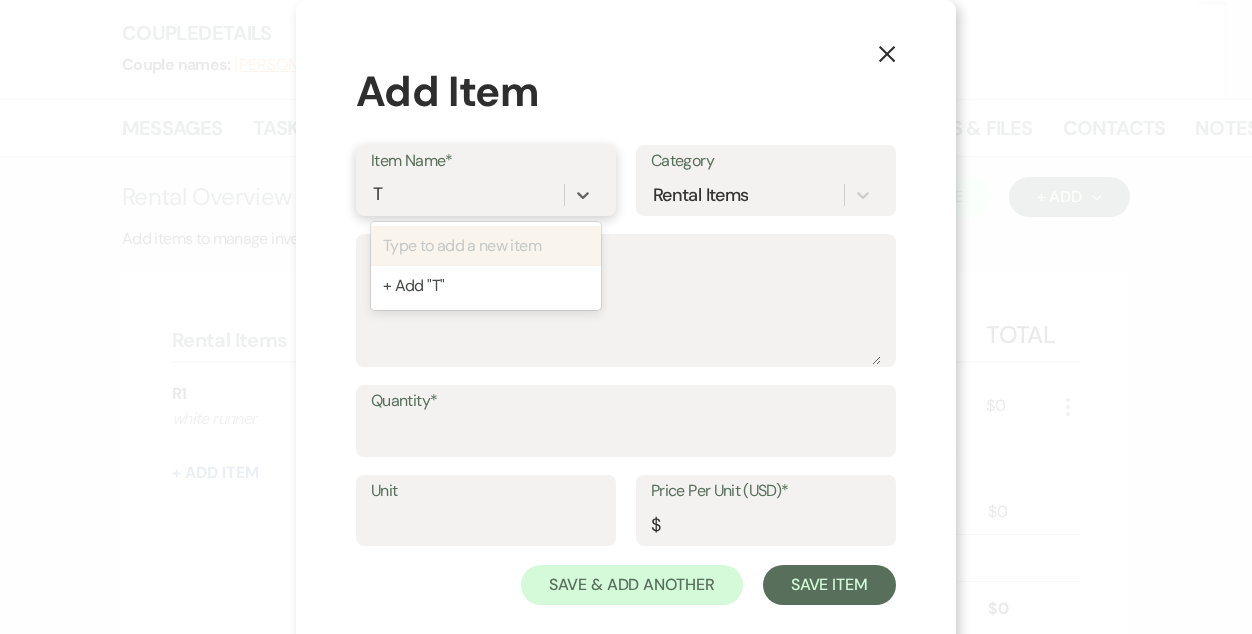 type on "T2" 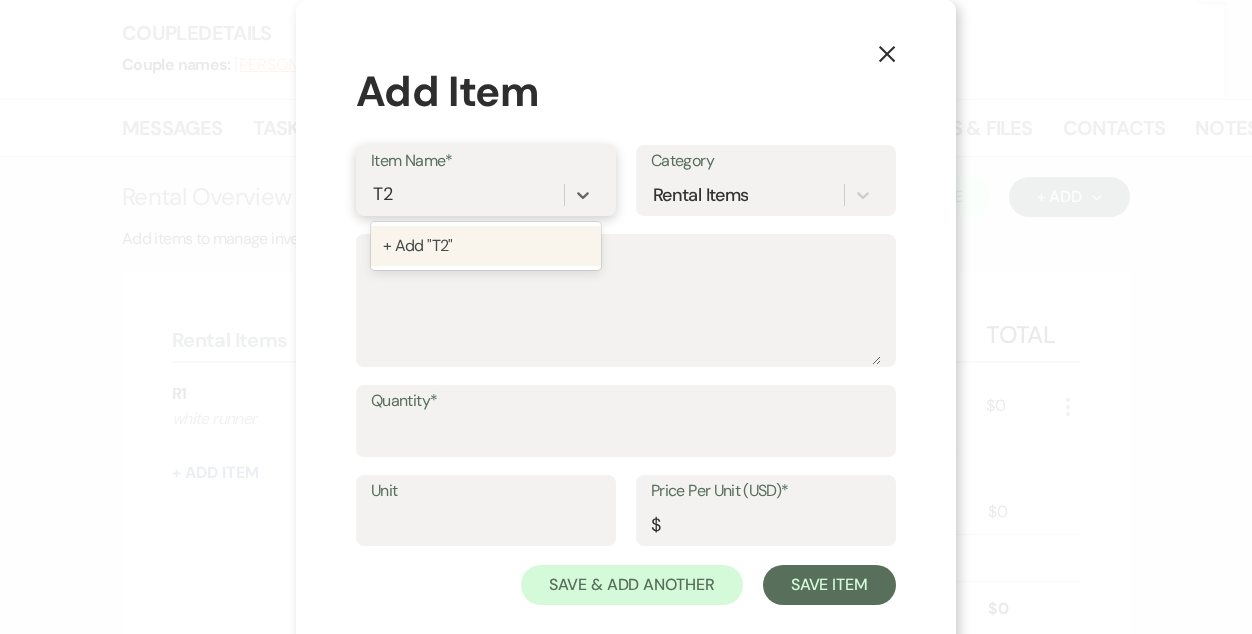 type 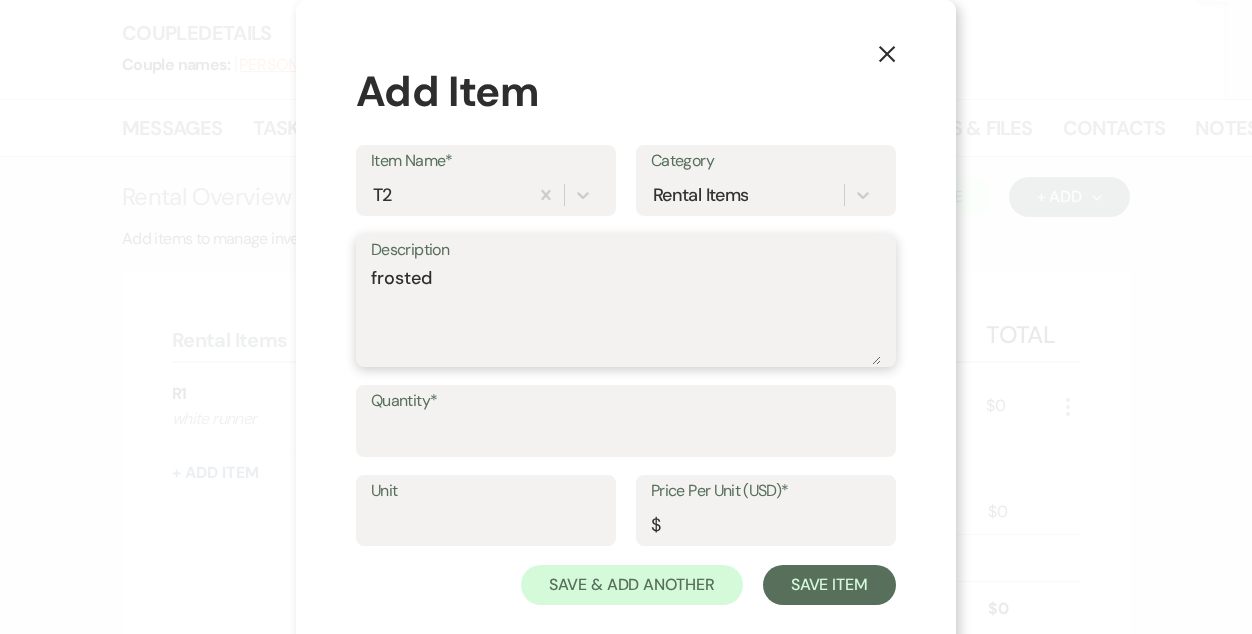 type on "frosted" 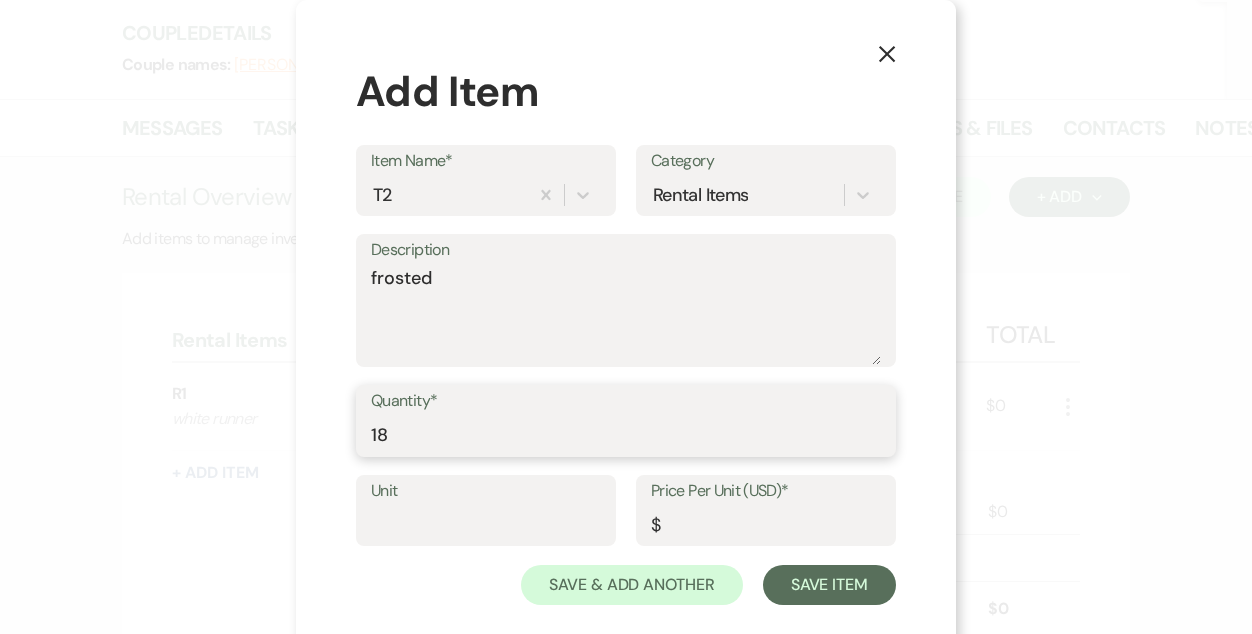 type on "18" 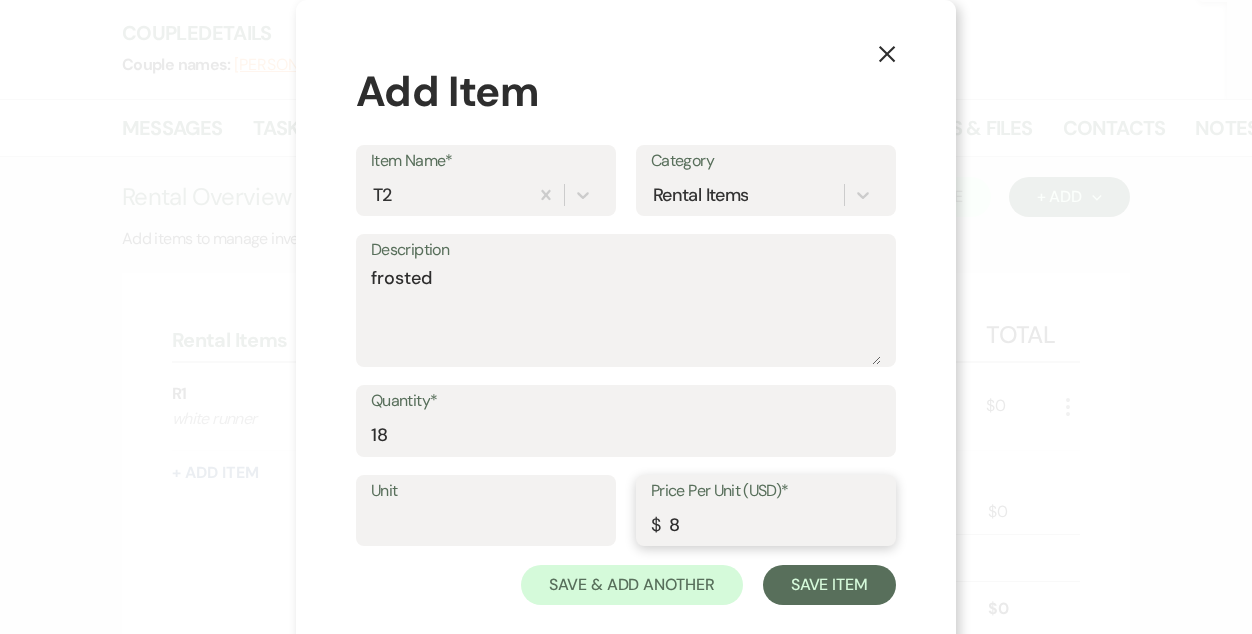 type on "8" 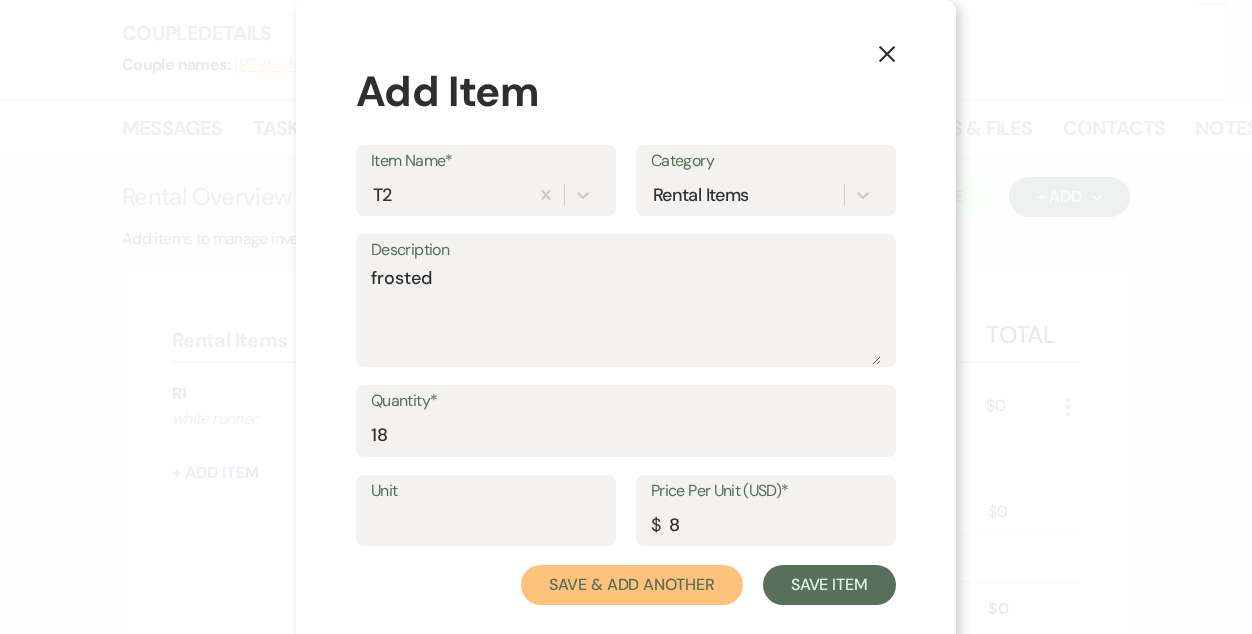 type 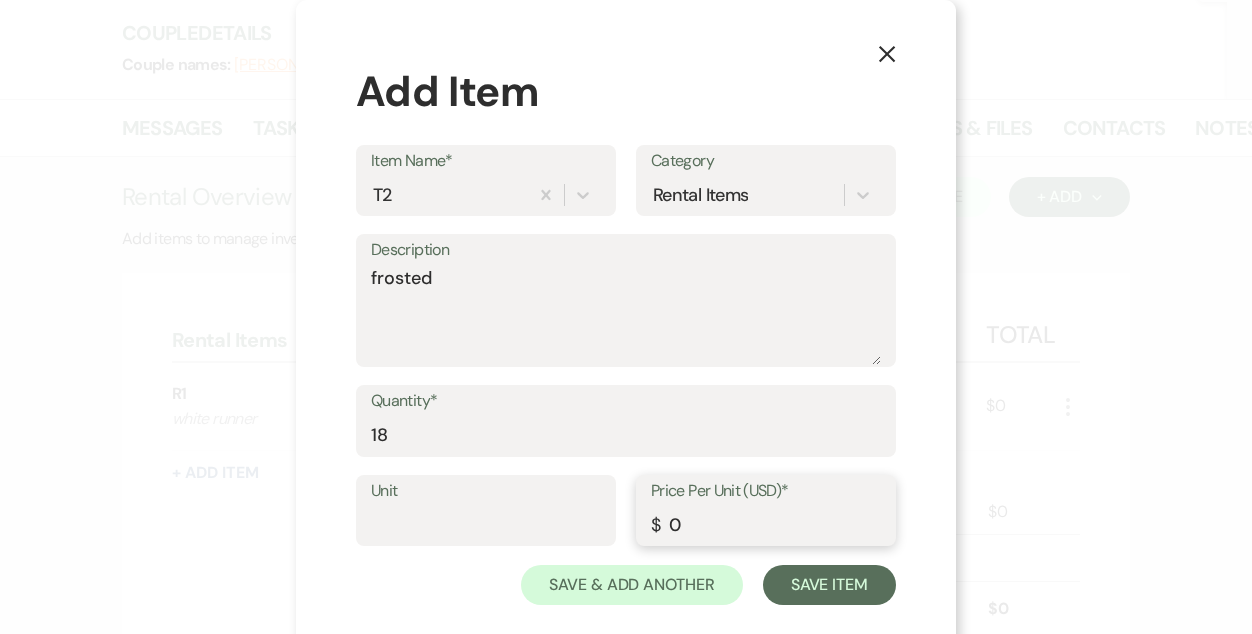 type on "0" 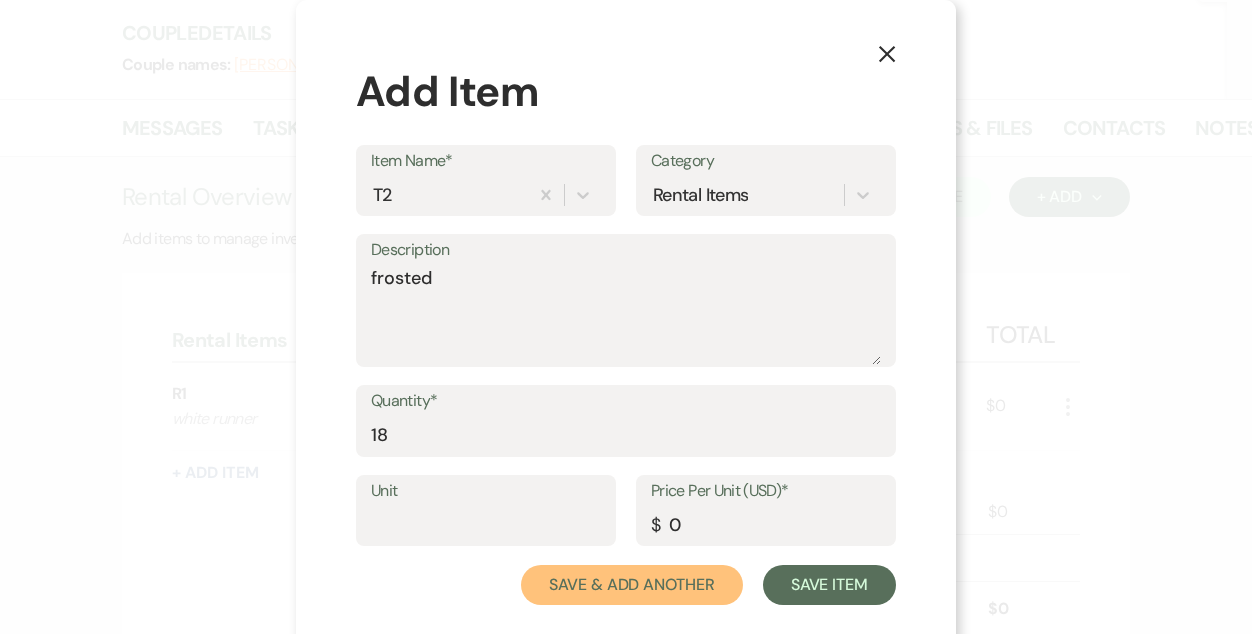 click on "Save & Add Another" at bounding box center [632, 585] 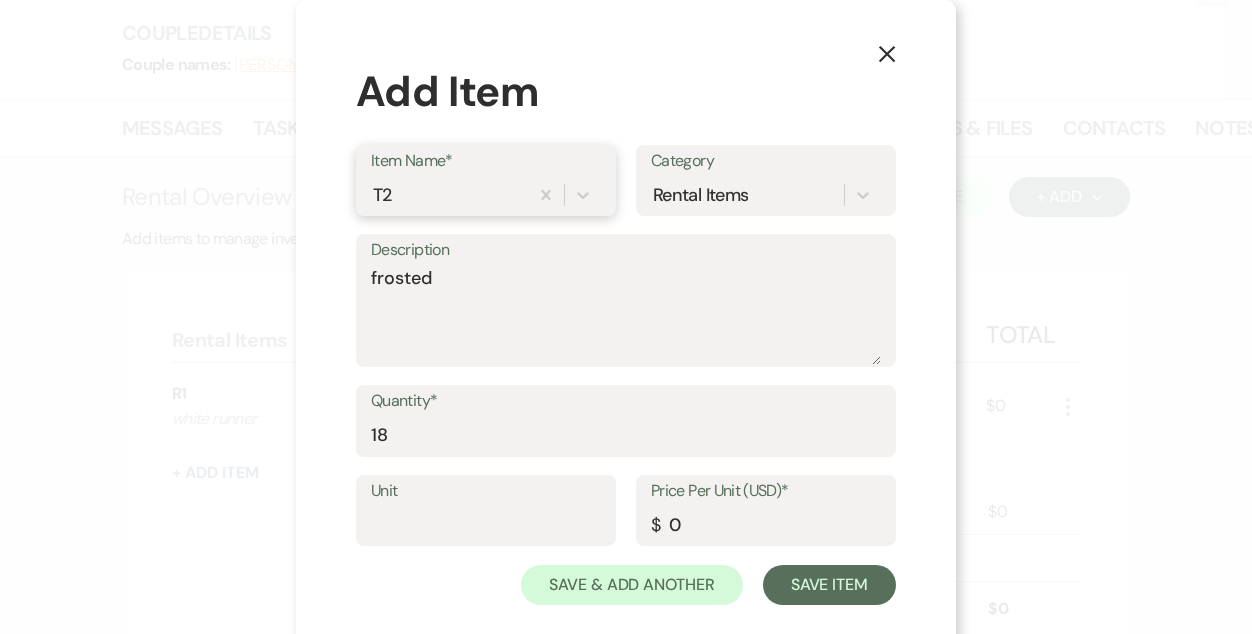 type 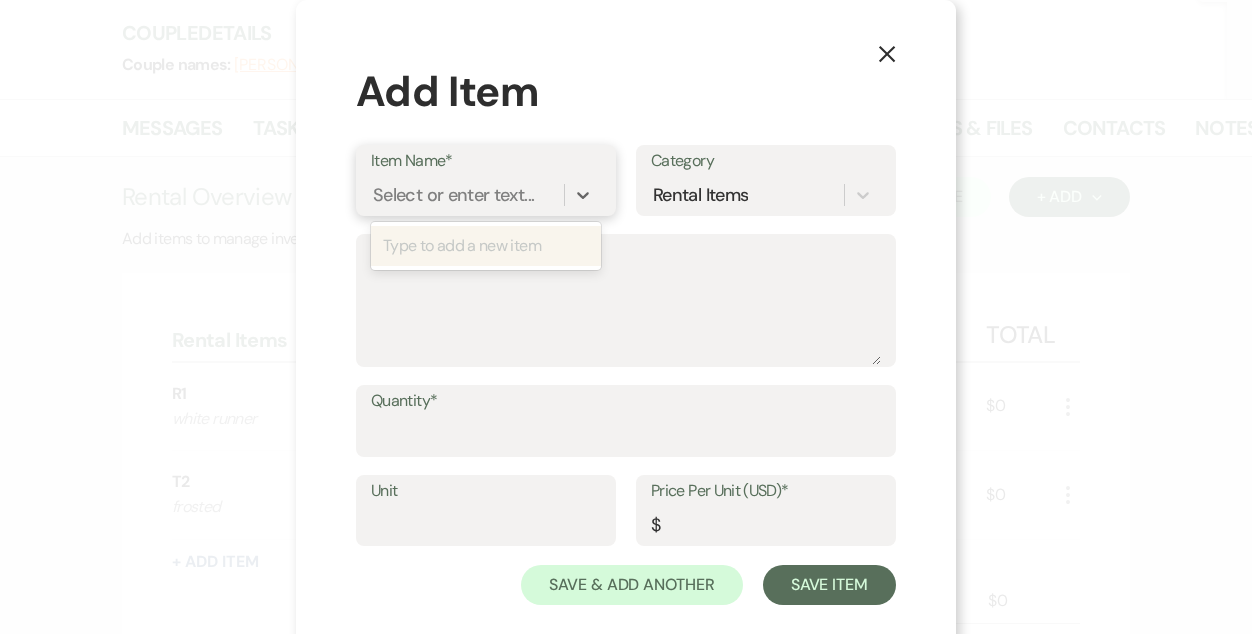 click on "Select or enter text..." at bounding box center (467, 194) 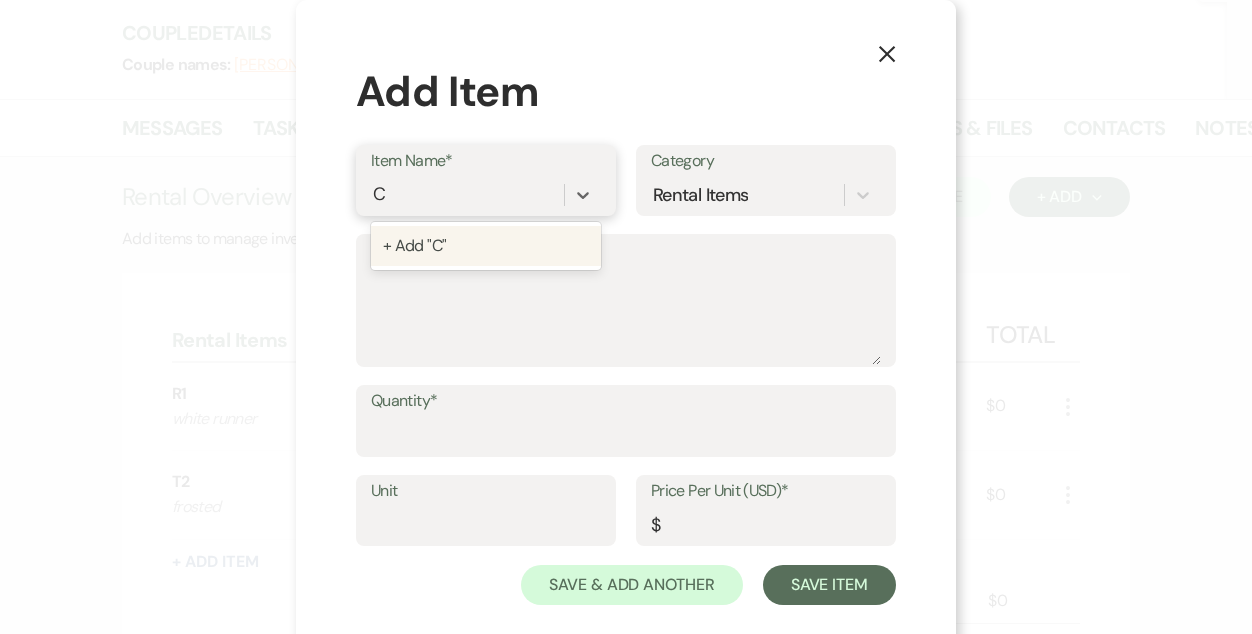 type on "C8" 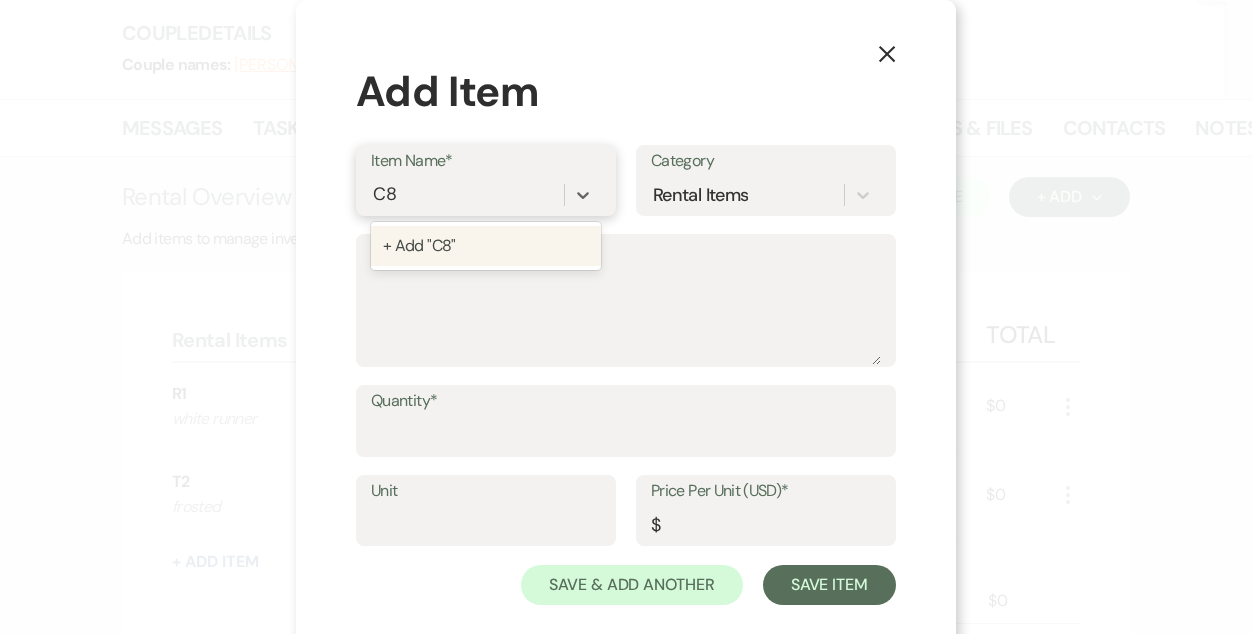 type 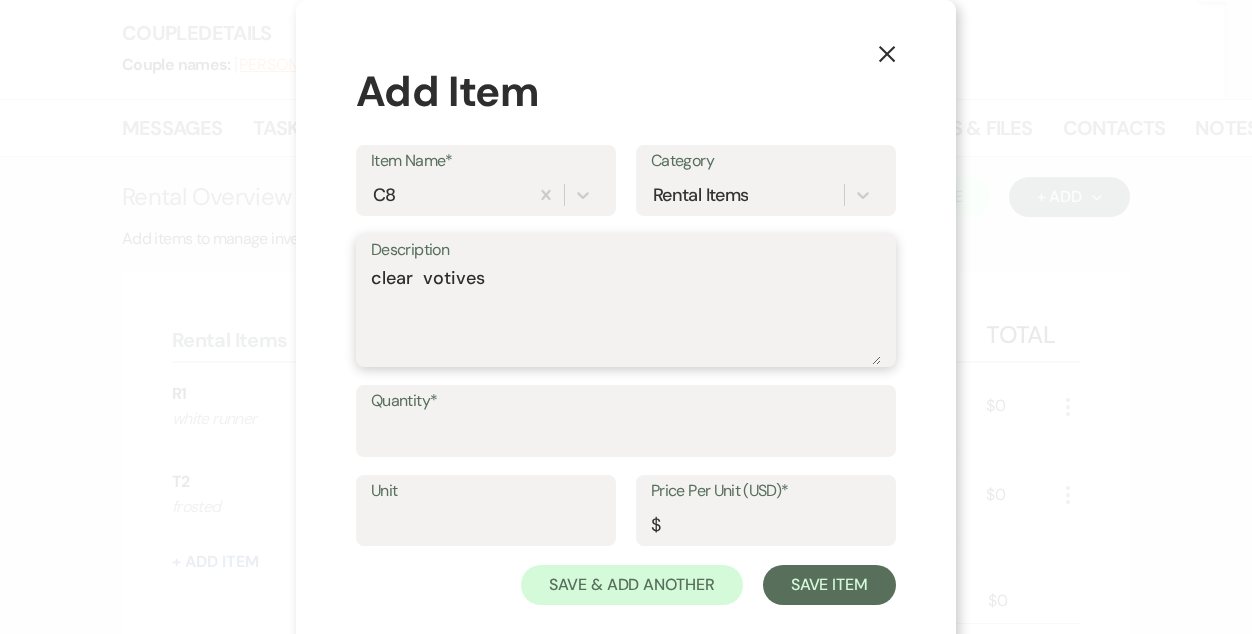 type on "clear  votives" 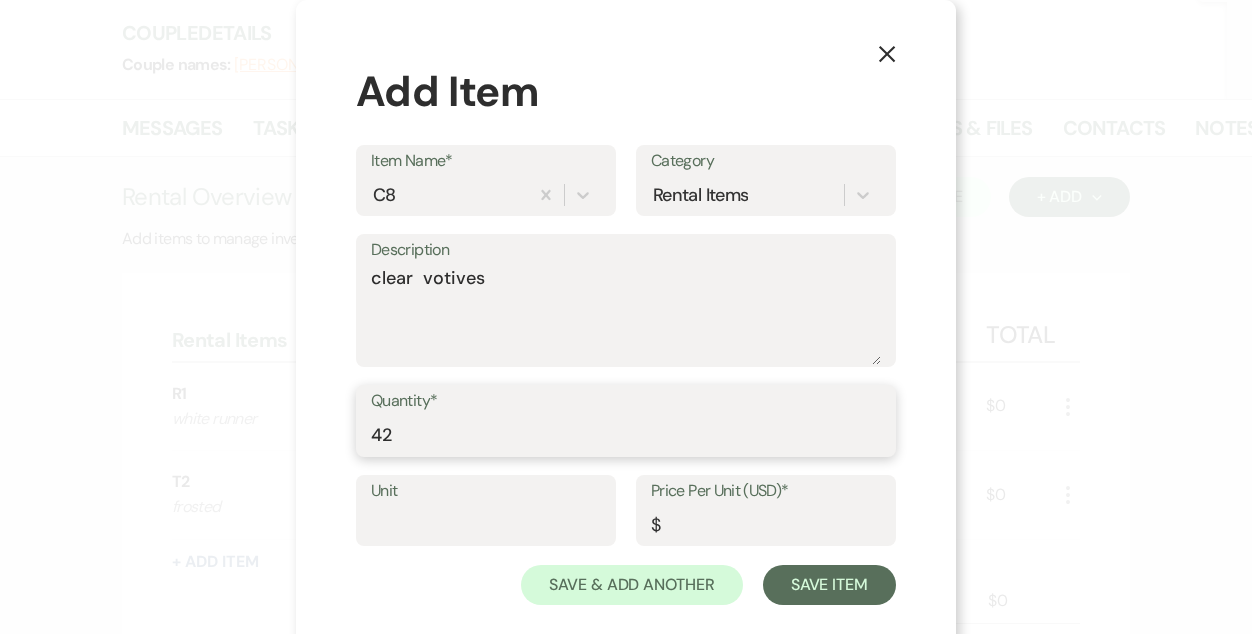type on "42" 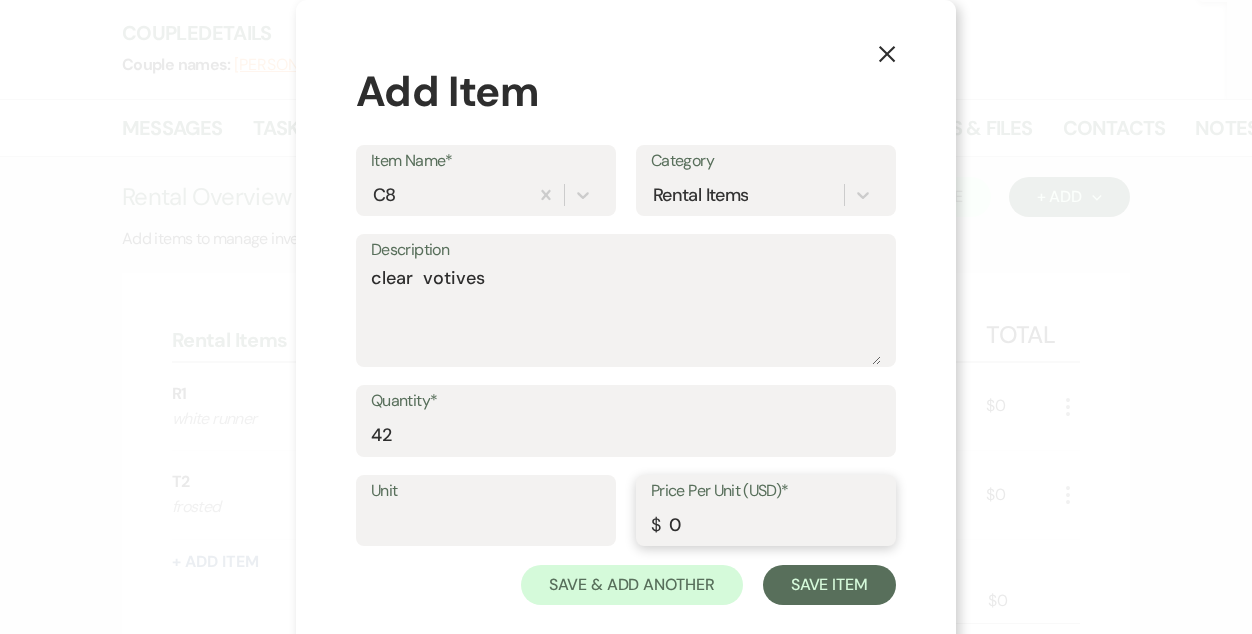 type on "0" 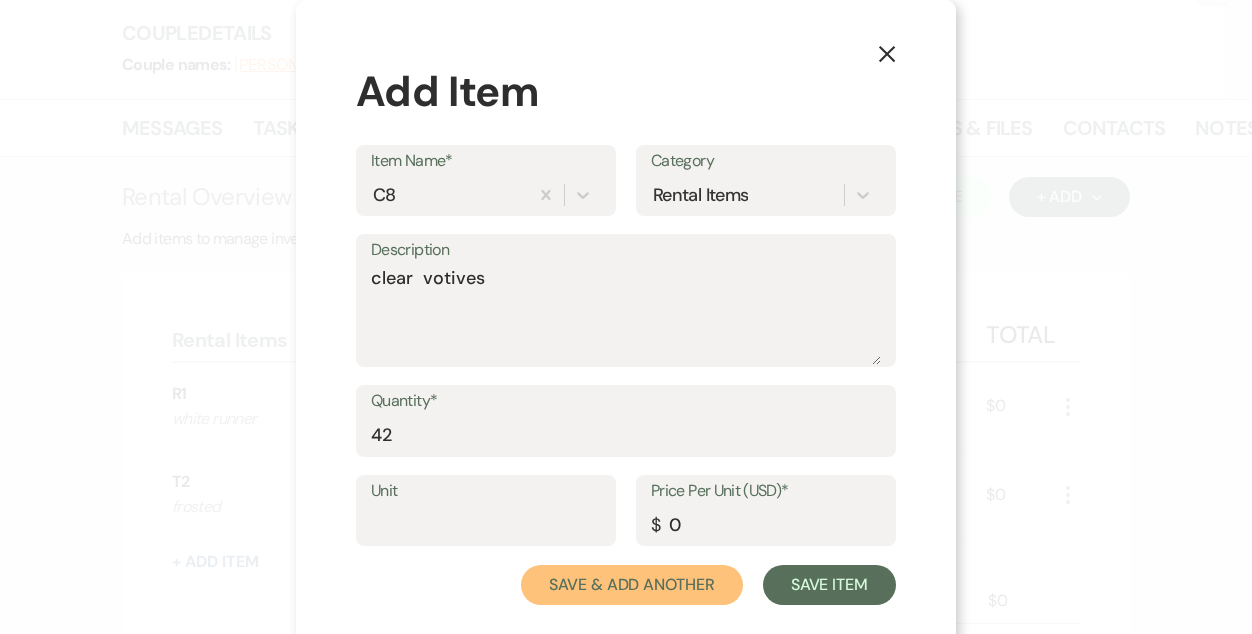 click on "Save & Add Another" at bounding box center [632, 585] 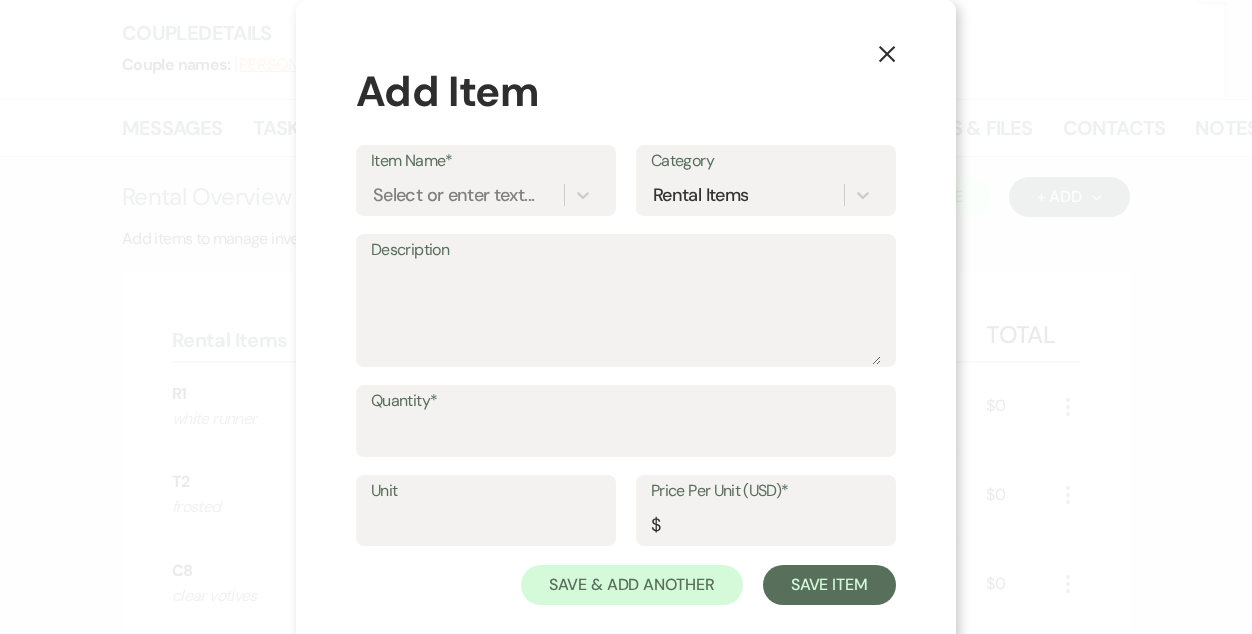 click on "Description" at bounding box center [626, 250] 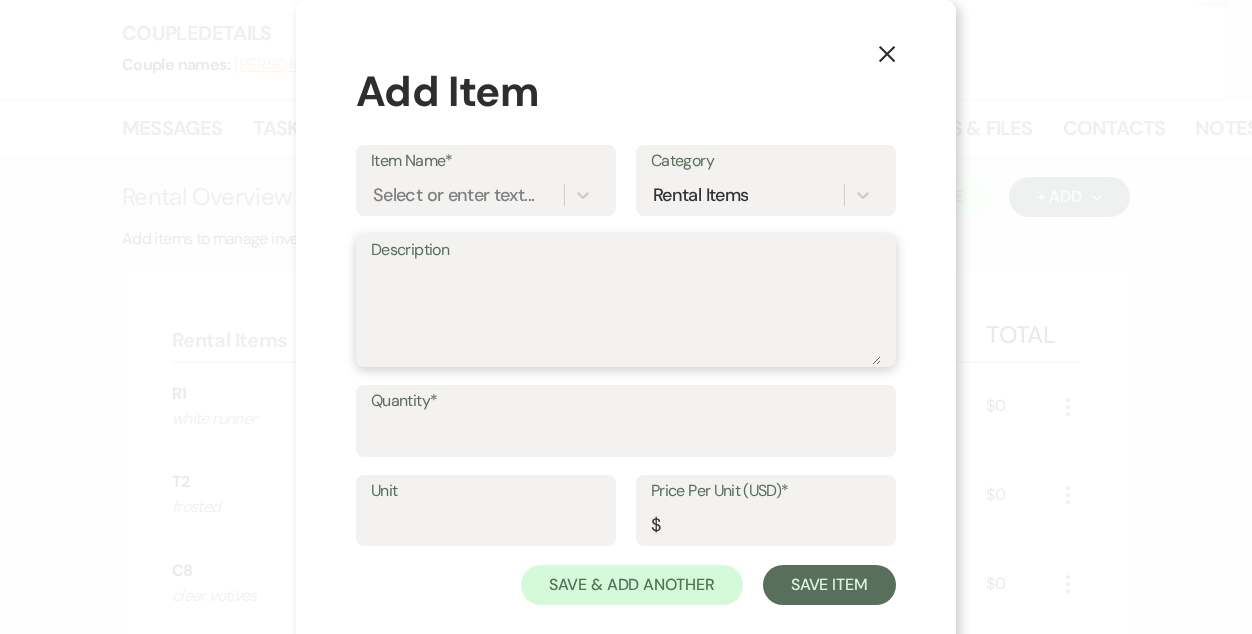 click on "Description" at bounding box center [626, 315] 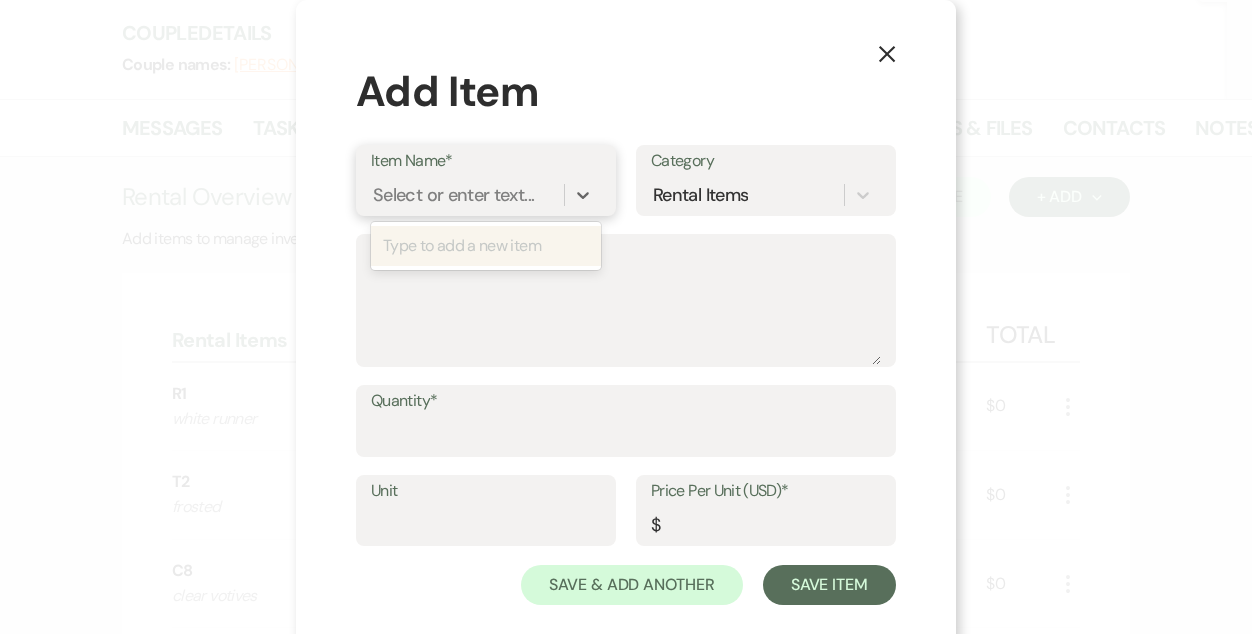 click on "Select or enter text..." at bounding box center [453, 194] 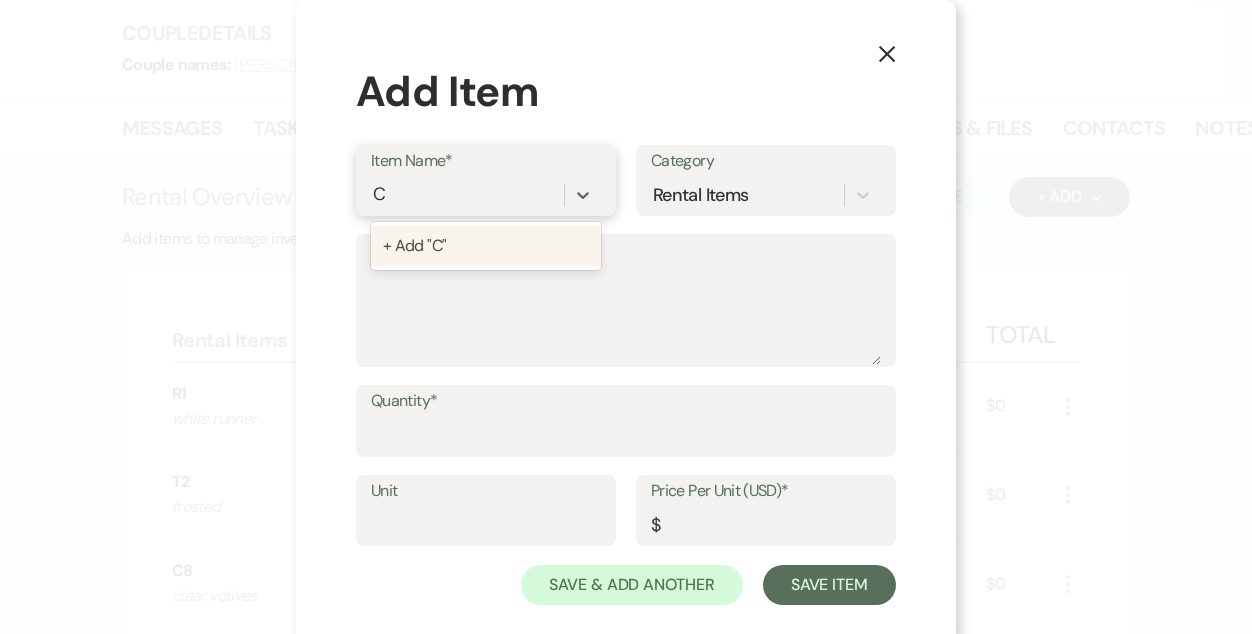 type on "C7" 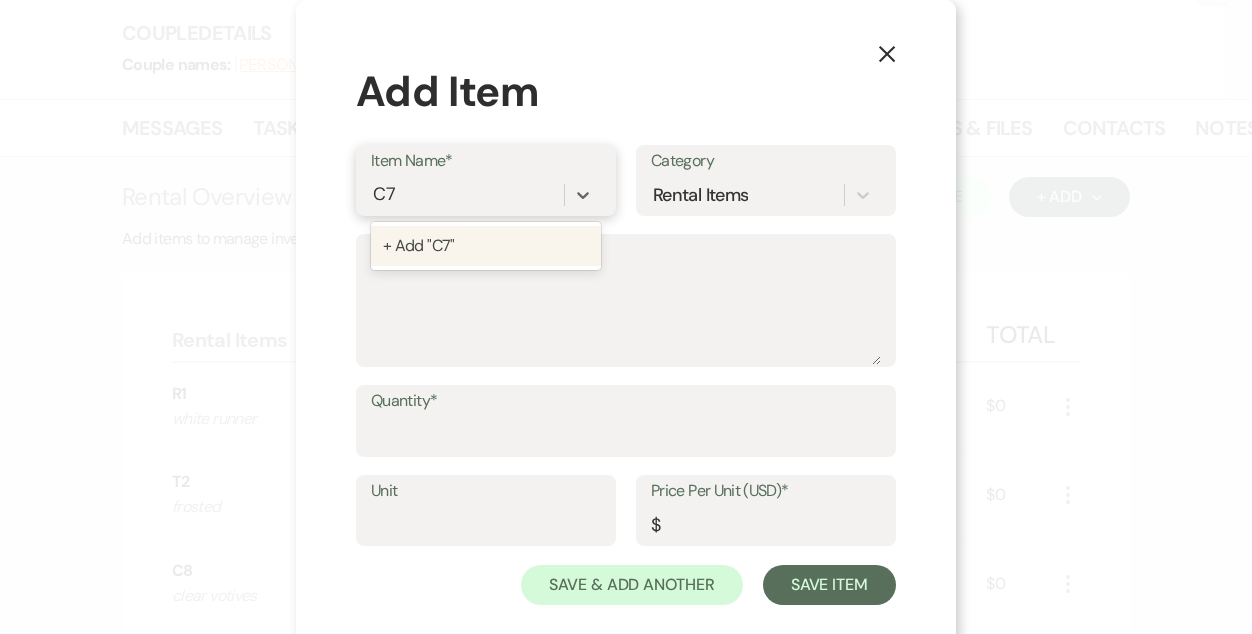 type 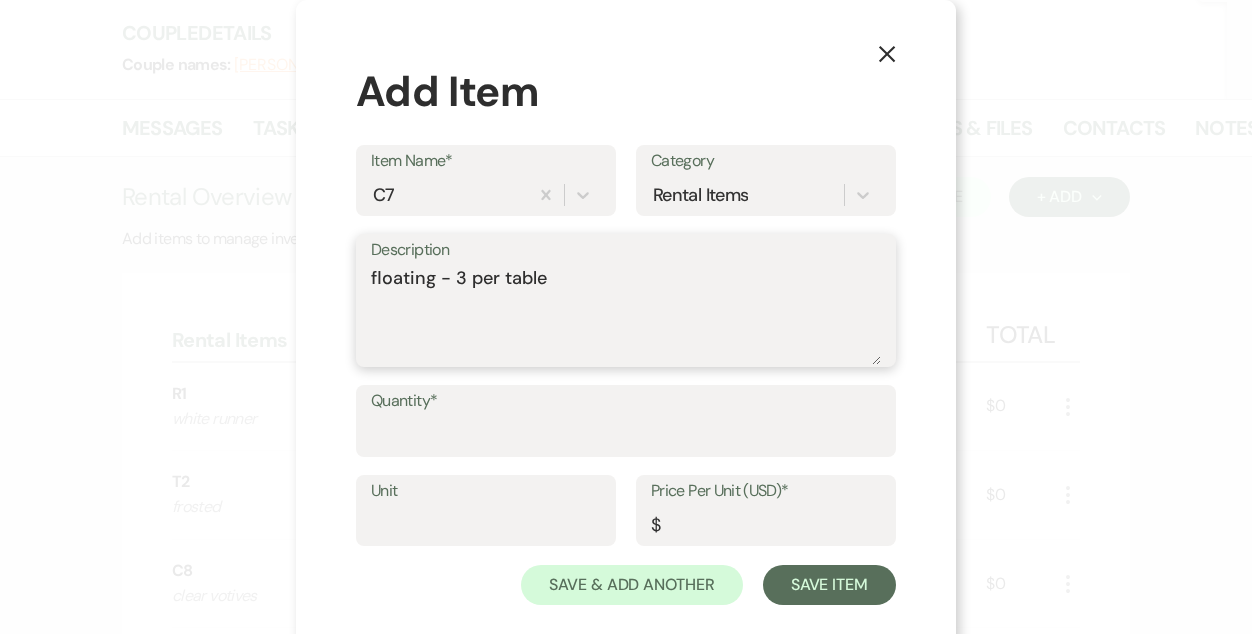 type on "floating - 3 per table" 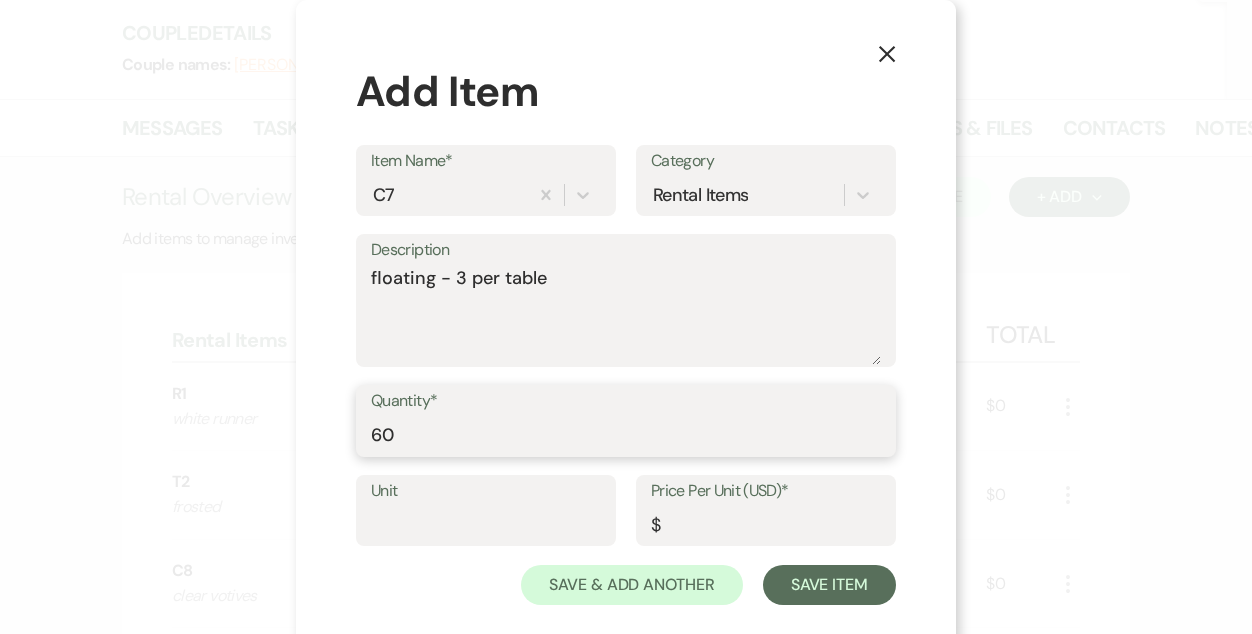 type on "60" 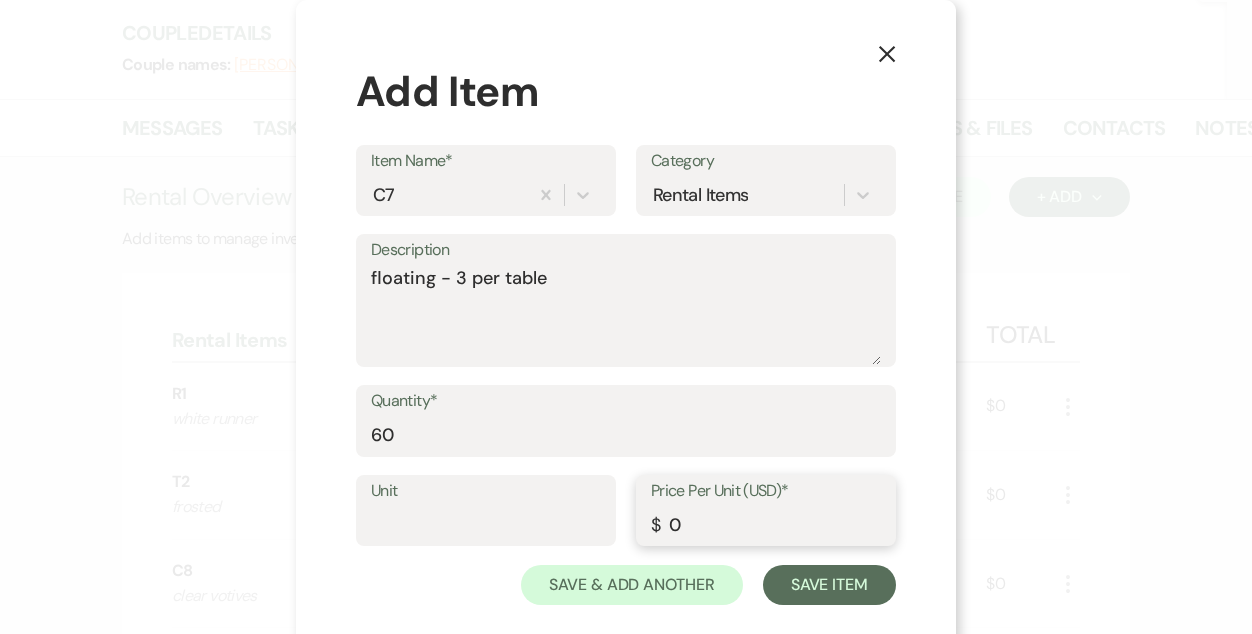 type on "0" 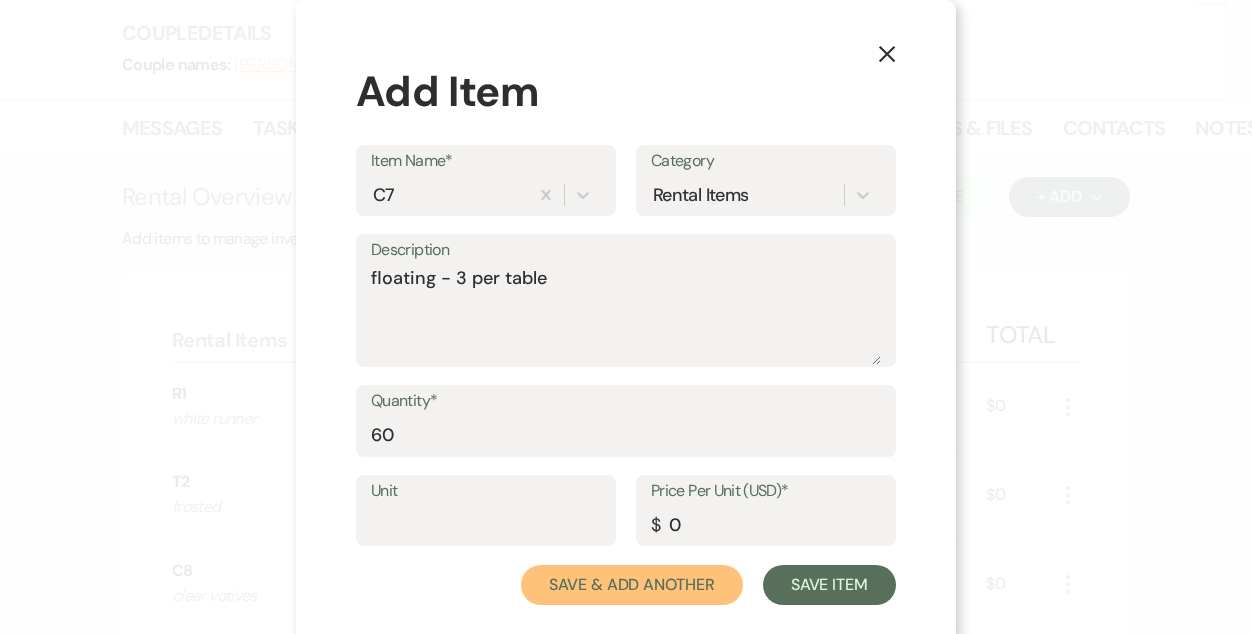 click on "Save & Add Another" at bounding box center (632, 585) 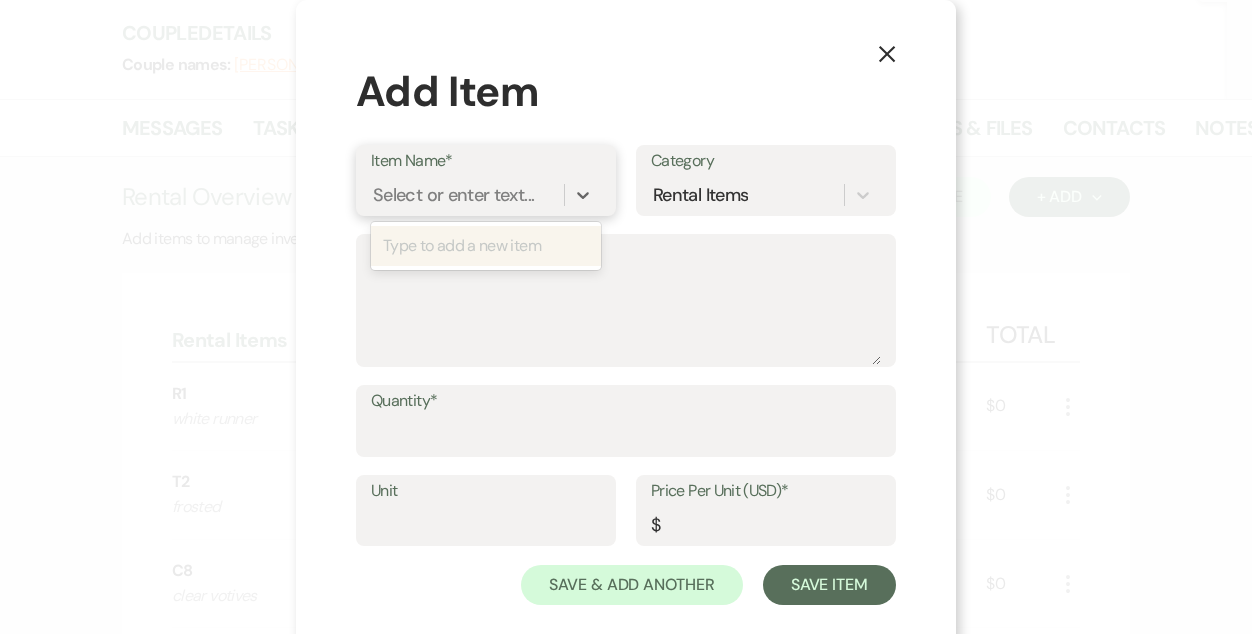 click on "Select or enter text..." at bounding box center (453, 194) 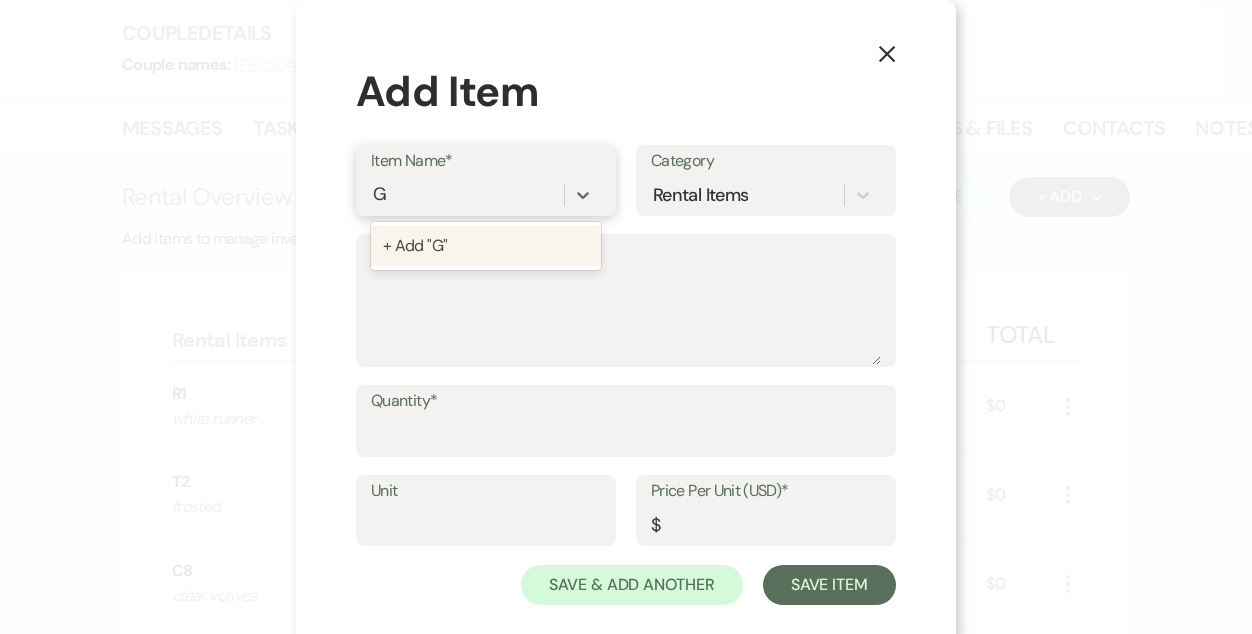 type on "G8" 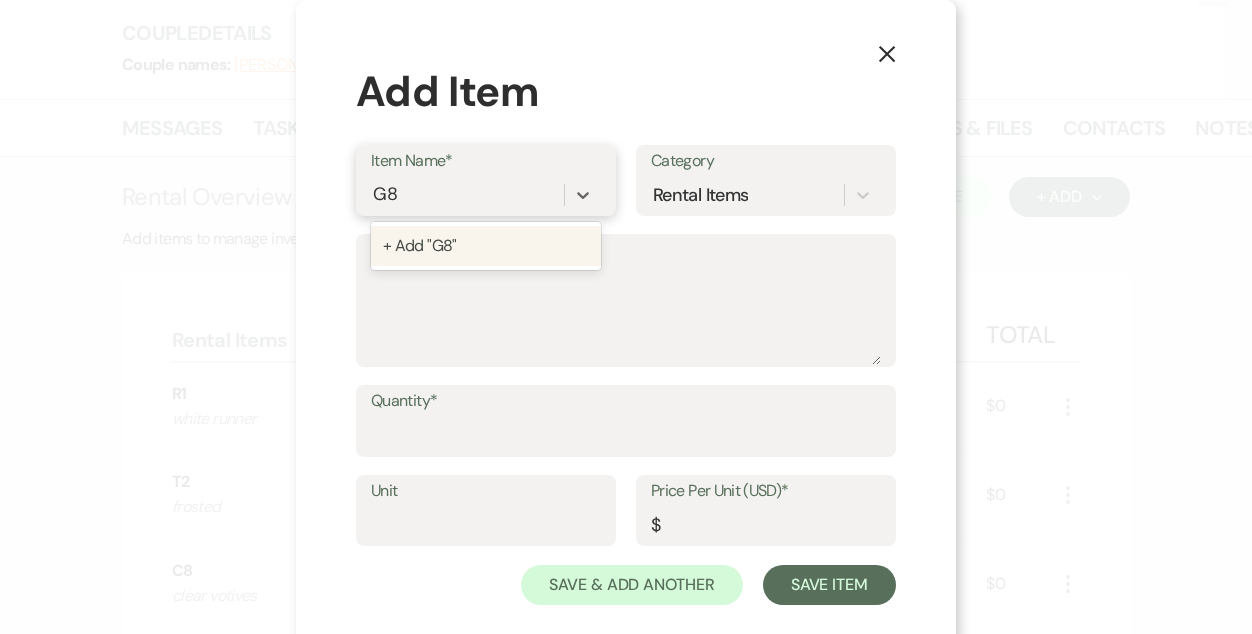 type 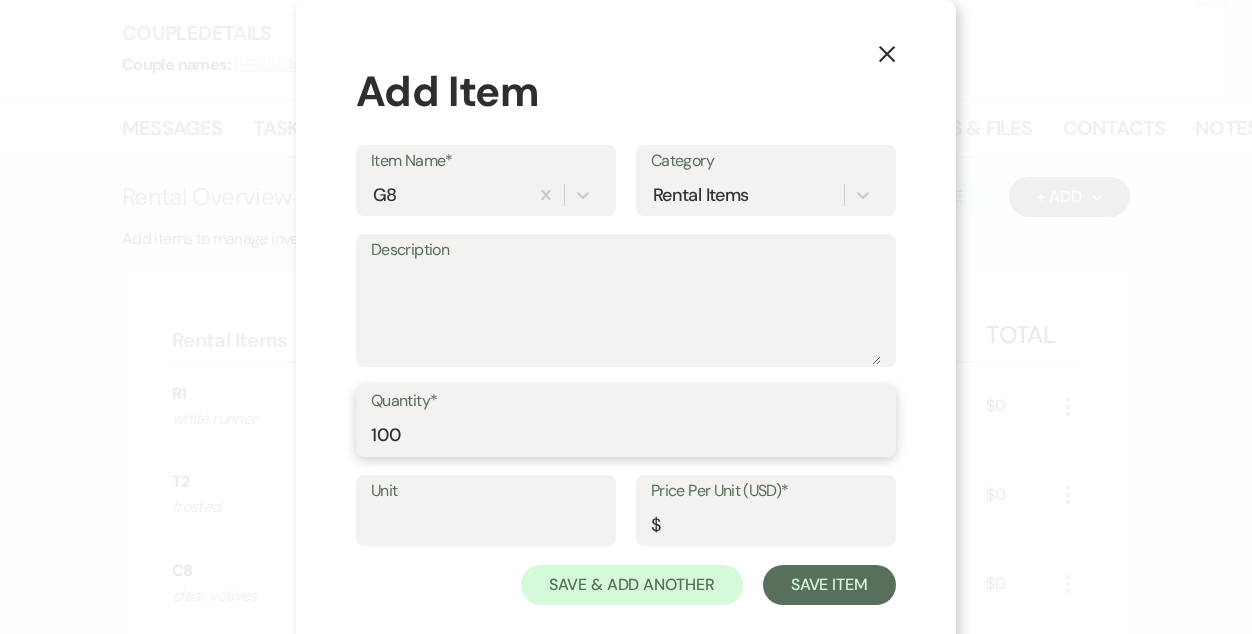 type on "100" 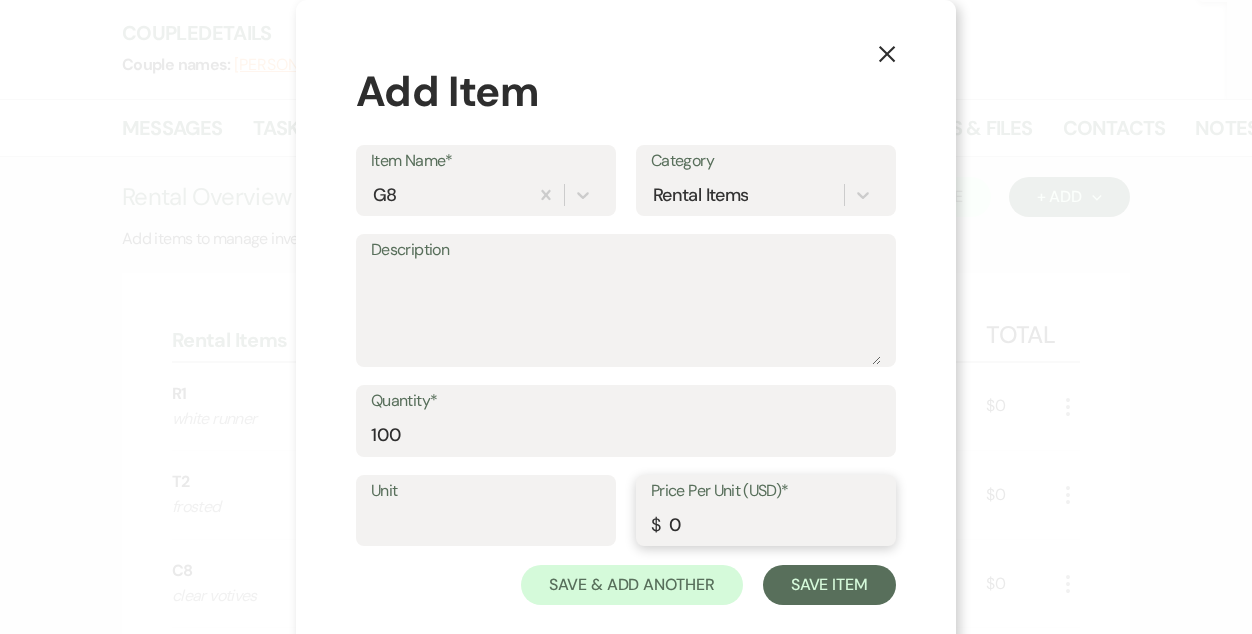 type on "0" 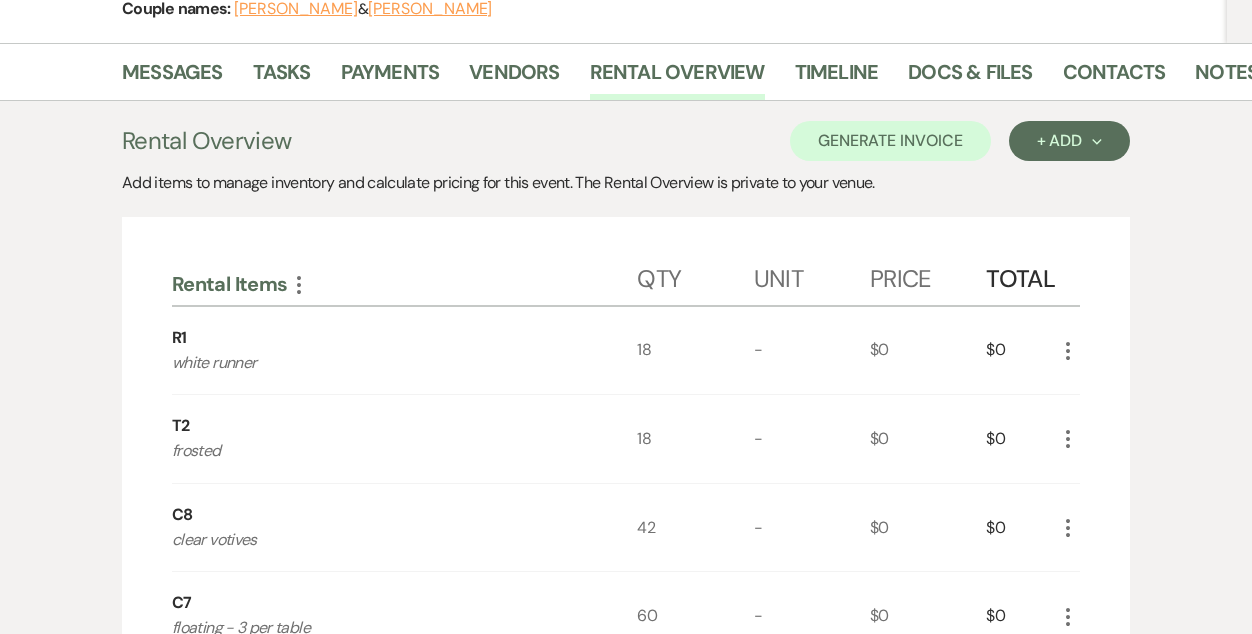 scroll, scrollTop: 268, scrollLeft: 0, axis: vertical 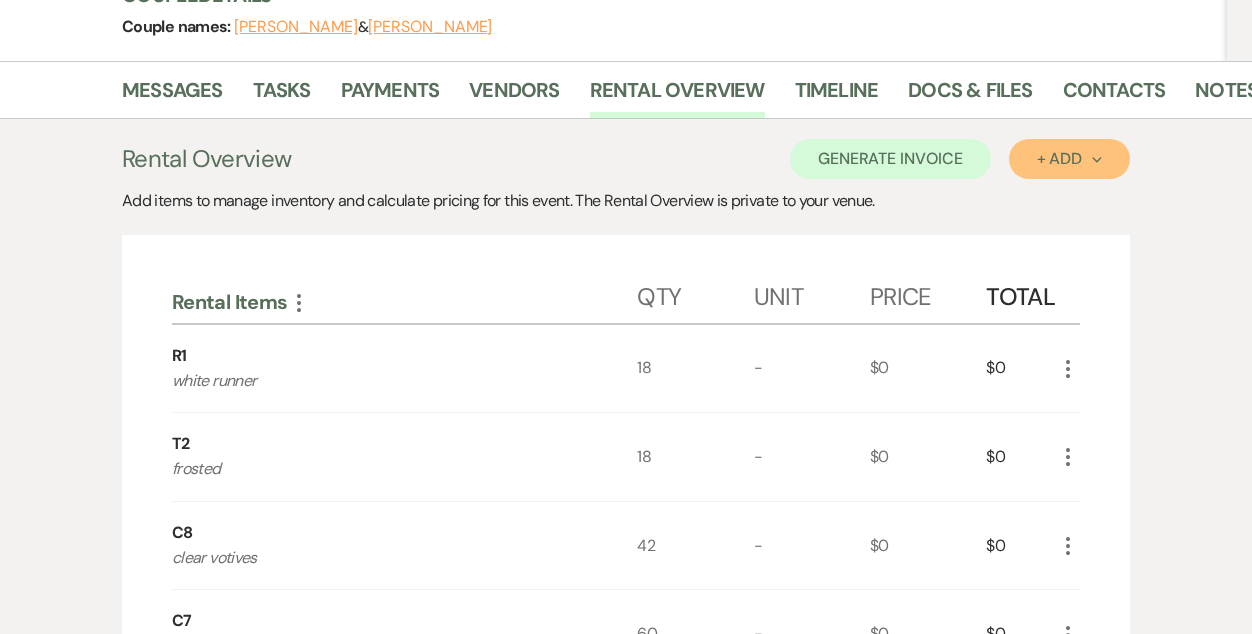 click on "+ Add Next" at bounding box center (1069, 159) 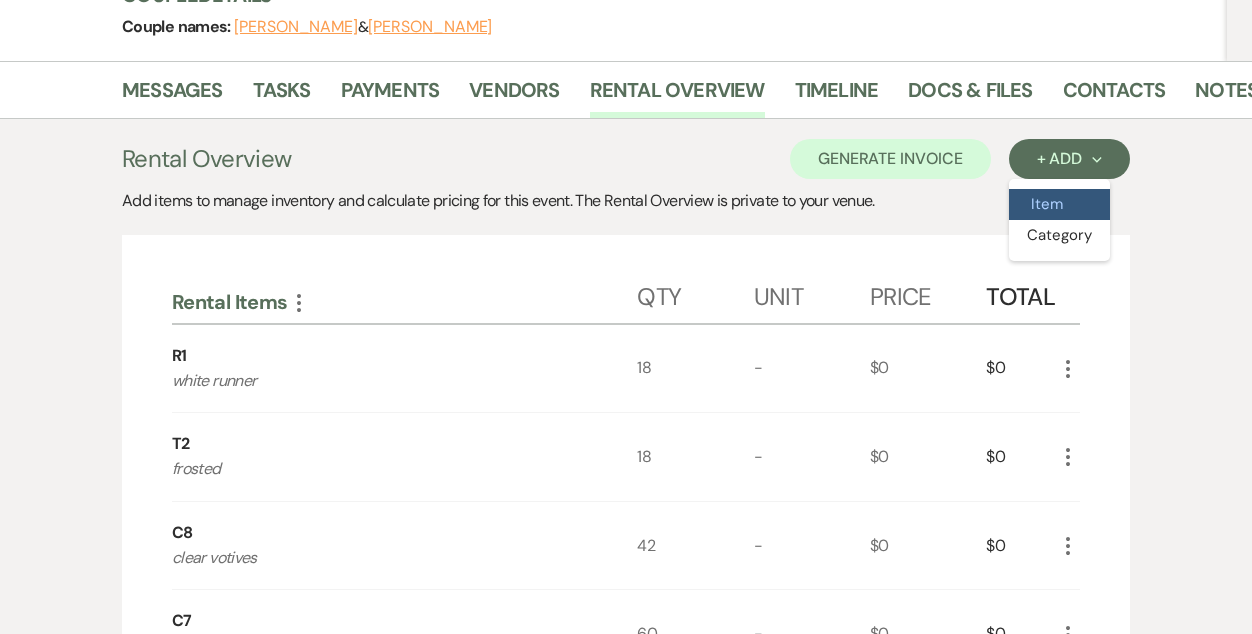 click on "Item" at bounding box center [1059, 204] 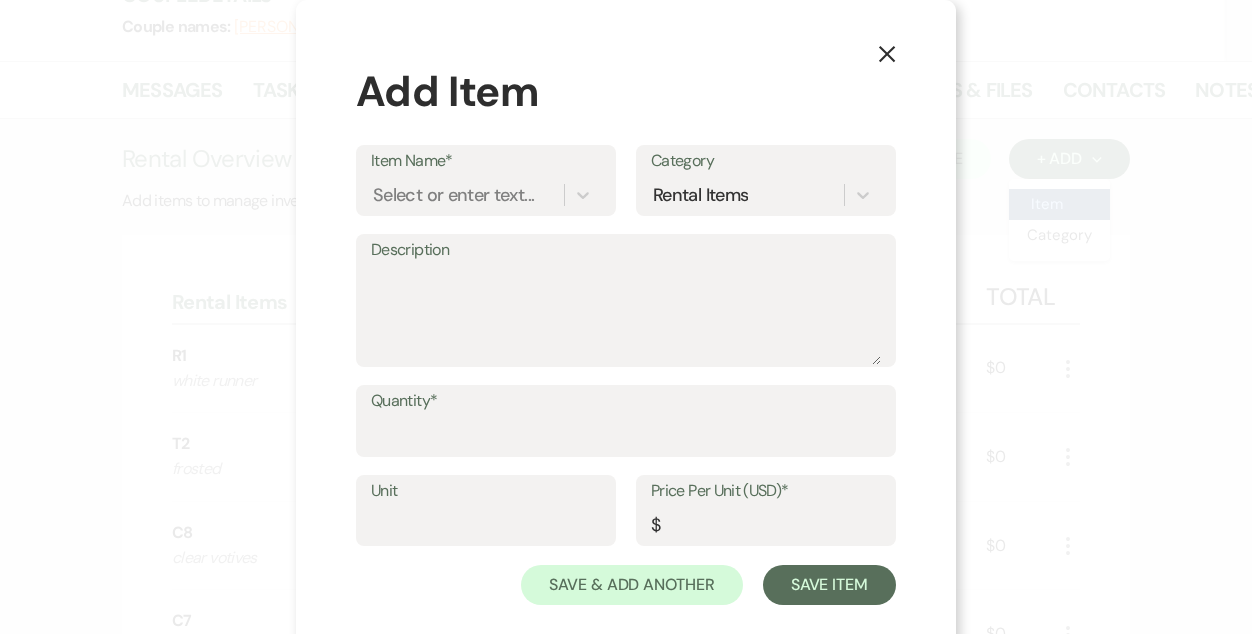 type 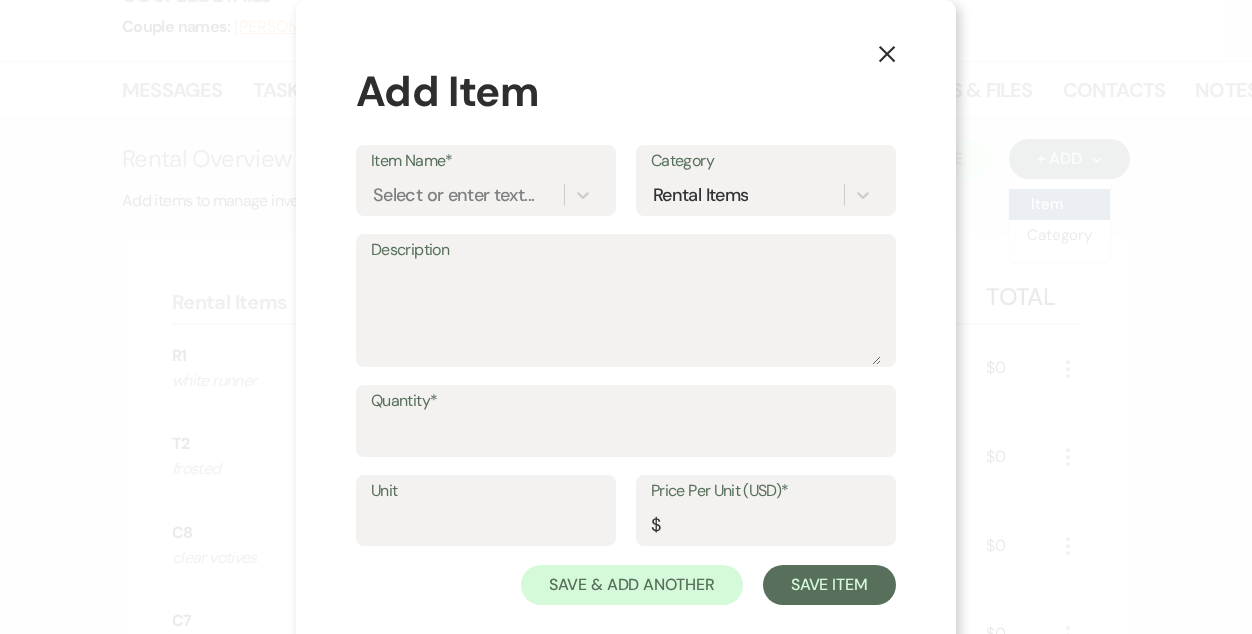 click on "X Add Item Item Name* Select or enter text... Category Rental Items Description Quantity* Unit Price Per Unit (USD)* $ Save & Add Another Save Item" at bounding box center [626, 317] 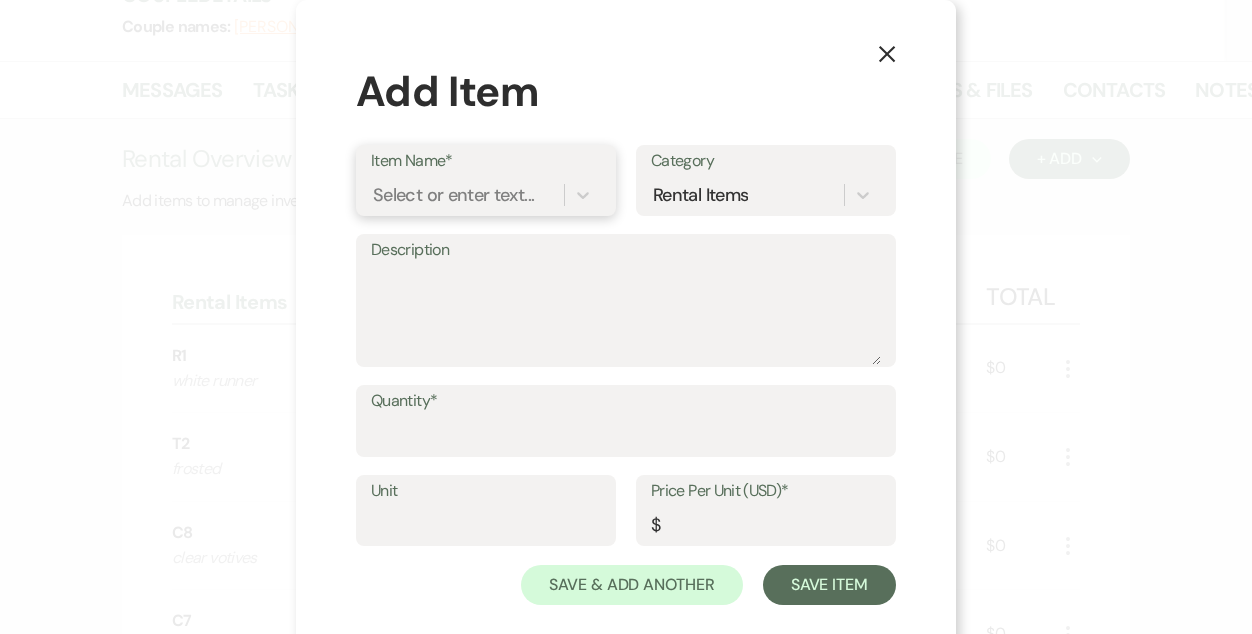 click on "Select or enter text..." at bounding box center [453, 194] 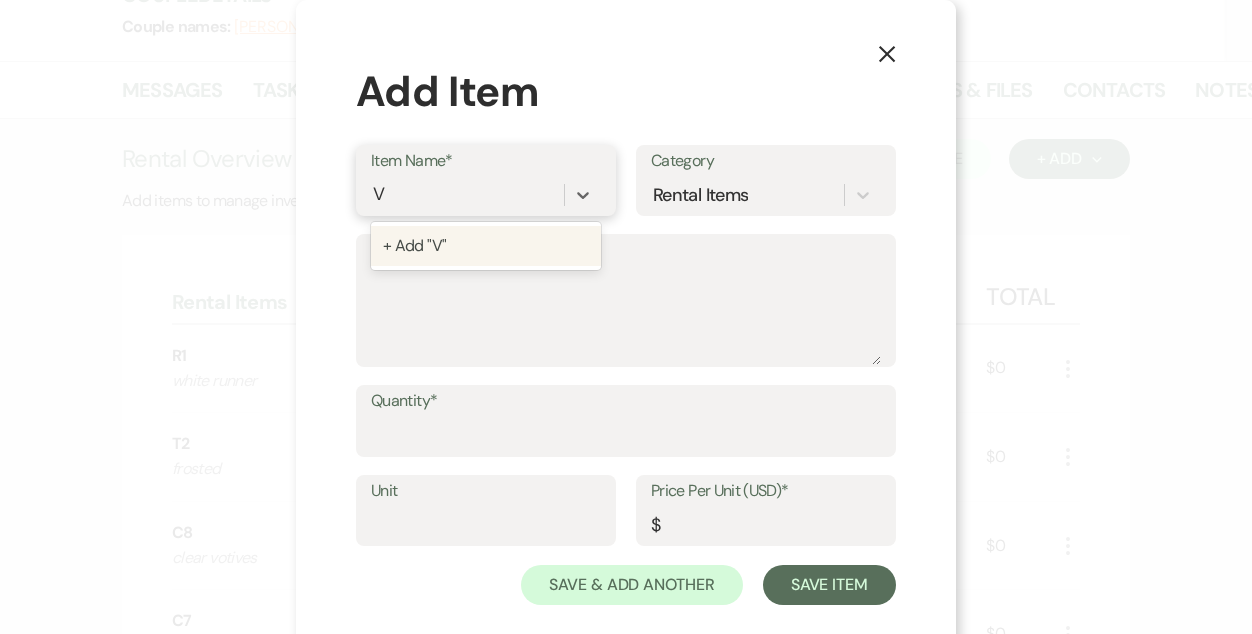 type on "V1" 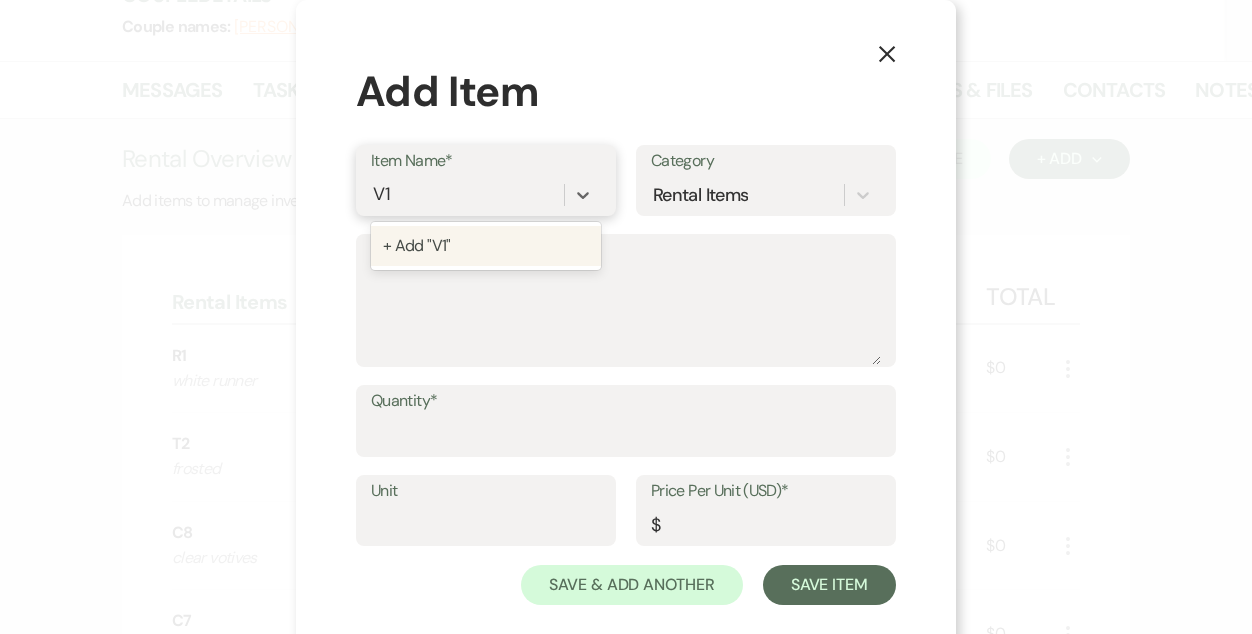 type 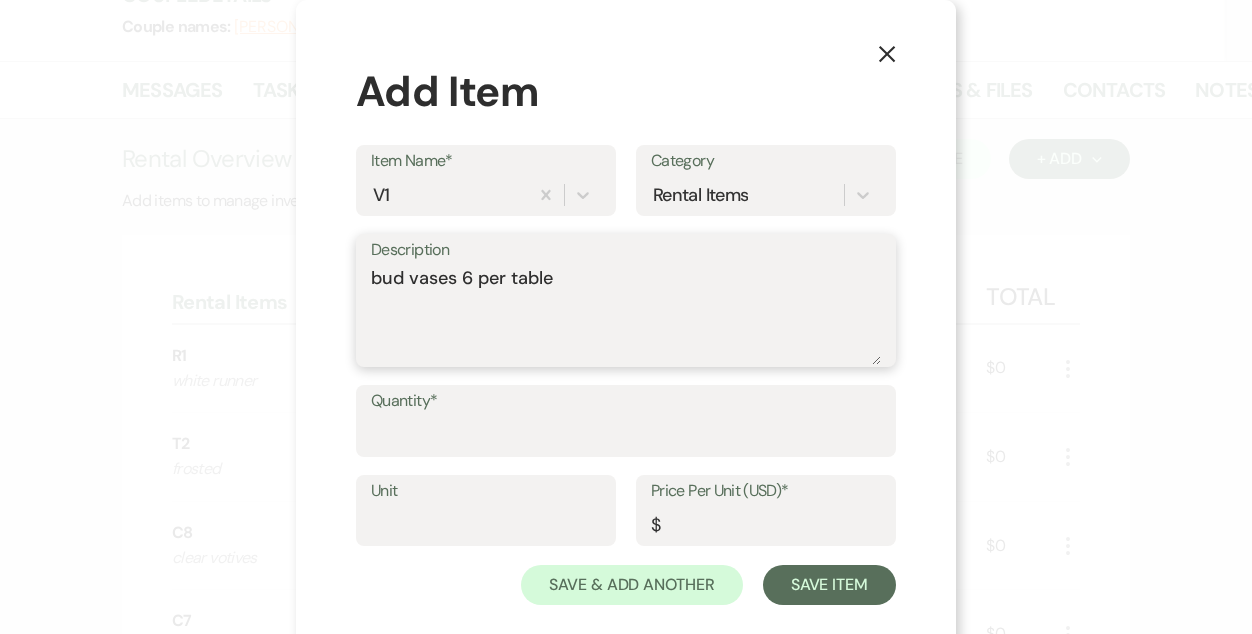 type on "bud vases 6 per table" 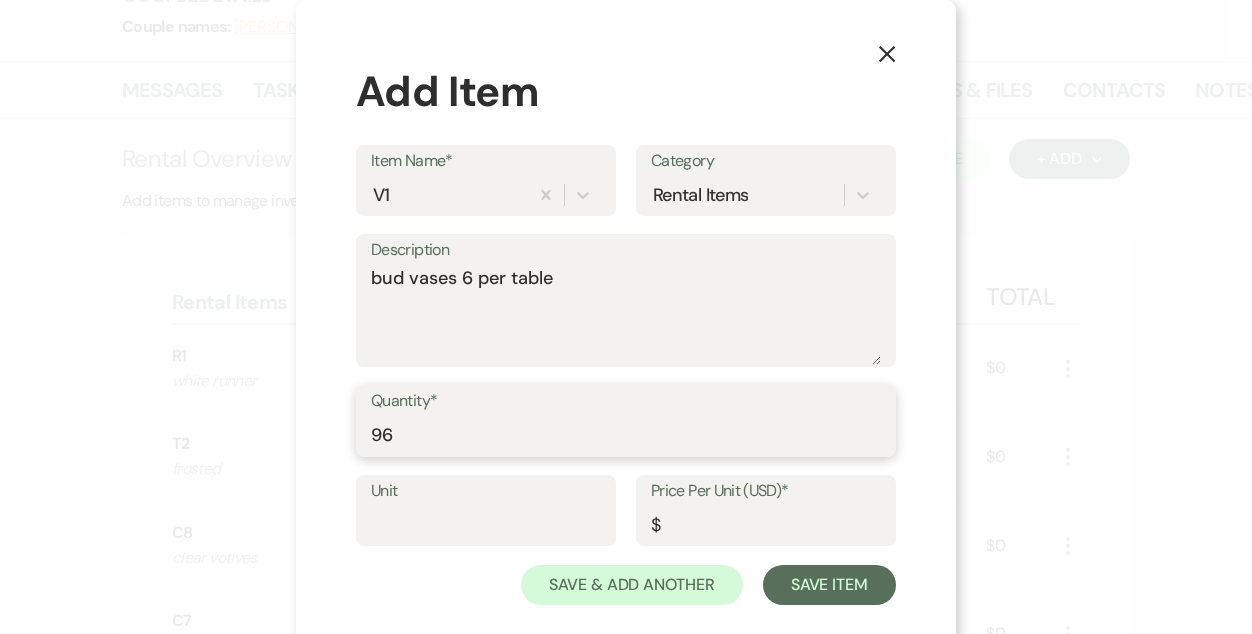 type on "96" 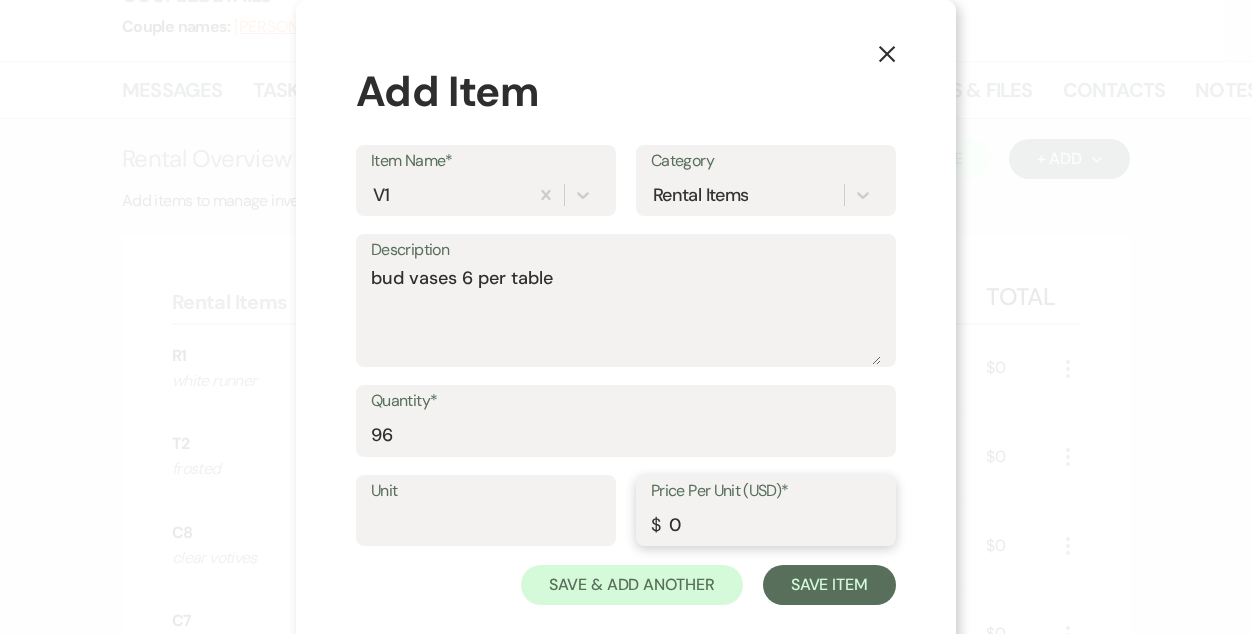 type on "0" 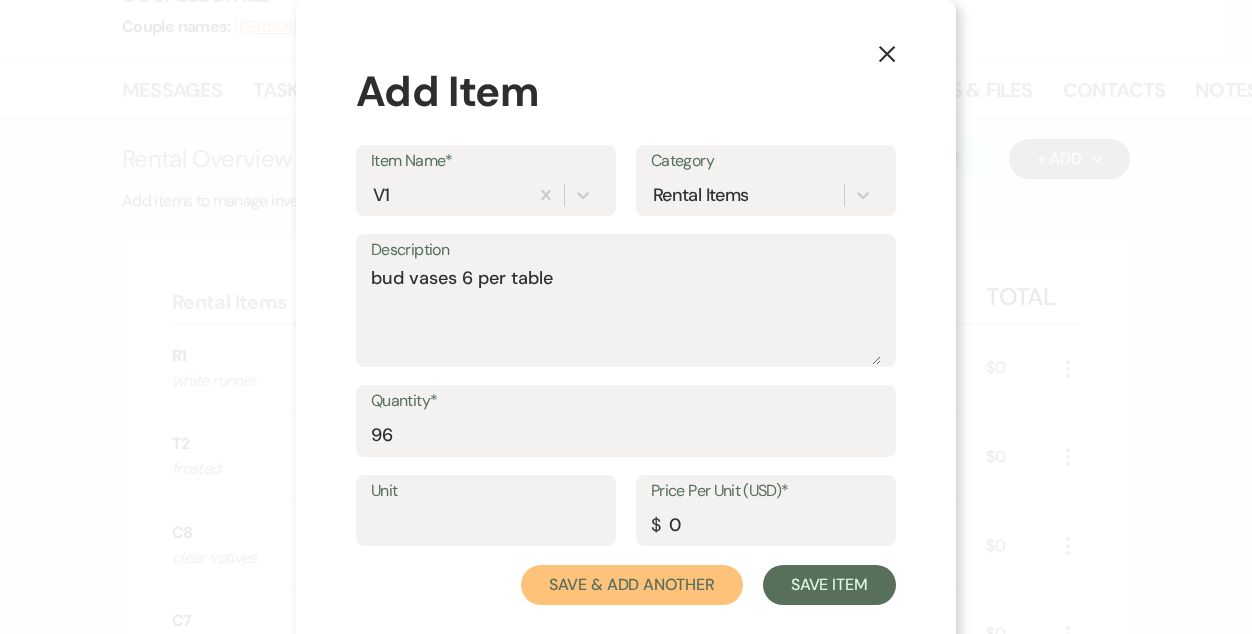type 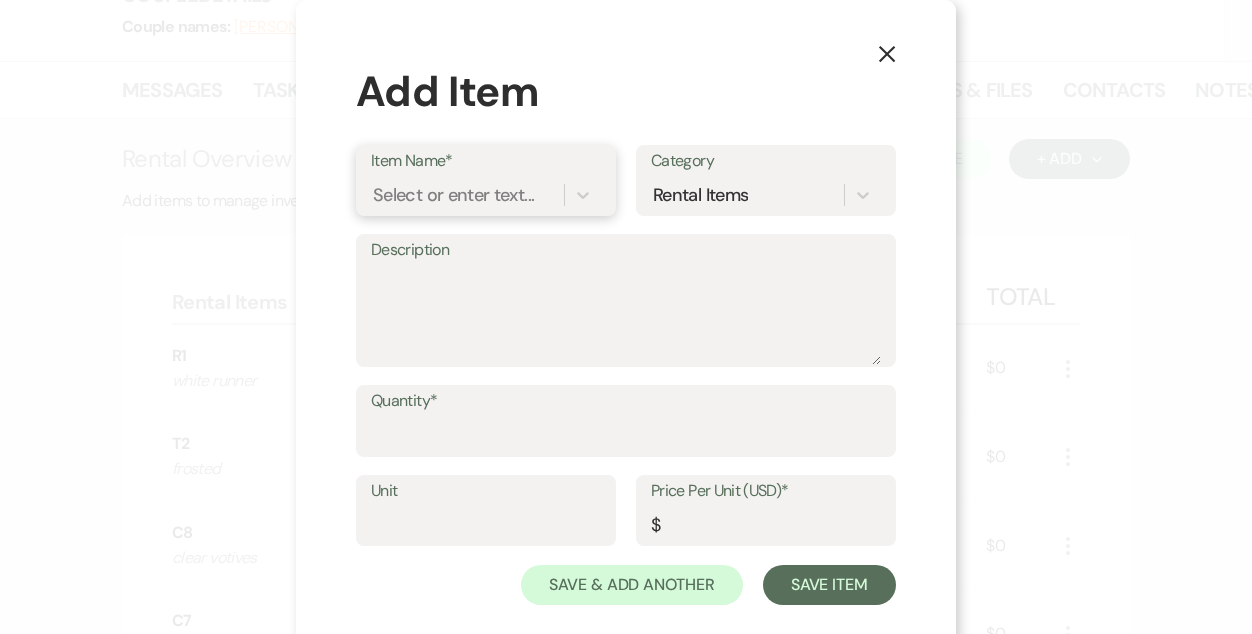 click on "Select or enter text..." at bounding box center [453, 194] 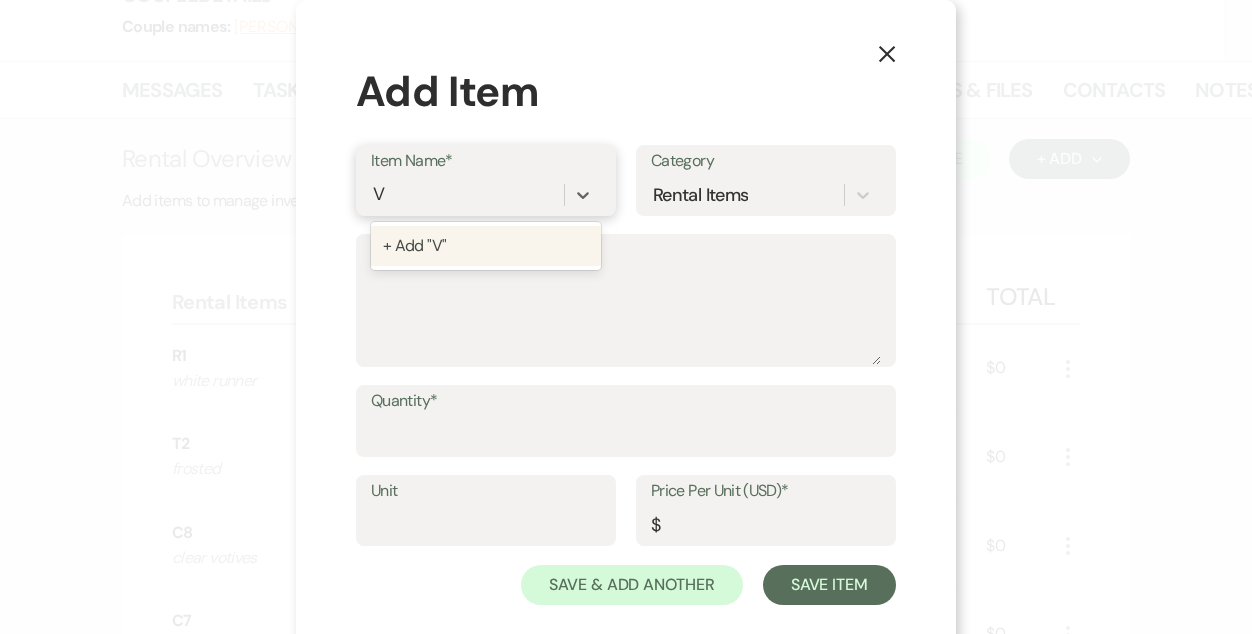 type on "V2" 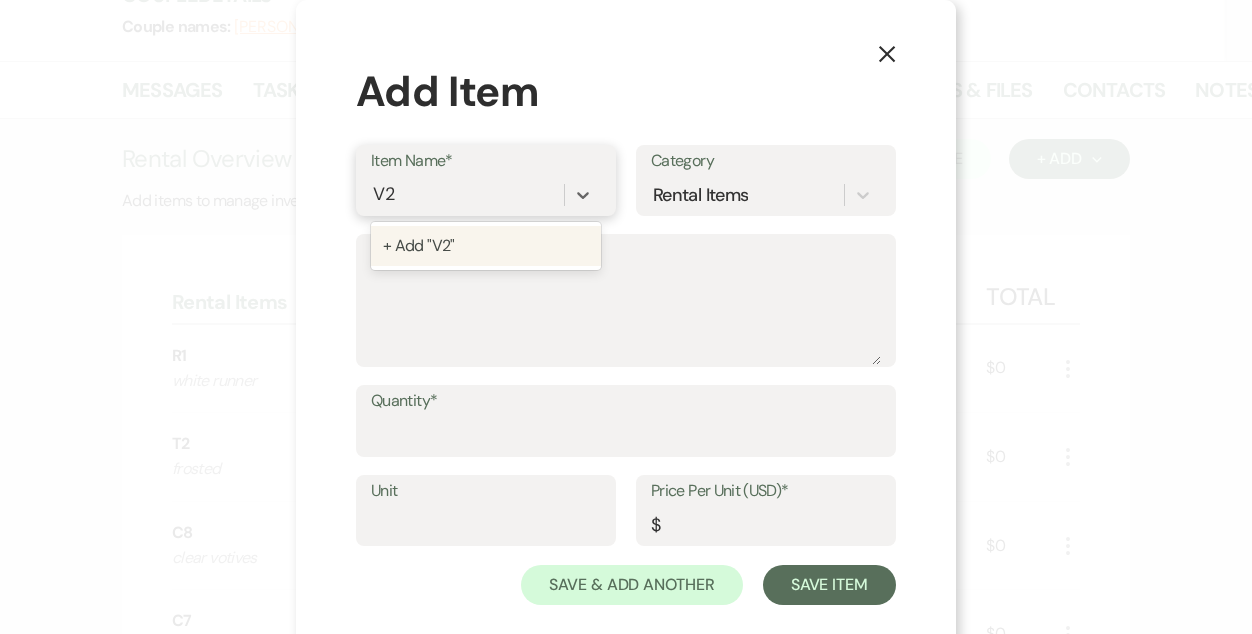 type 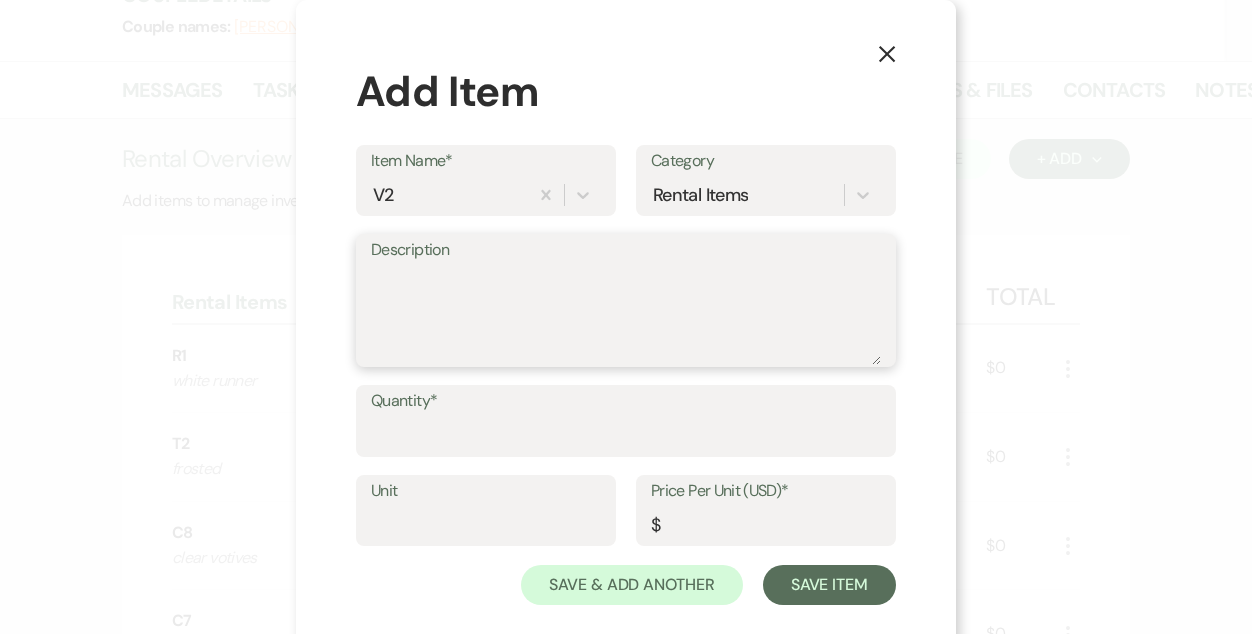 type on "r" 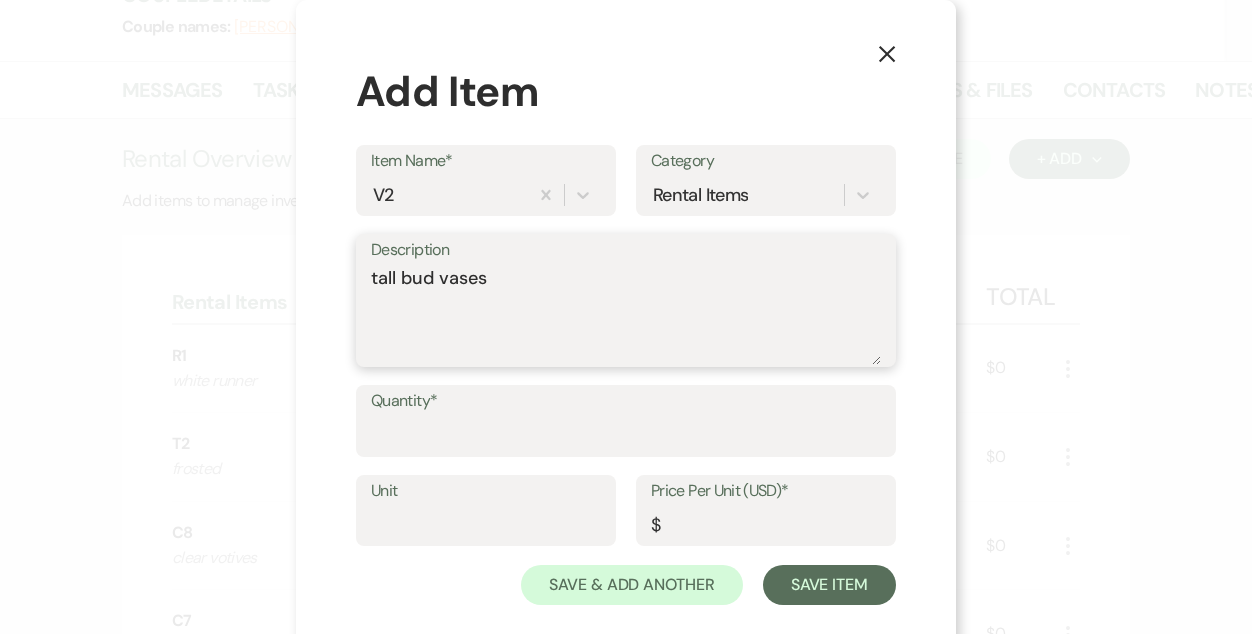 type on "tall bud vases" 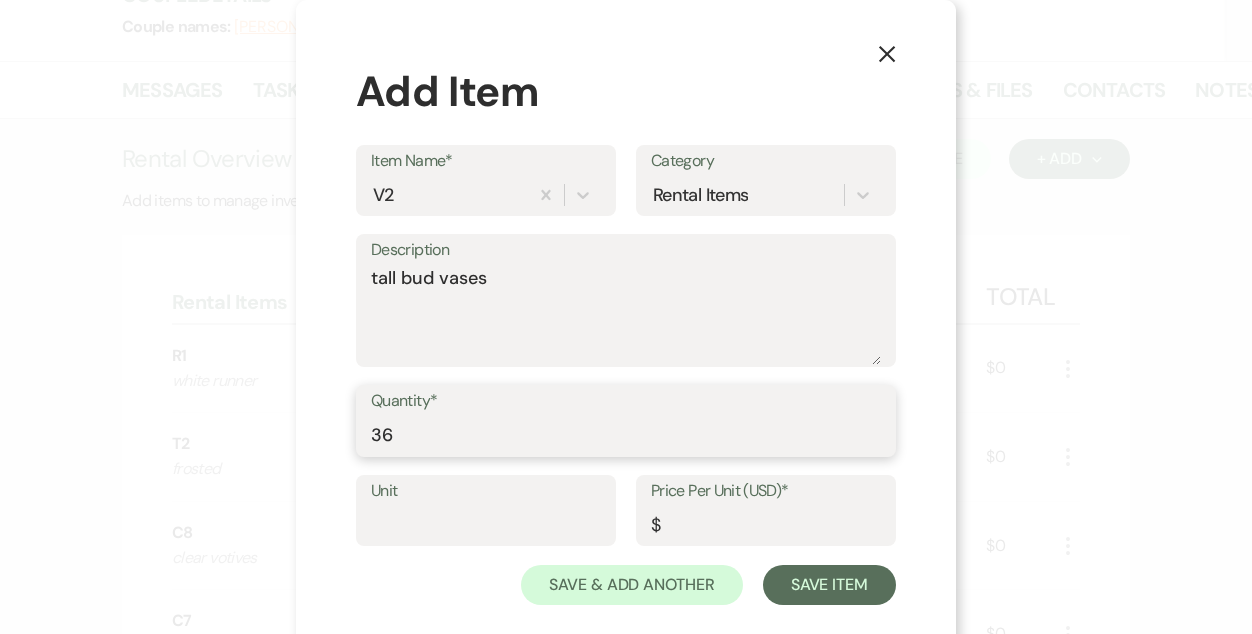 type on "36" 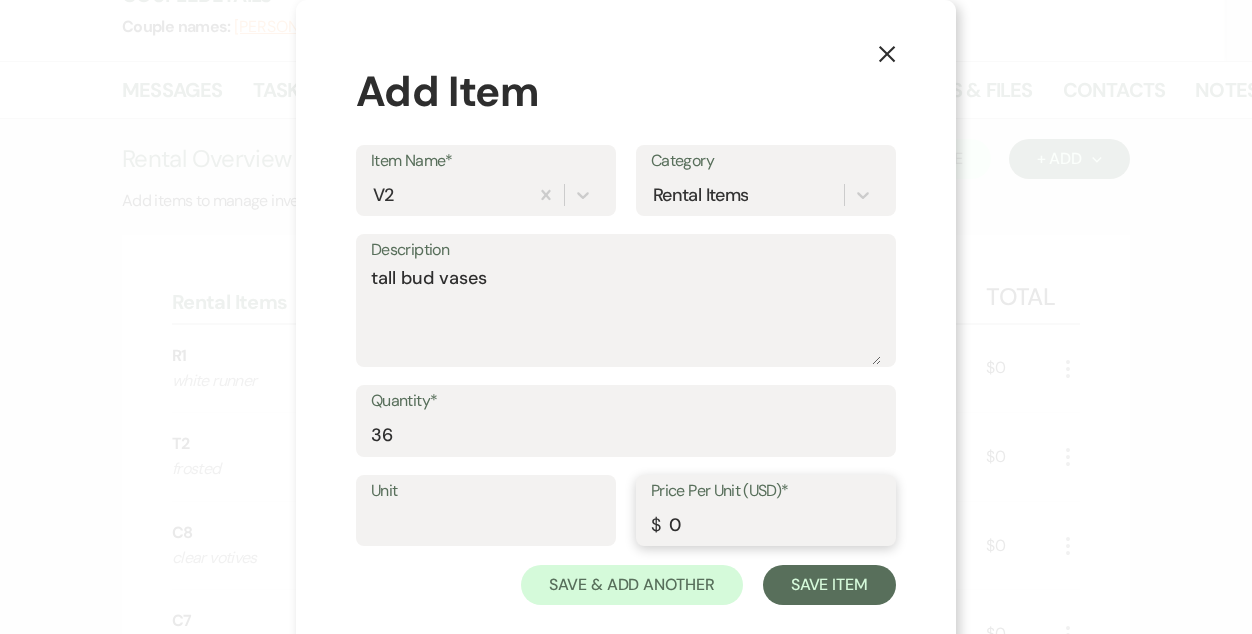 type on "0" 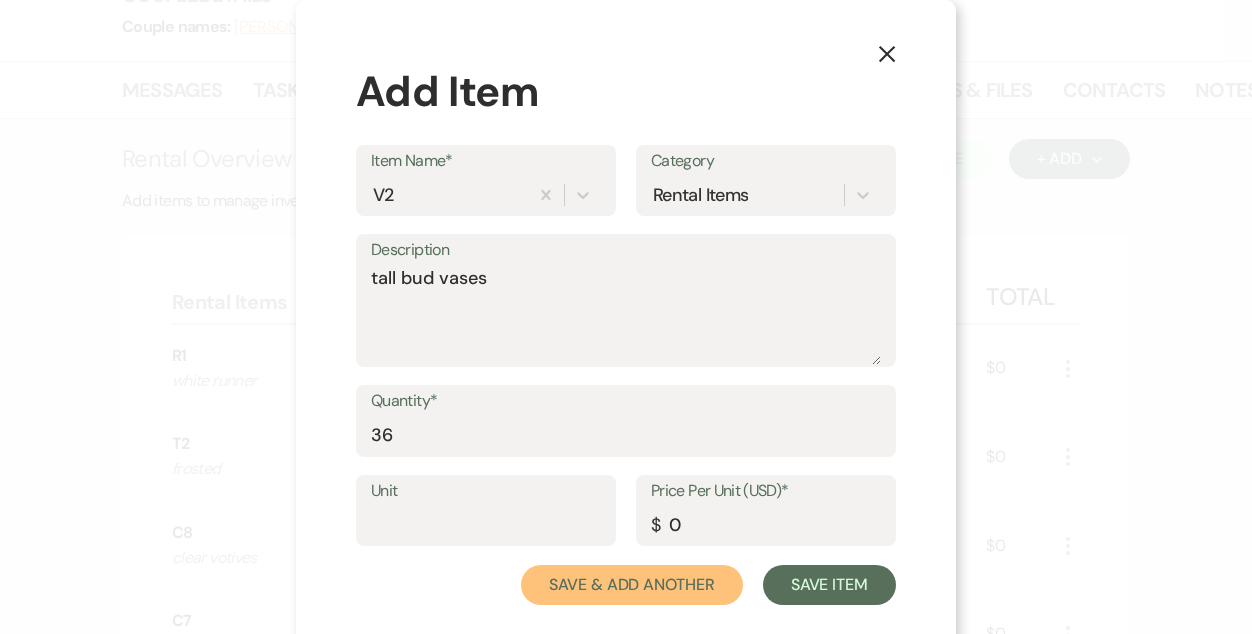 click on "Save & Add Another" at bounding box center [632, 585] 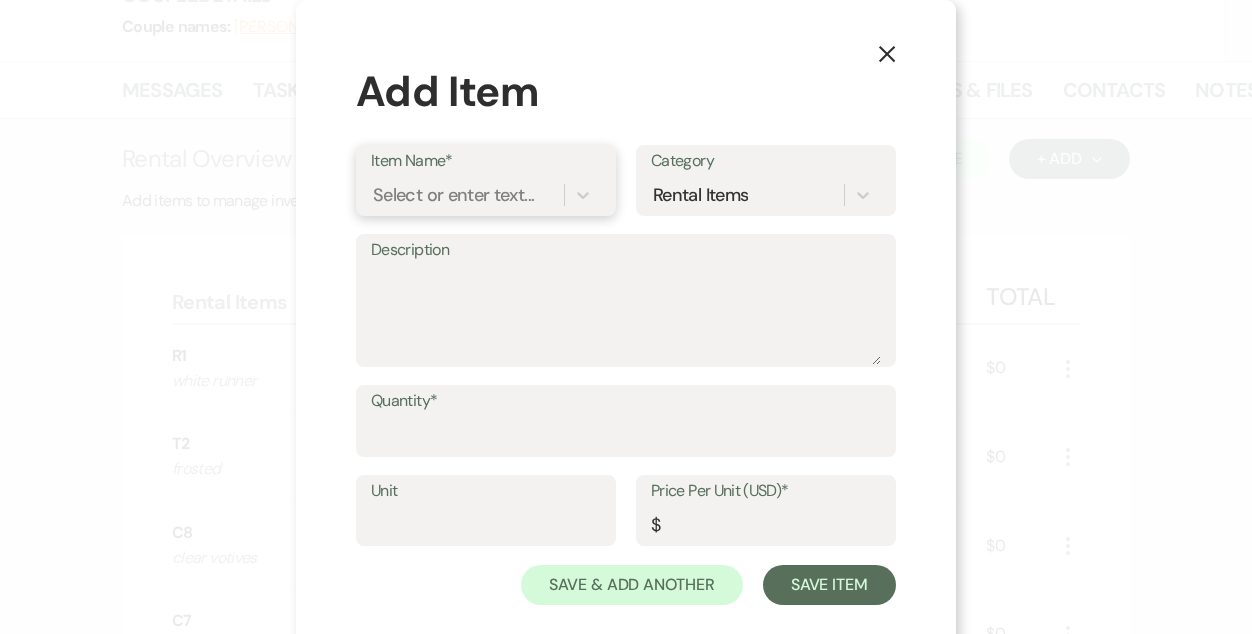 click on "Select or enter text..." at bounding box center (453, 194) 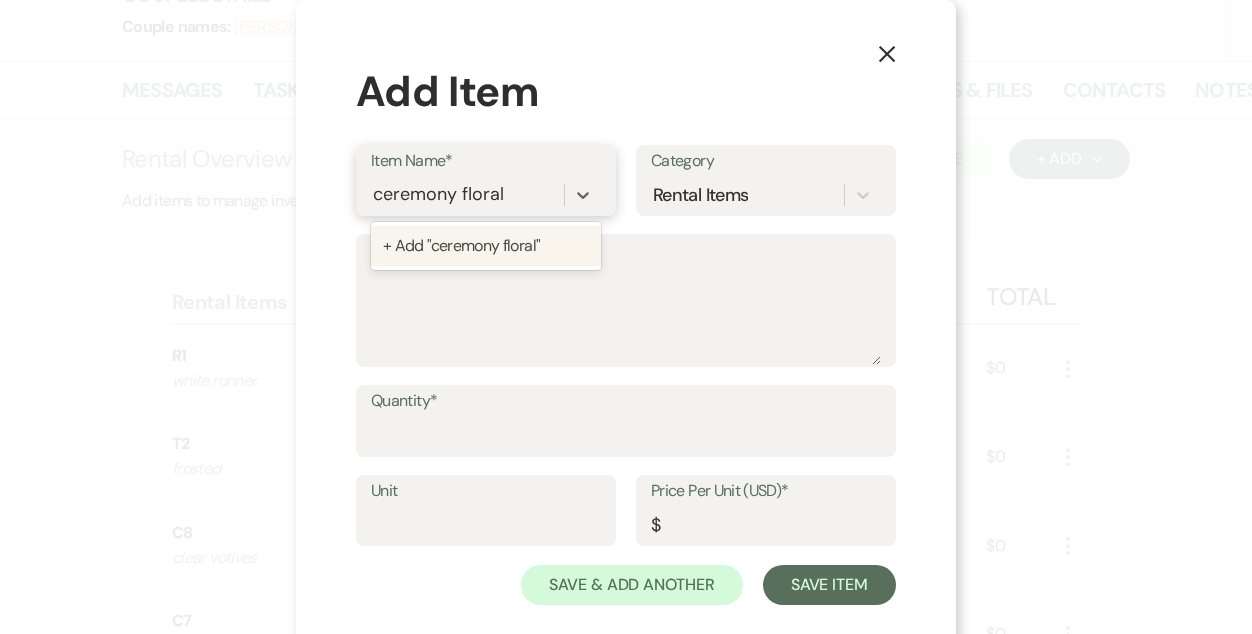 type on "ceremony florals" 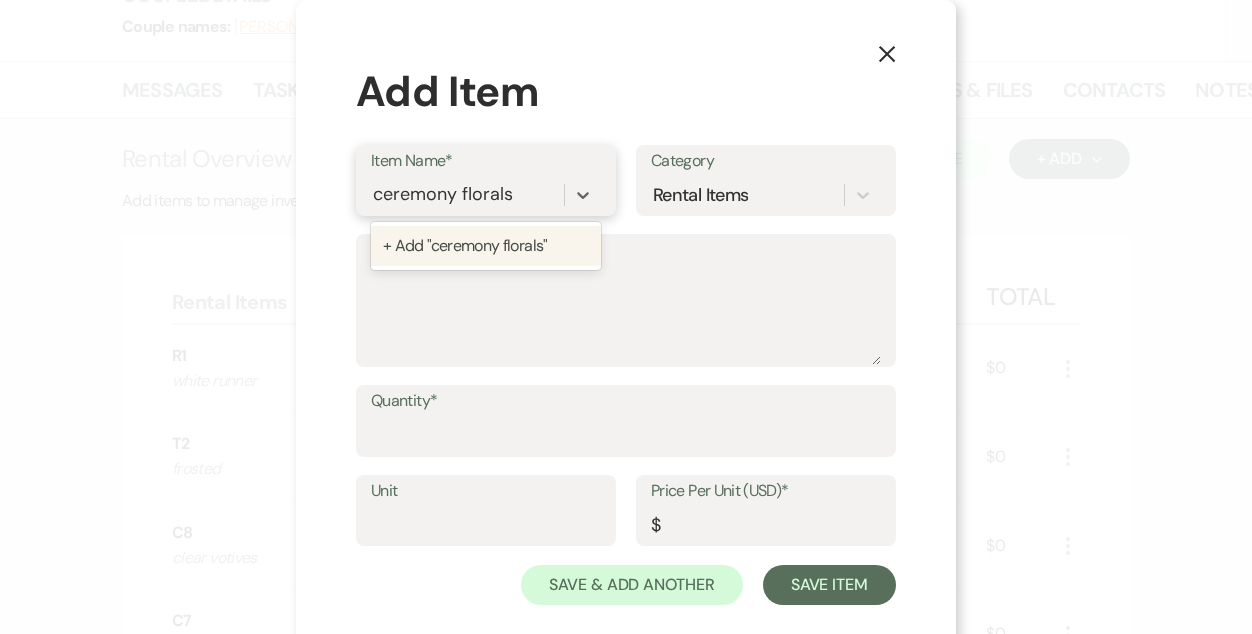 type 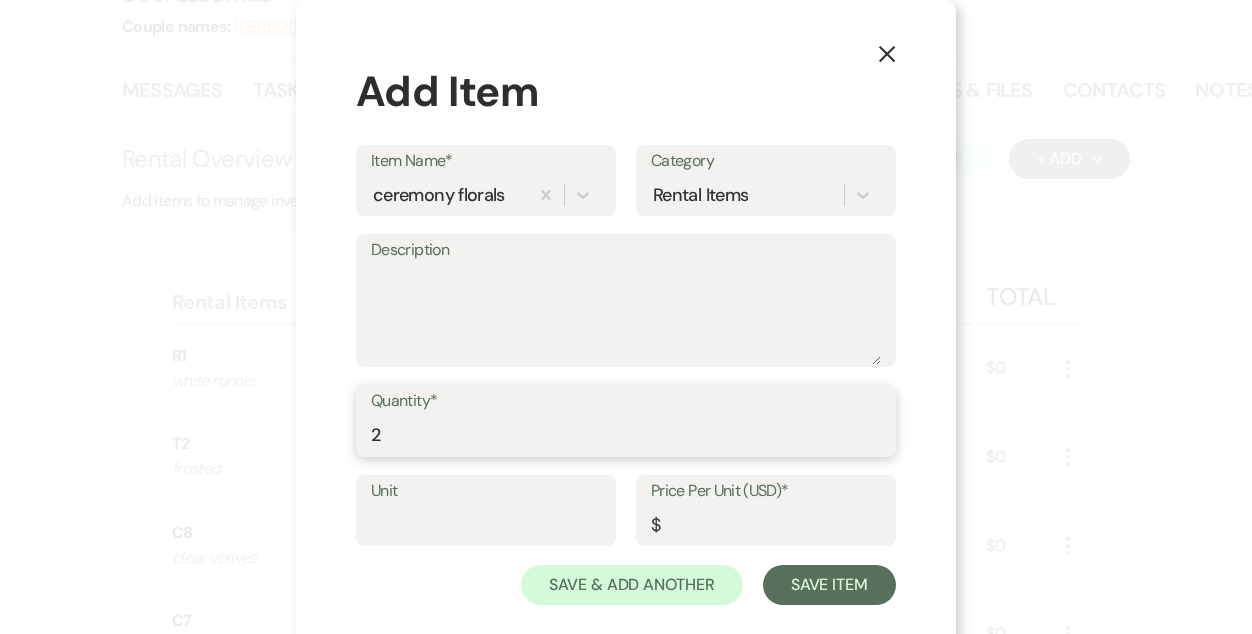 type on "2" 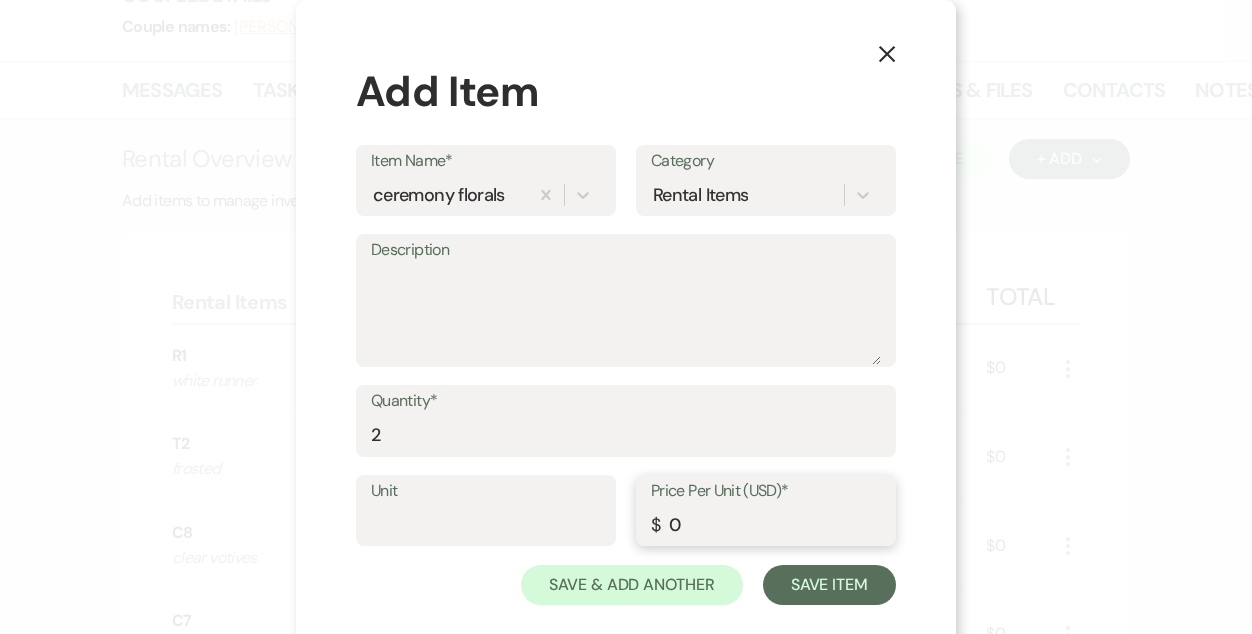 type on "0" 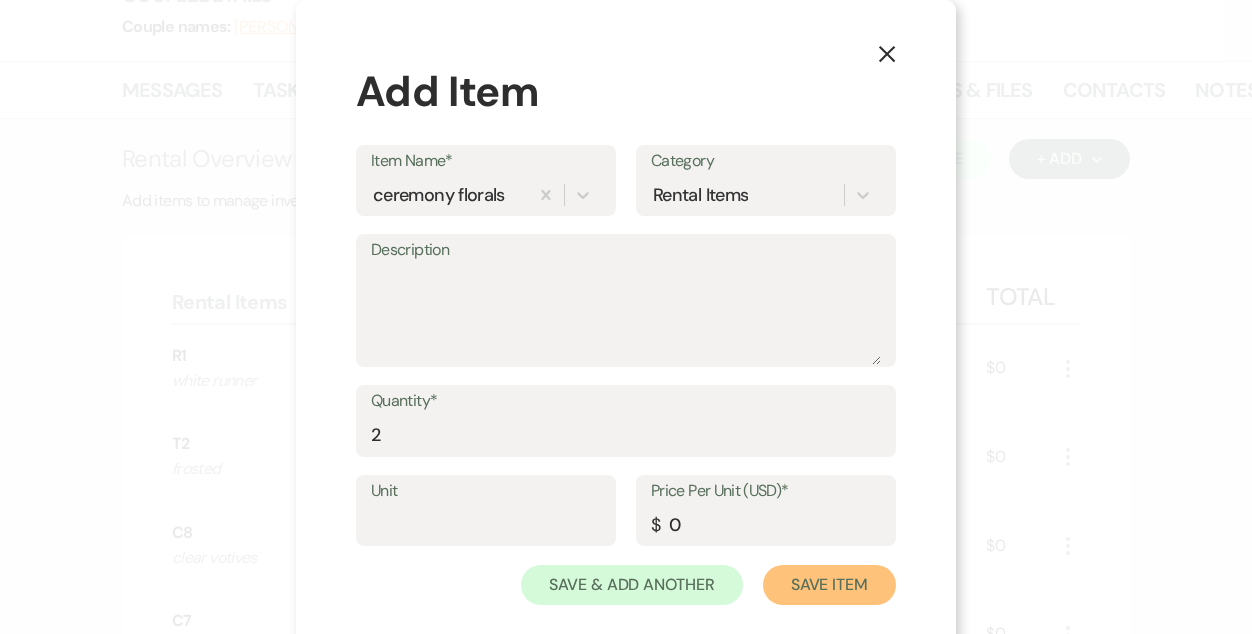 click on "Save Item" at bounding box center (829, 585) 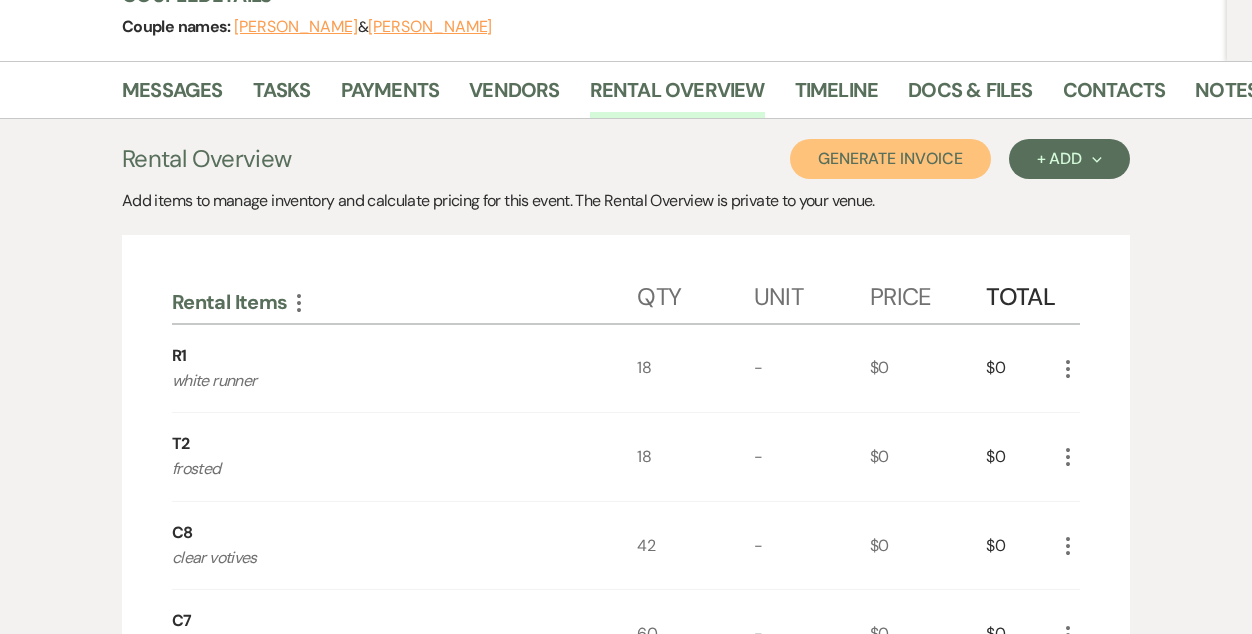 click on "Generate Invoice" at bounding box center (890, 159) 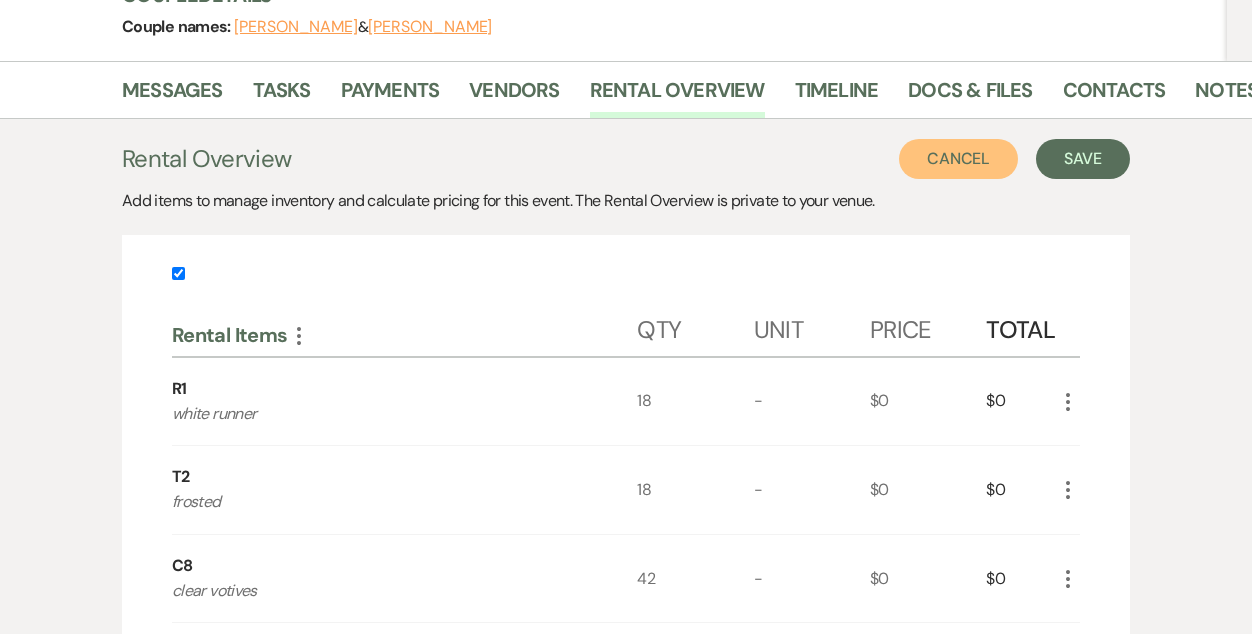 click on "Cancel" at bounding box center (959, 159) 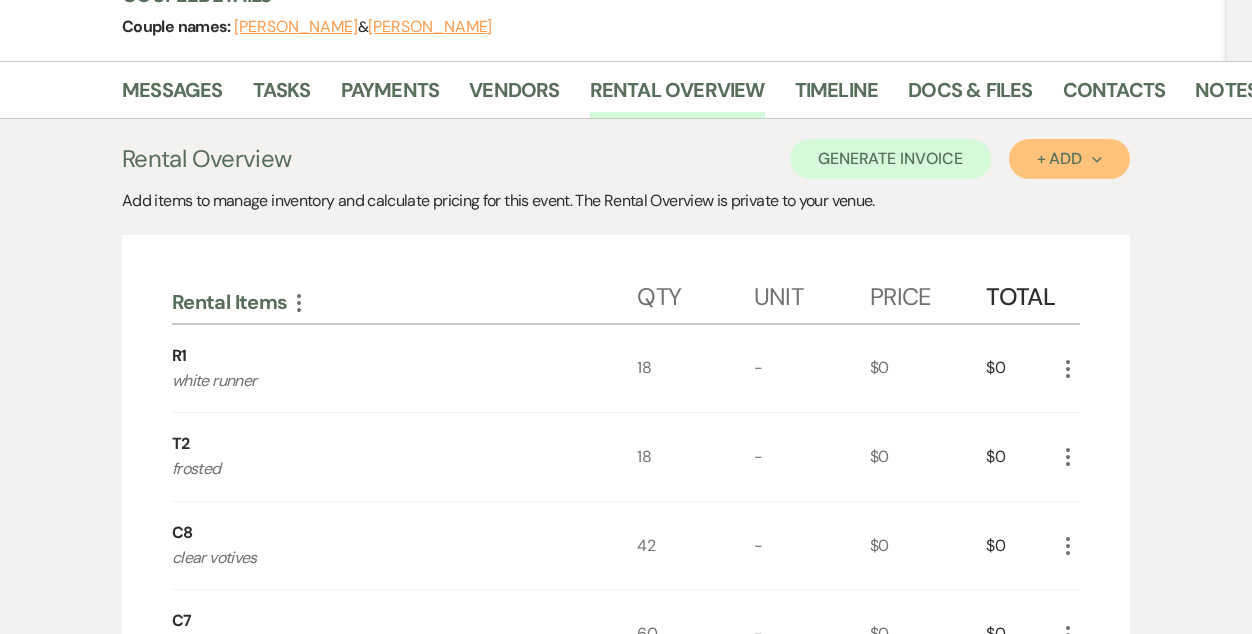 click on "+ Add Next" at bounding box center [1069, 159] 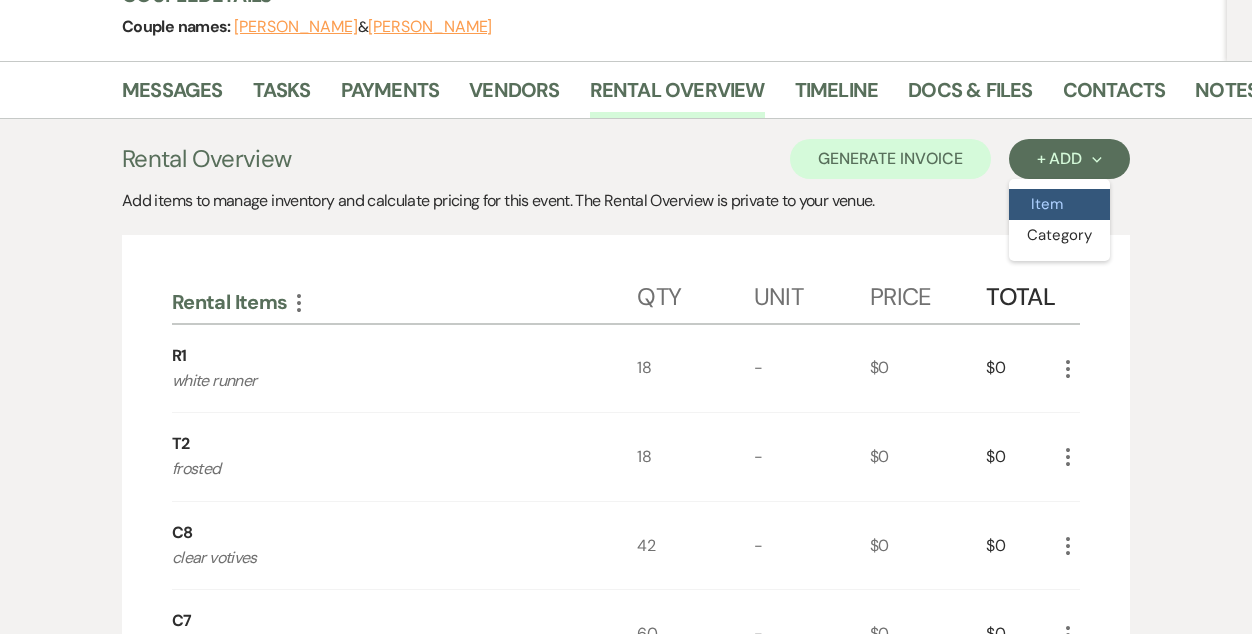 click on "Item" at bounding box center (1059, 204) 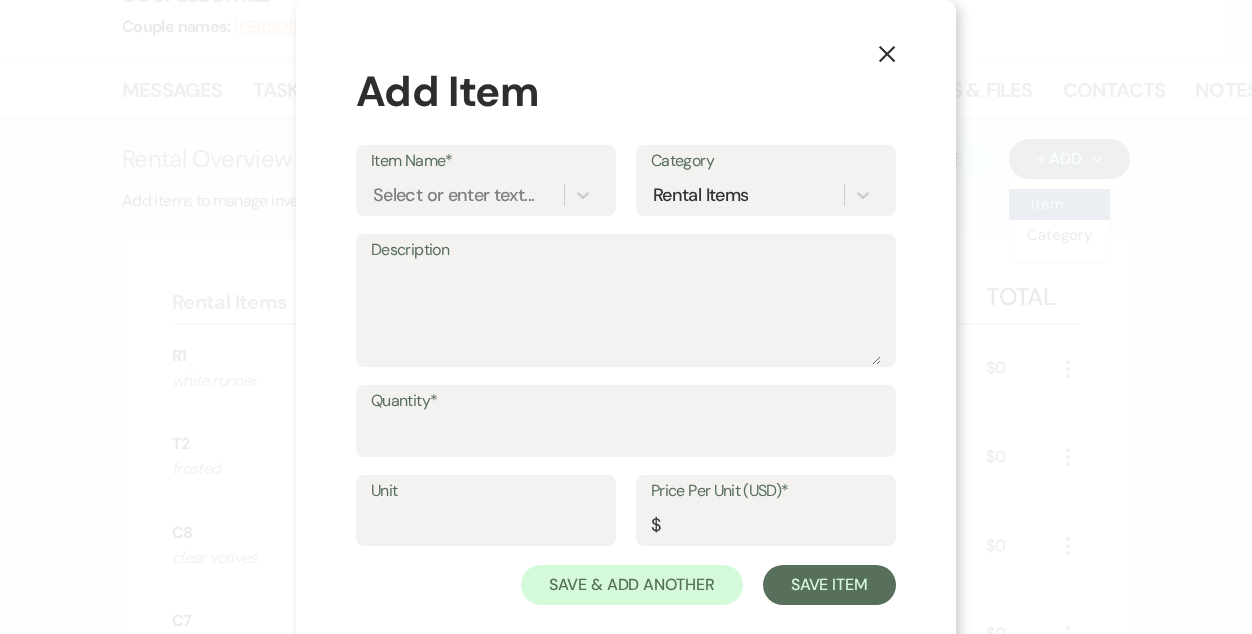 type 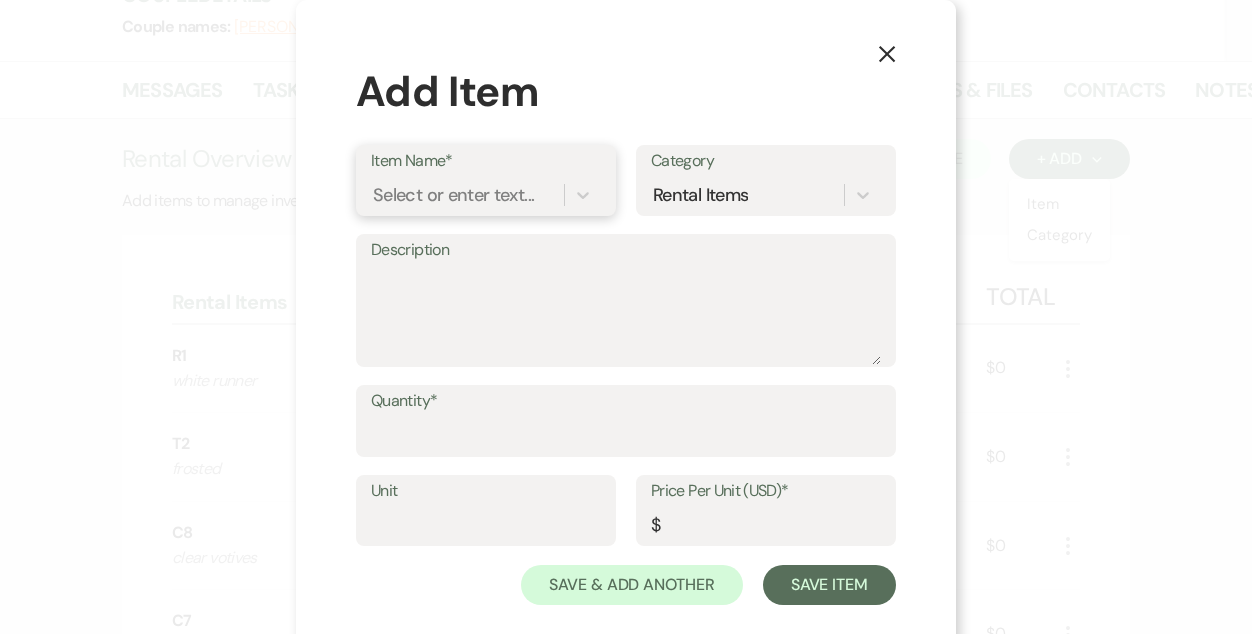 click on "Select or enter text..." at bounding box center [453, 194] 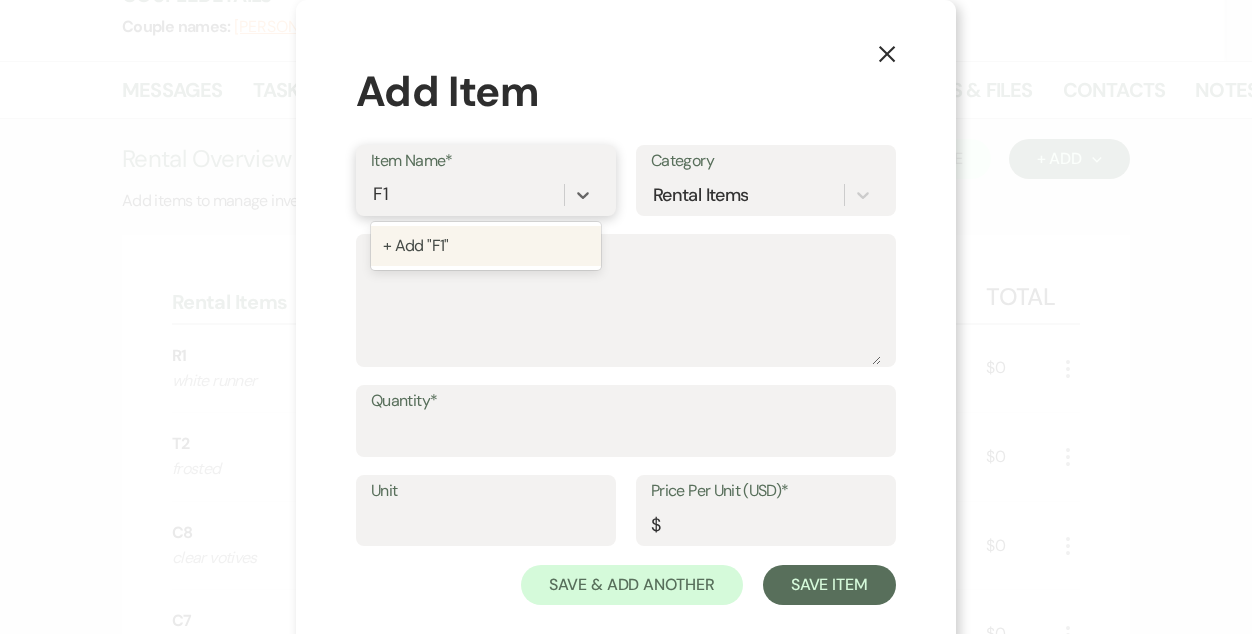 type on "F19" 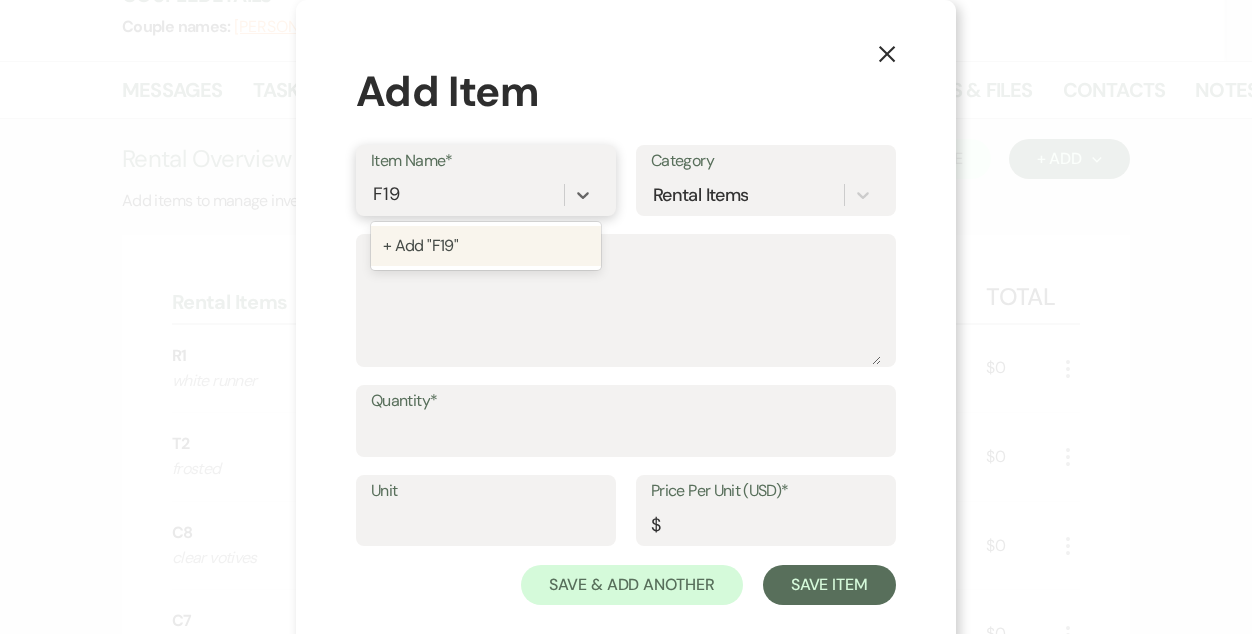 type 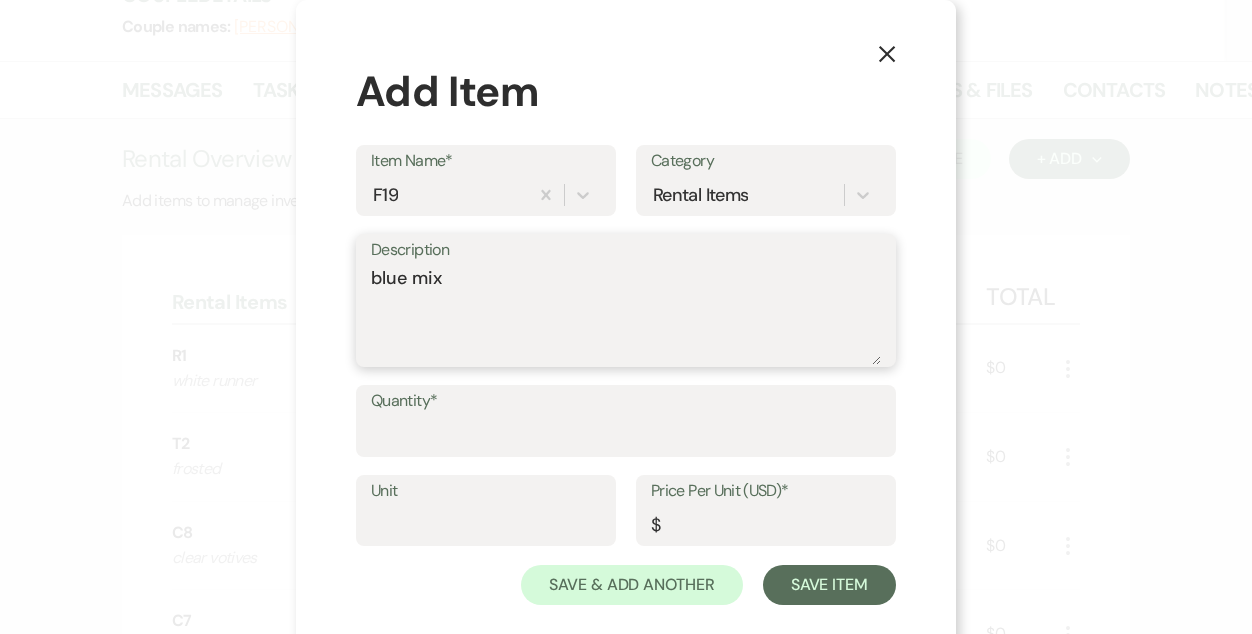 type on "blue mix" 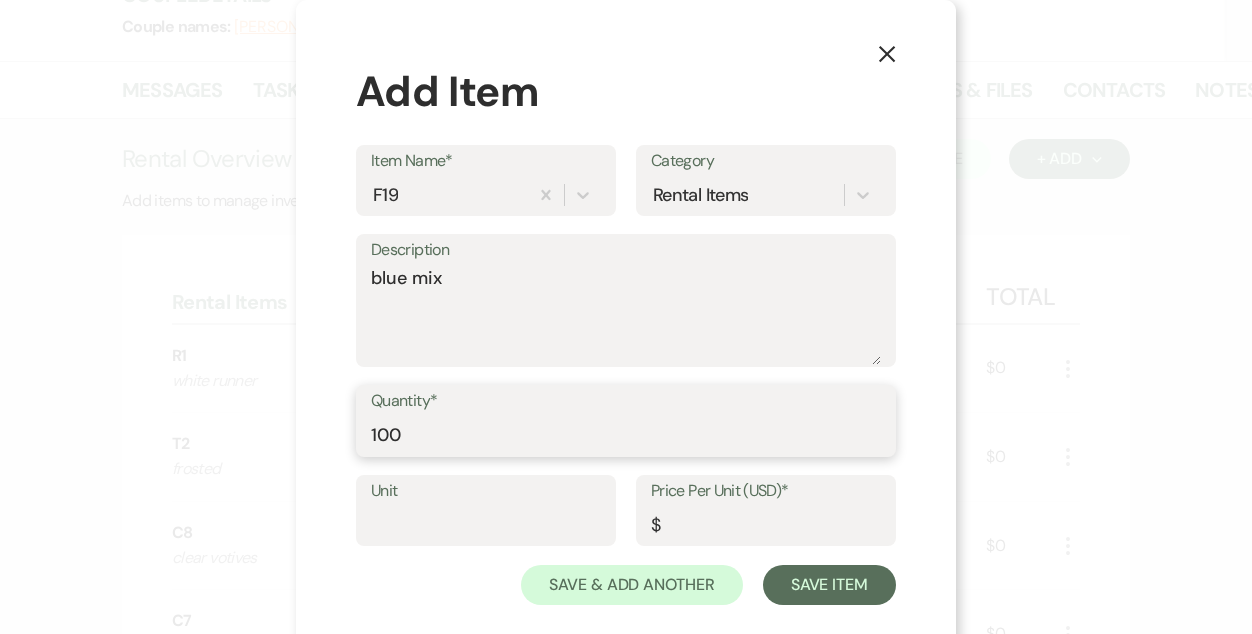 type on "100" 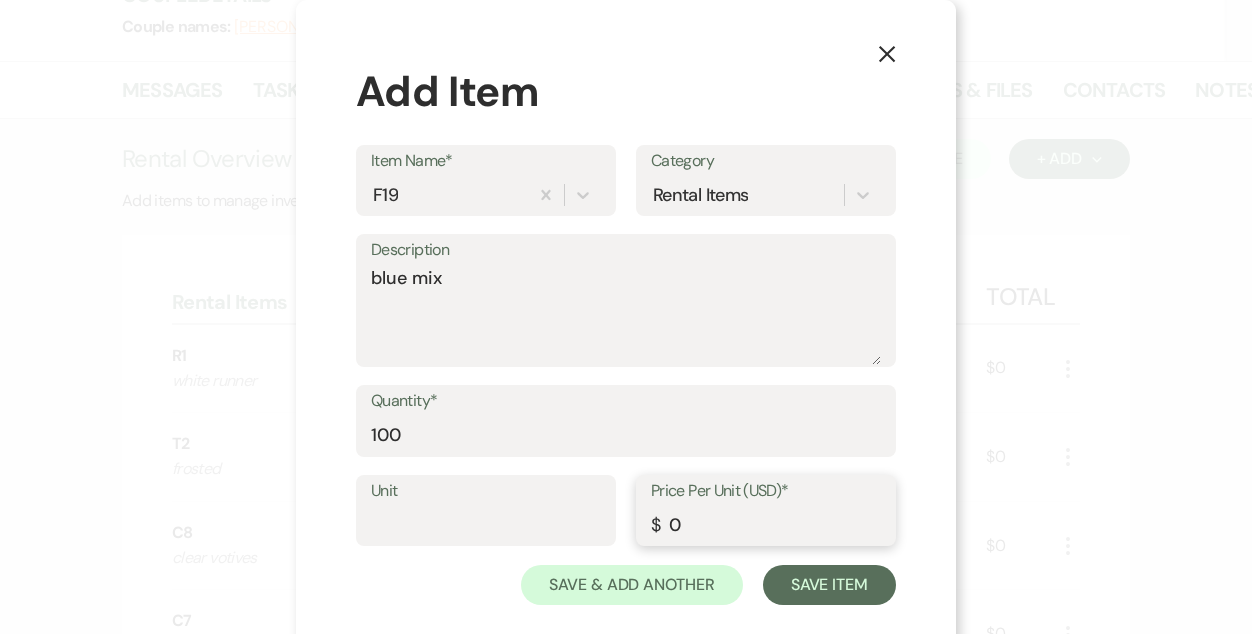 type on "0" 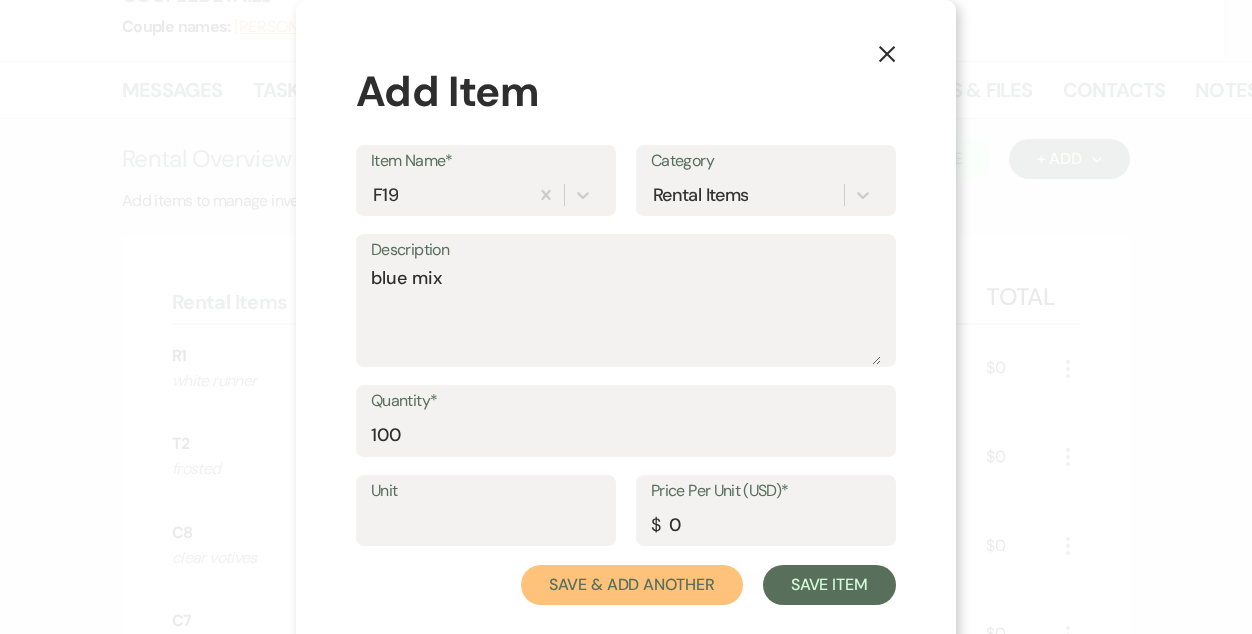 type 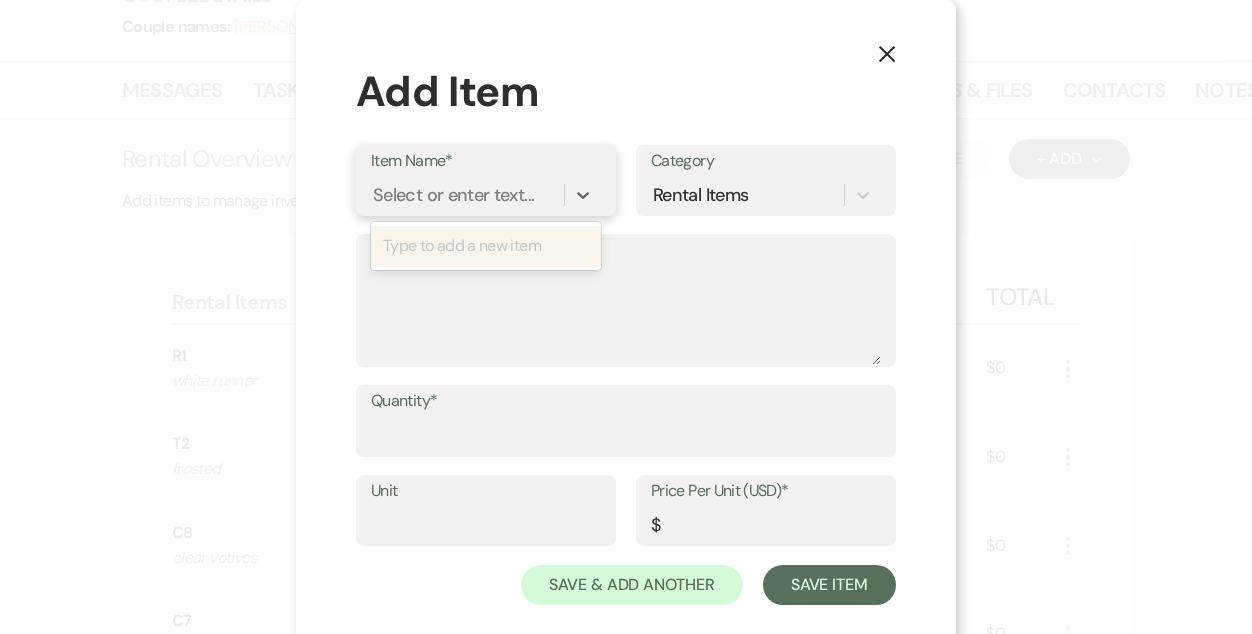 click on "Select or enter text..." at bounding box center (453, 194) 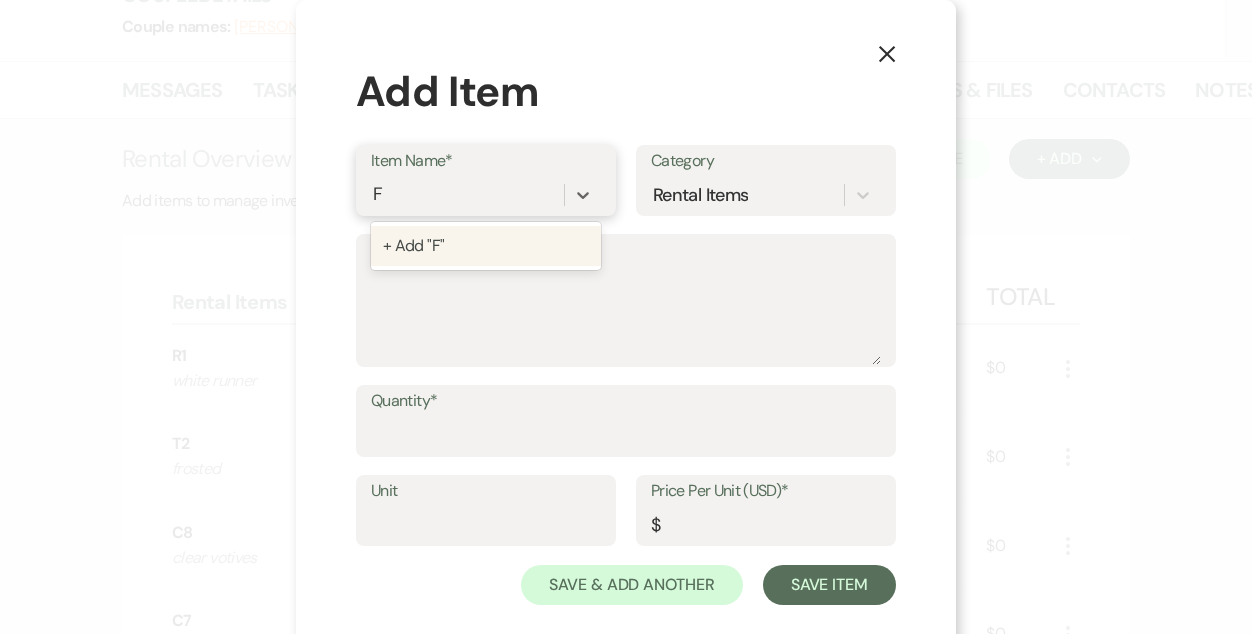 type on "F6" 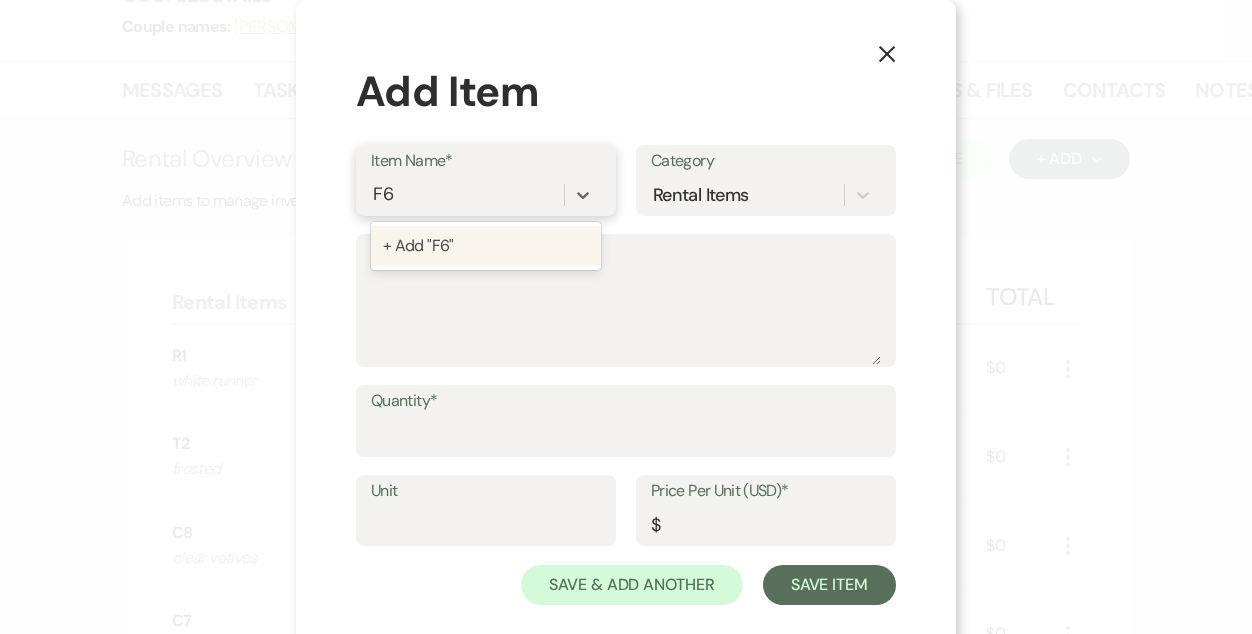 type 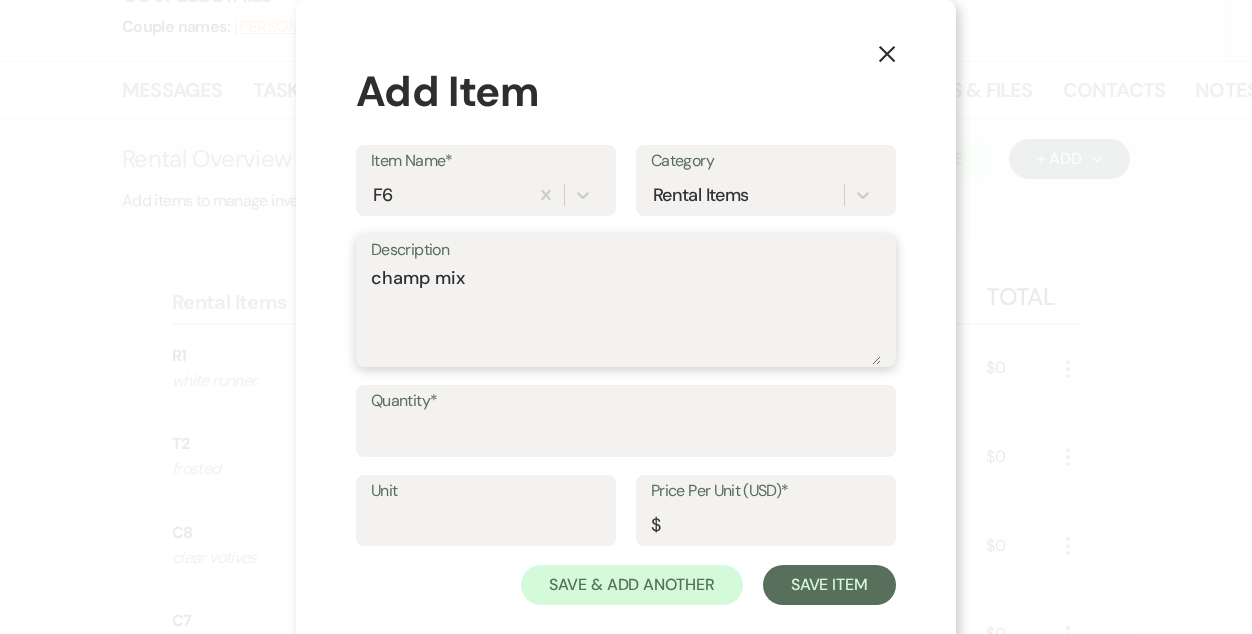 type on "champ mix" 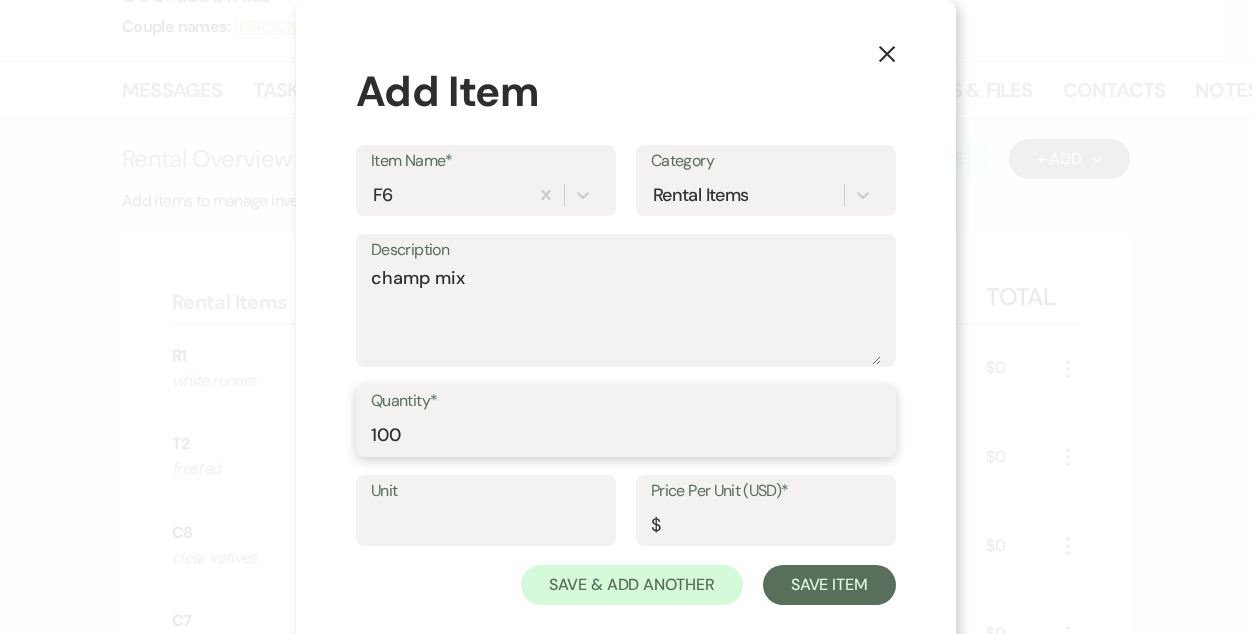 type on "100" 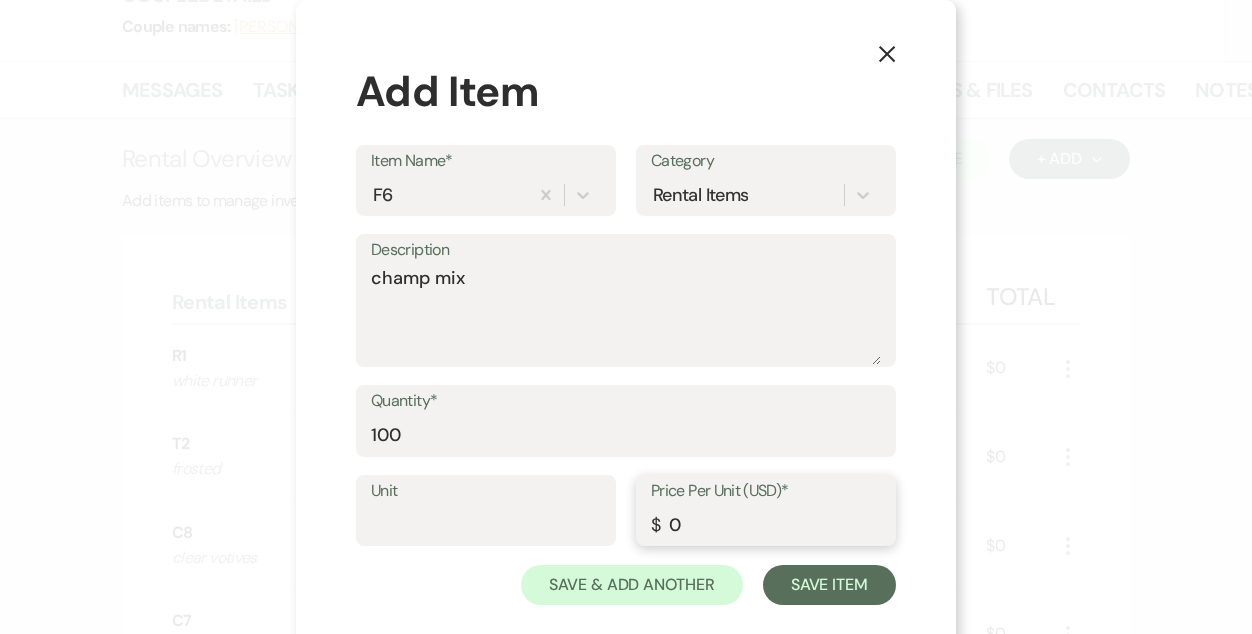type on "0" 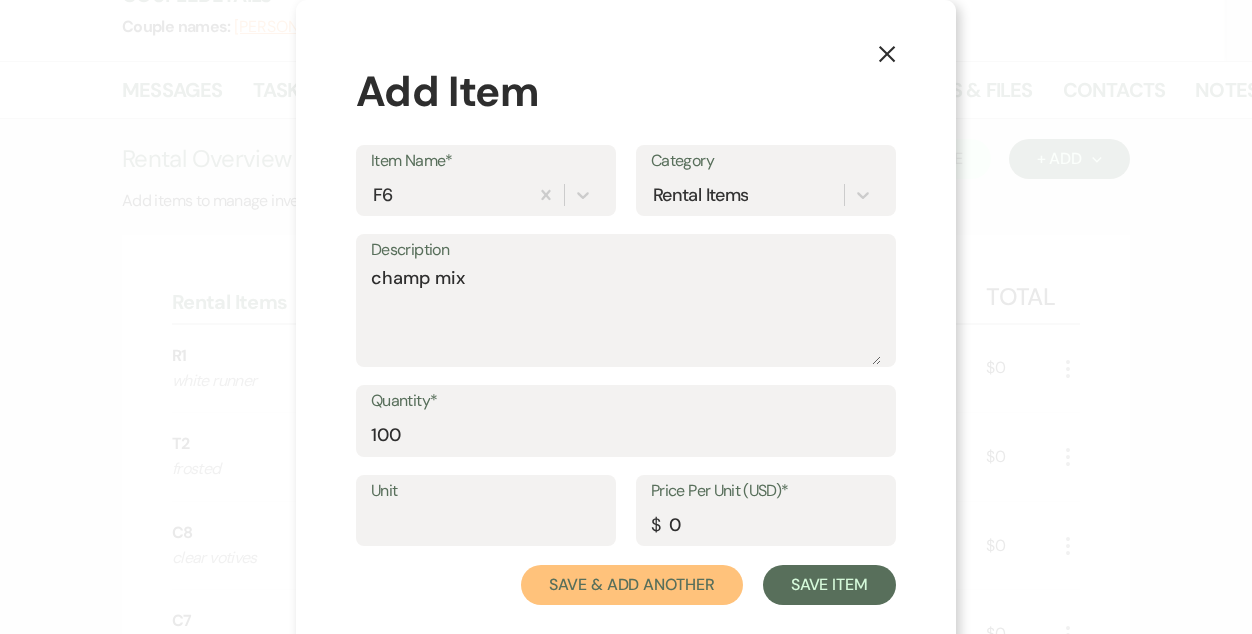 click on "Save & Add Another" at bounding box center [632, 585] 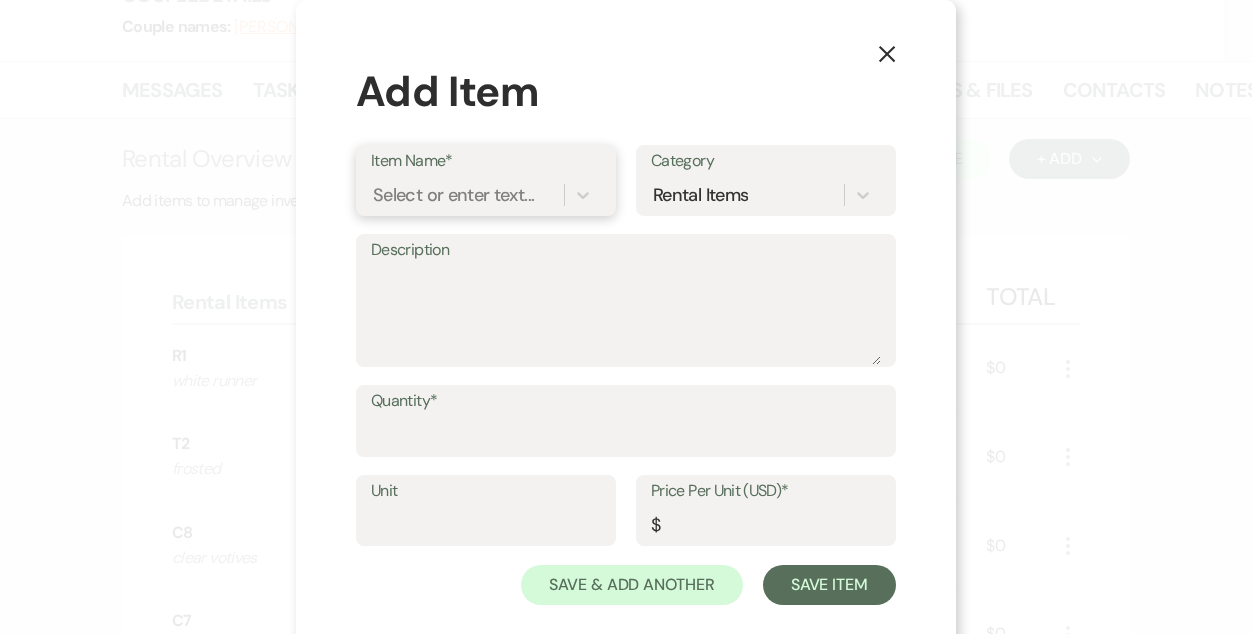 click on "Select or enter text..." at bounding box center [453, 194] 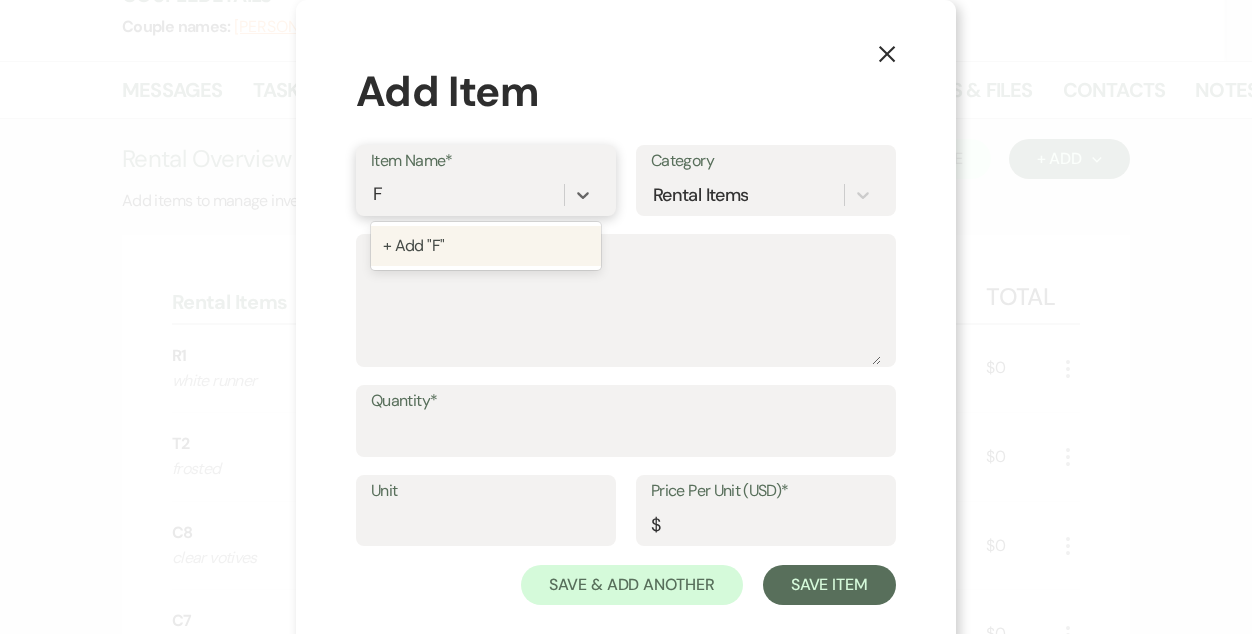 type on "F7" 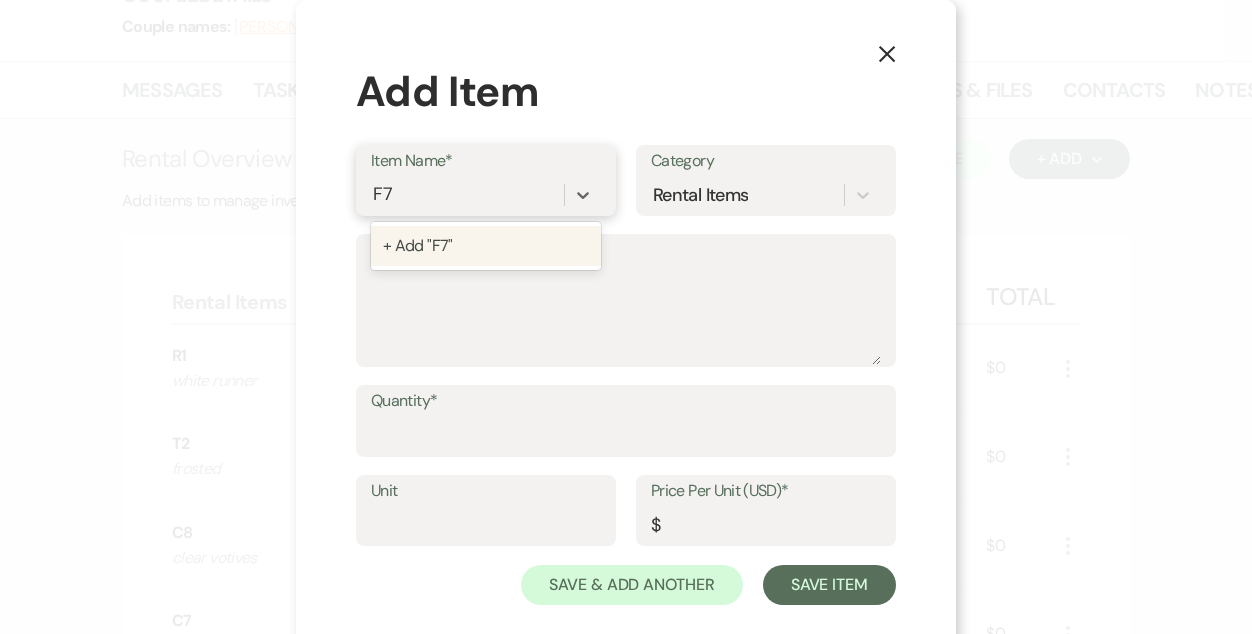 type 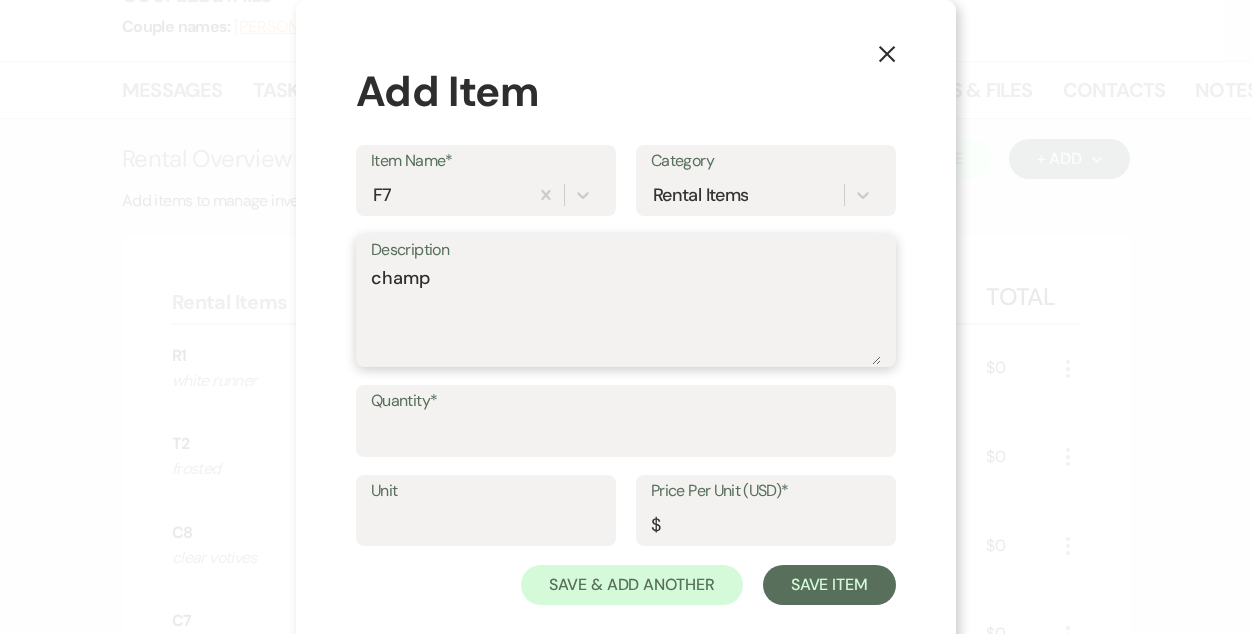 type on "champ" 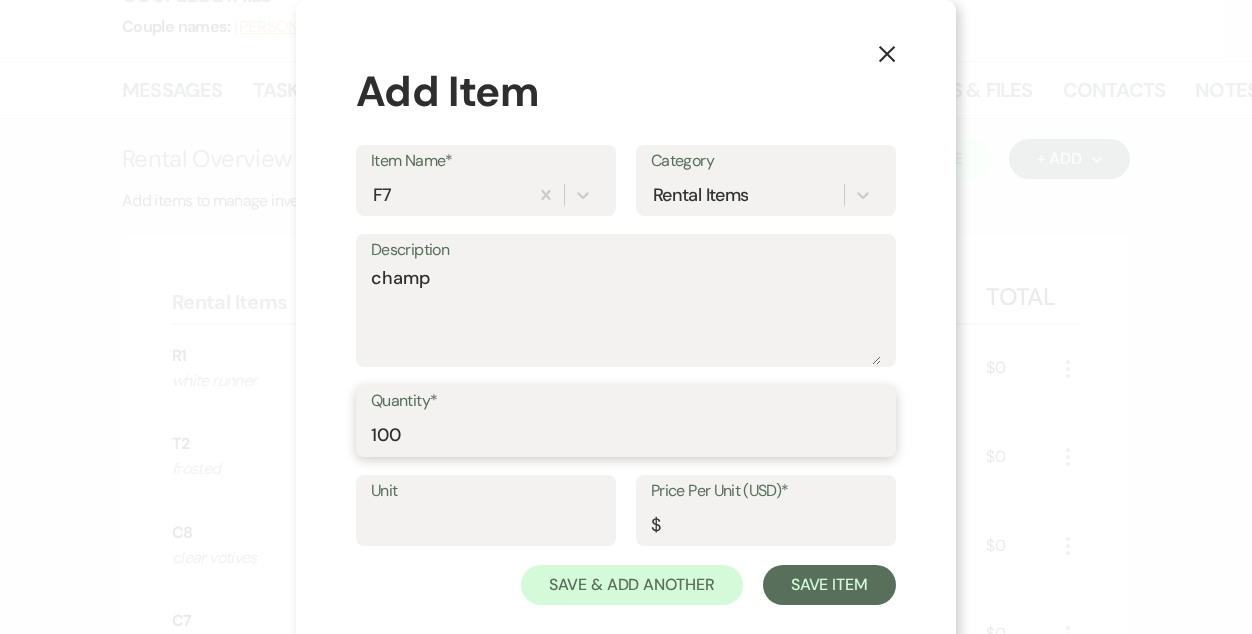 type on "100" 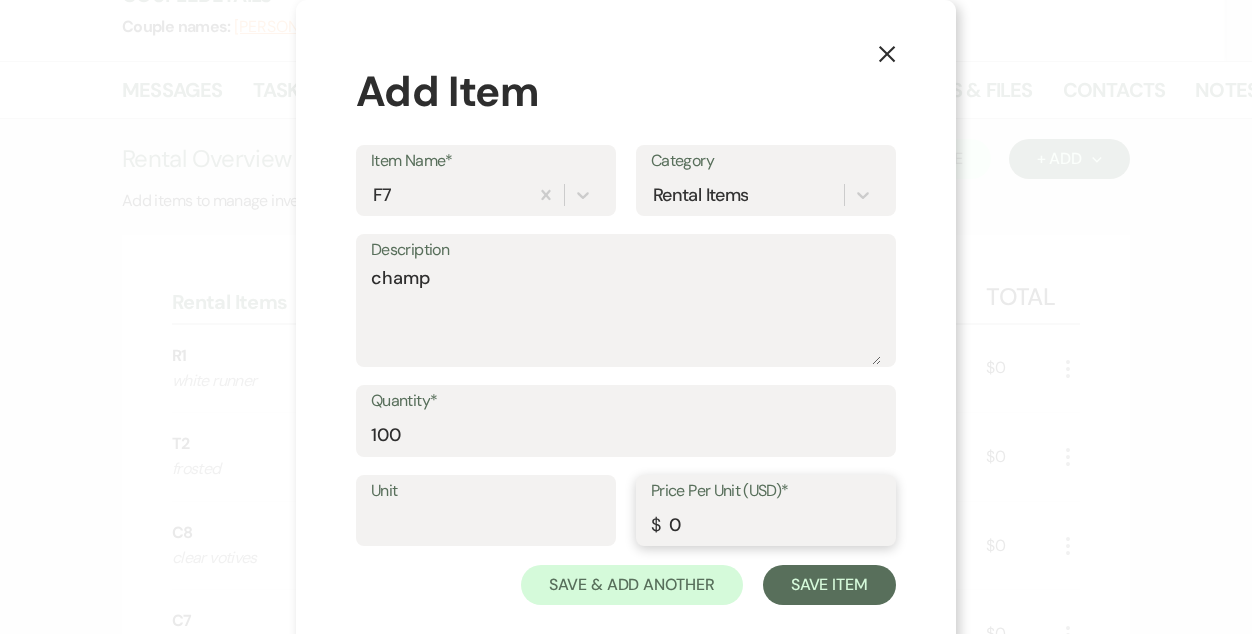 type on "0" 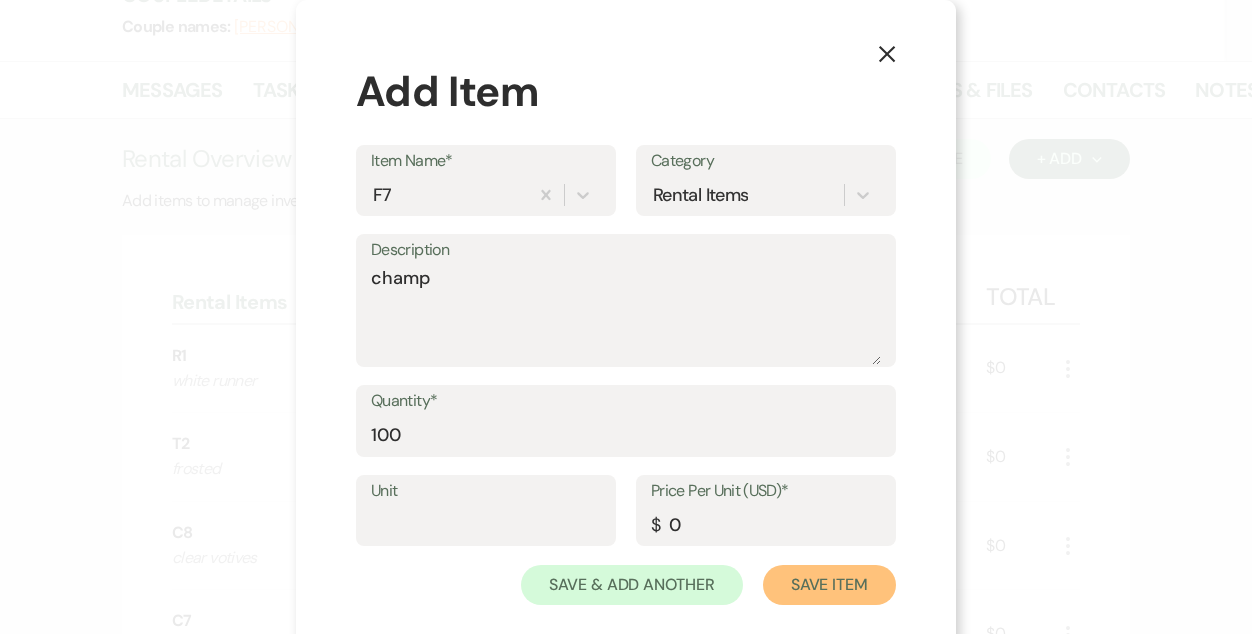 click on "Save Item" at bounding box center [829, 585] 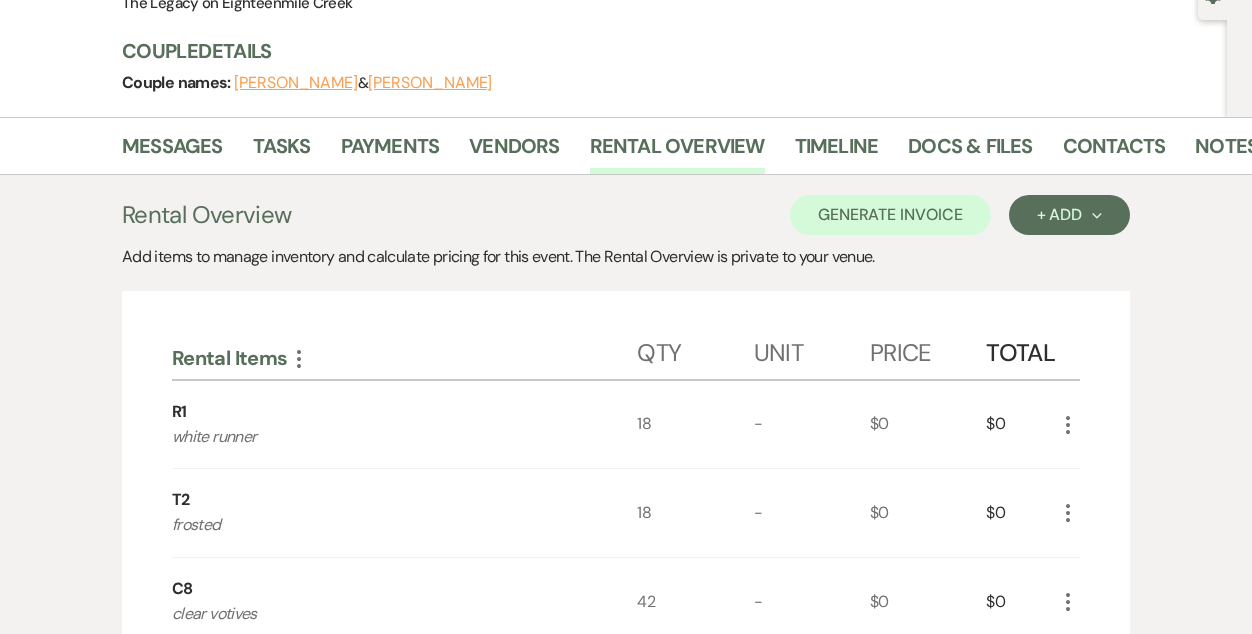 scroll, scrollTop: 200, scrollLeft: 0, axis: vertical 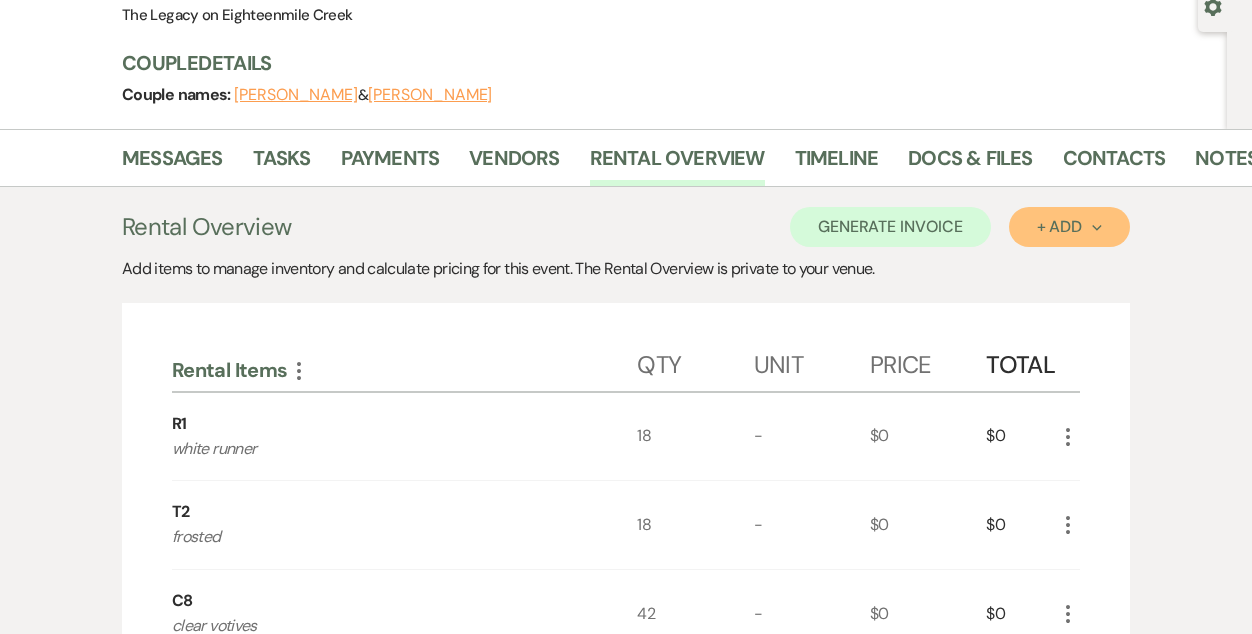 click on "+ Add Next" at bounding box center [1069, 227] 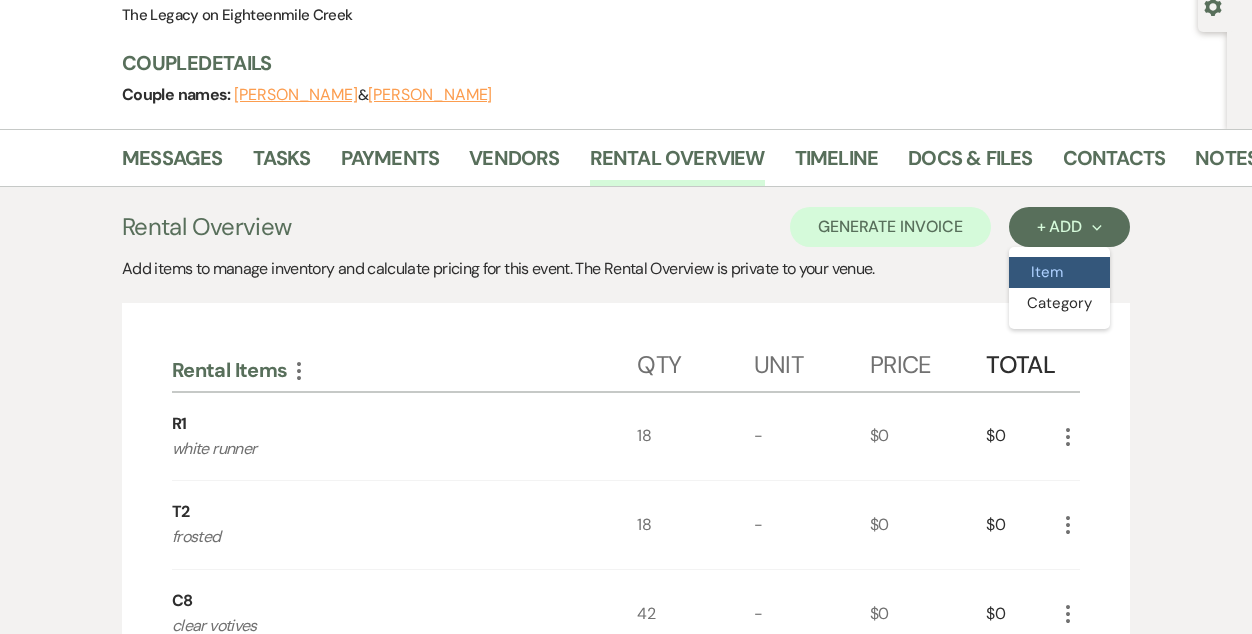 click on "Item" at bounding box center (1059, 272) 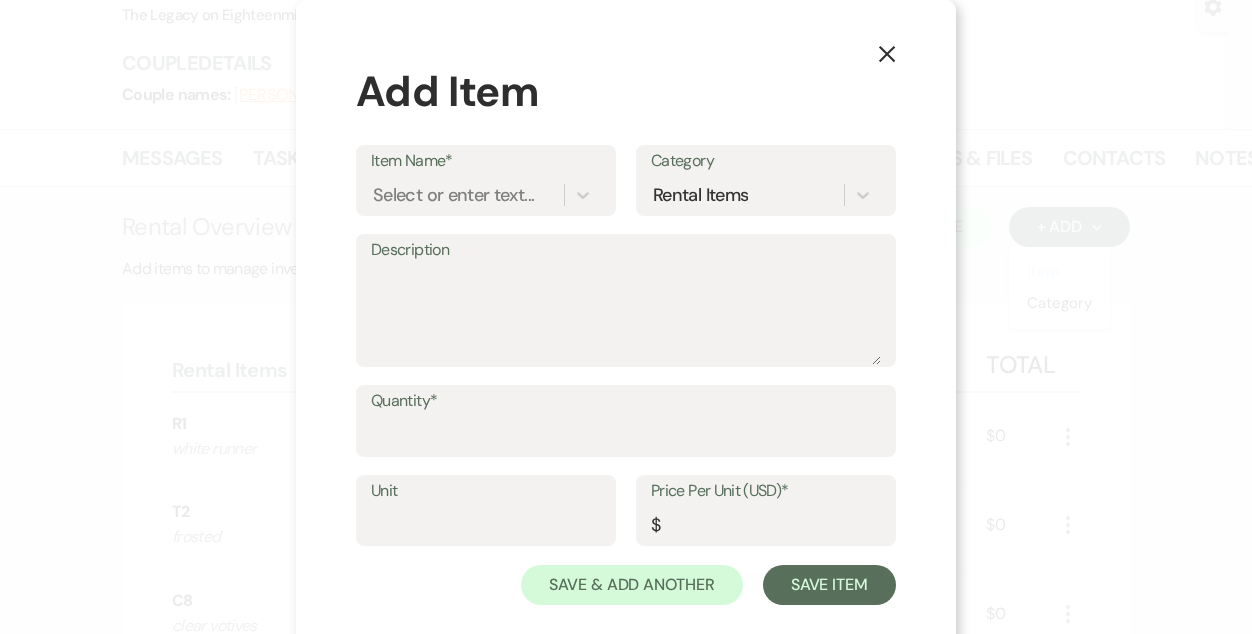 type 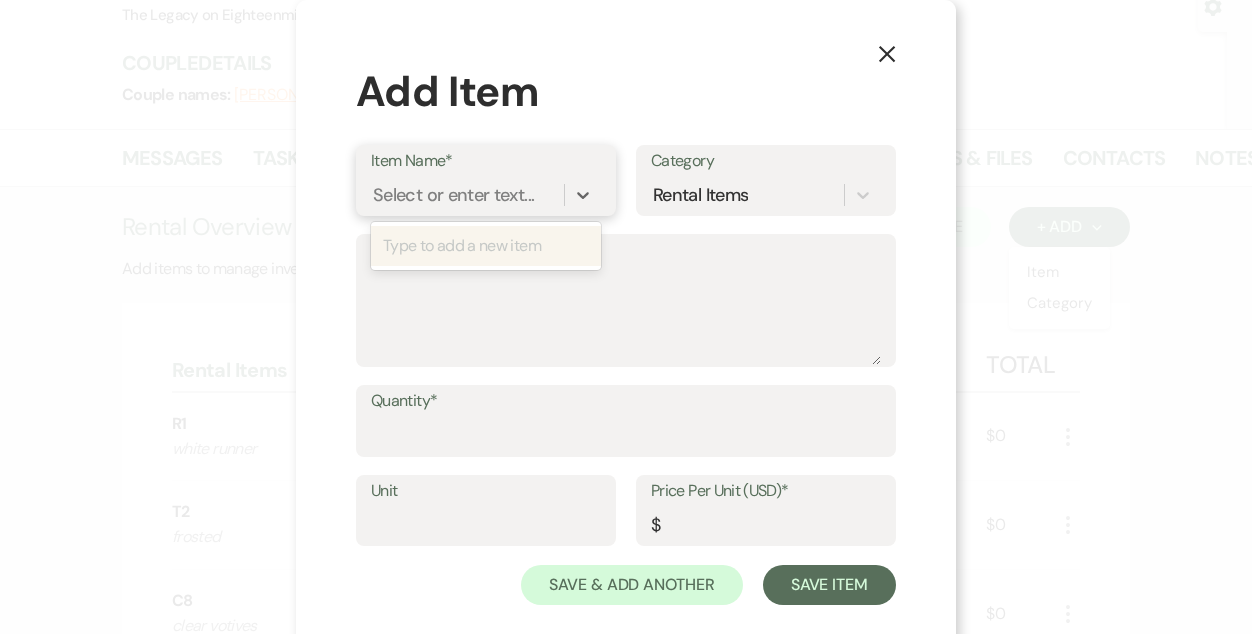 click on "Select or enter text..." at bounding box center (453, 194) 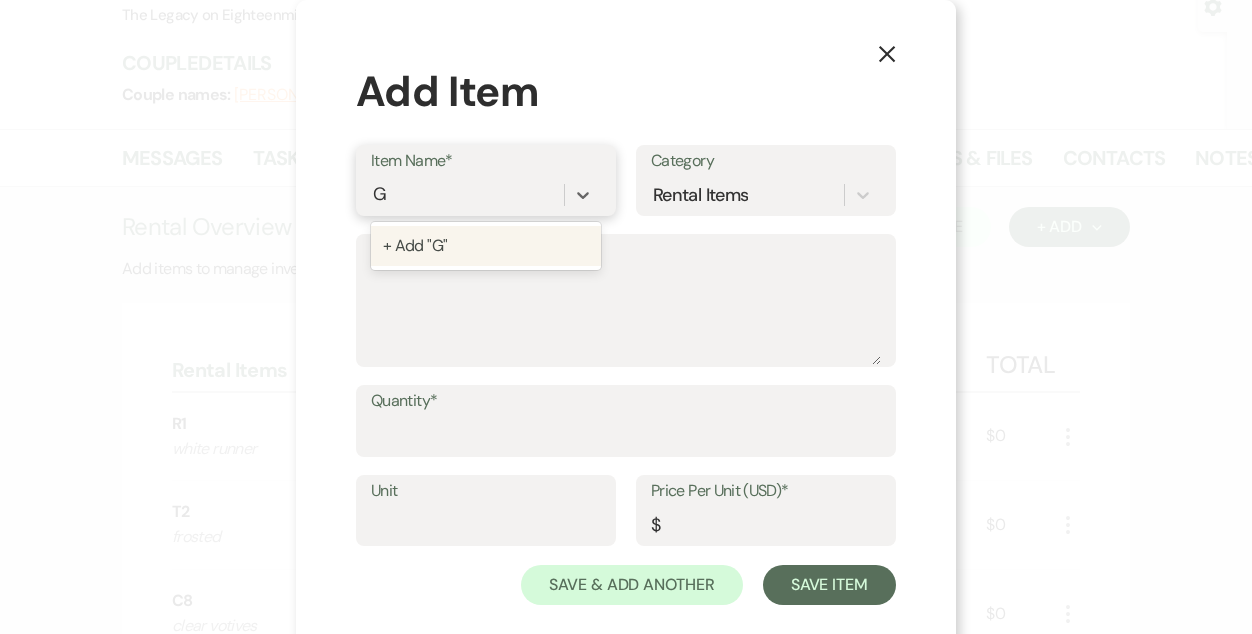 type on "G6" 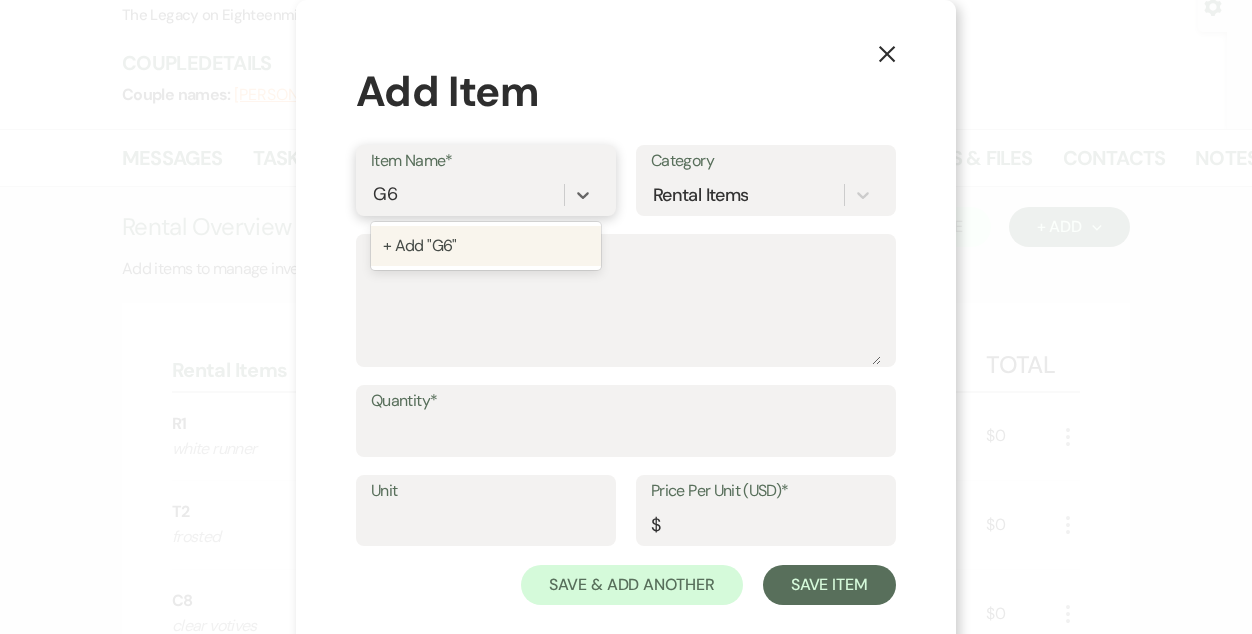 type 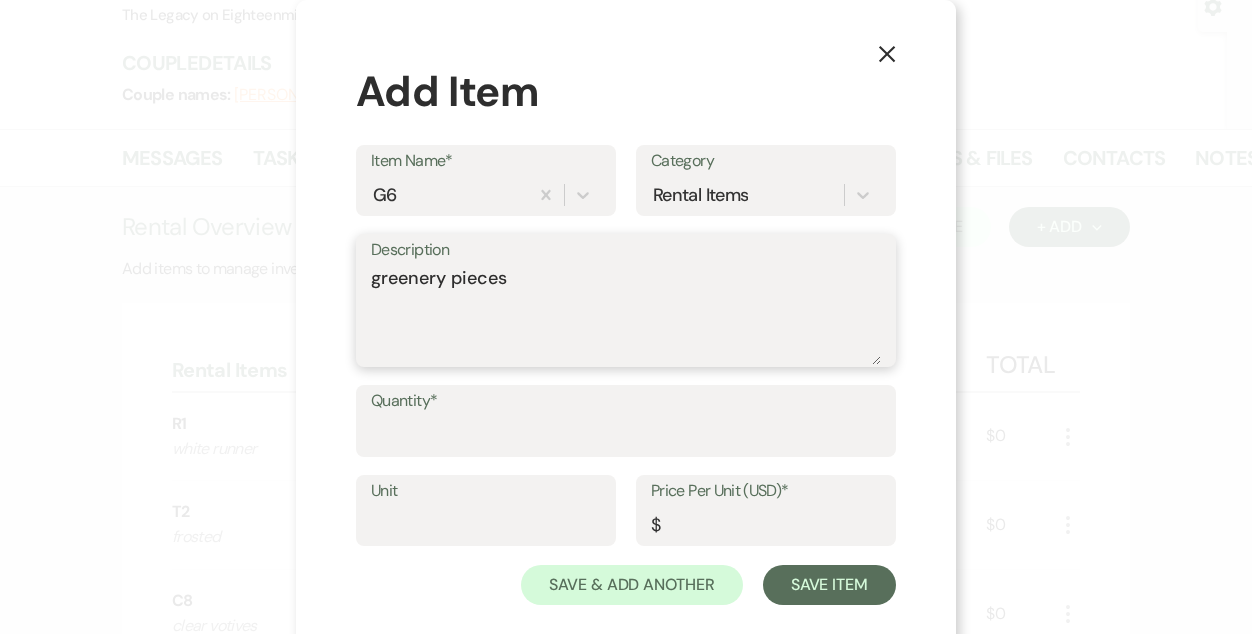 type on "greenery pieces" 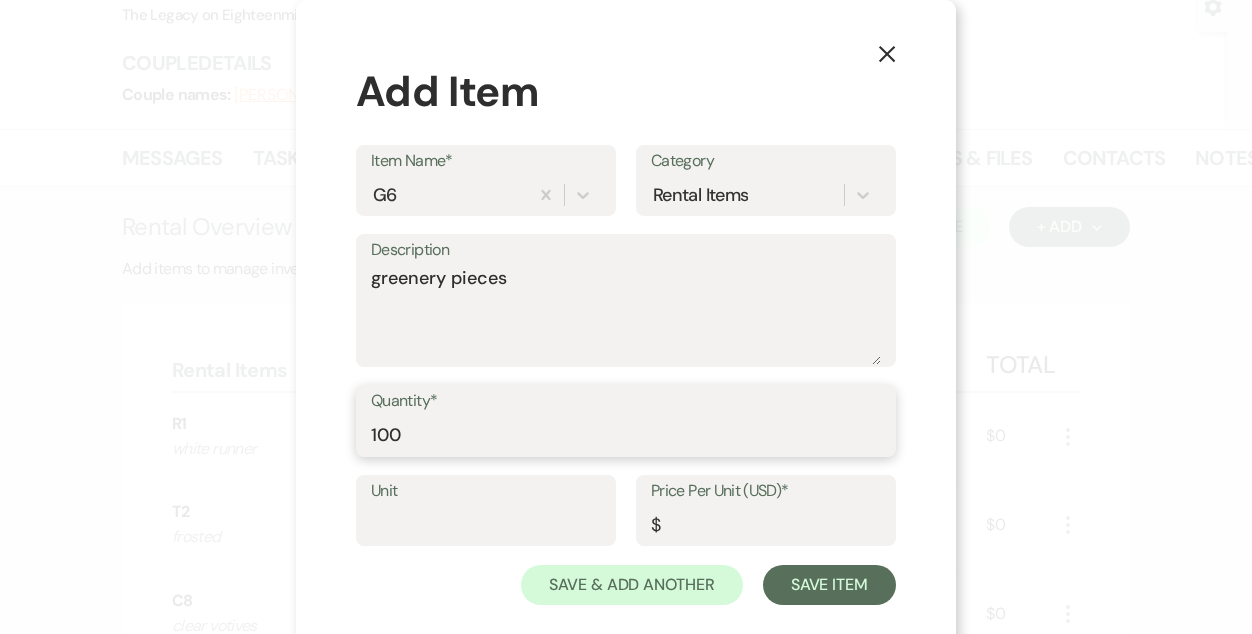 type on "100" 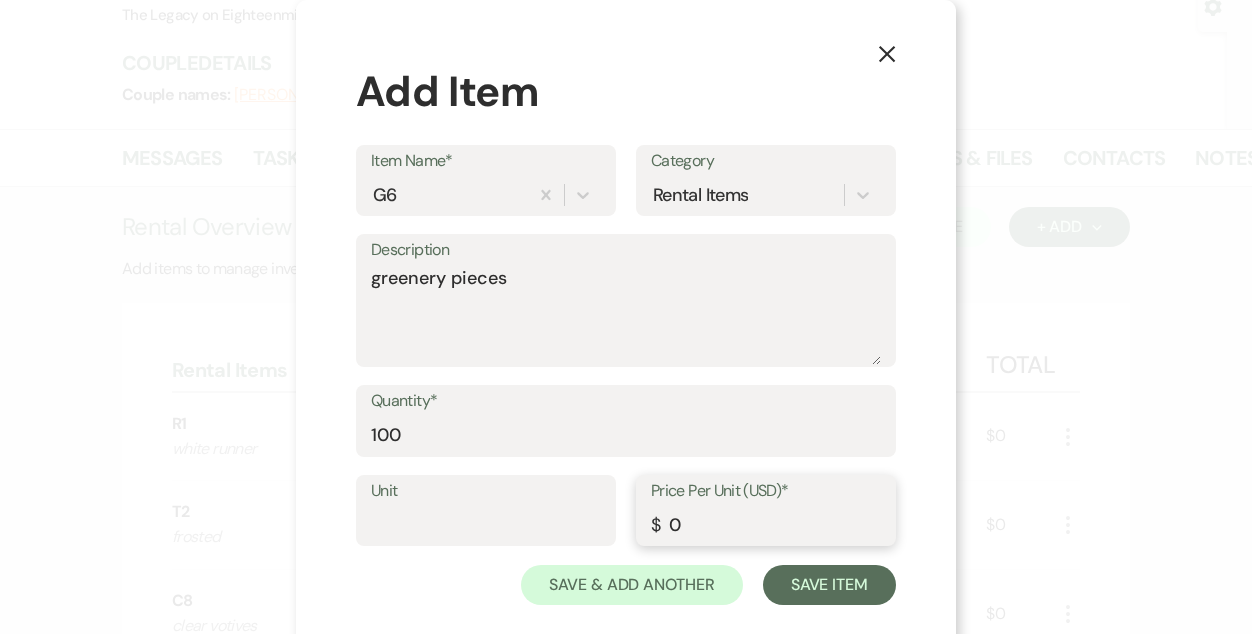 type on "0" 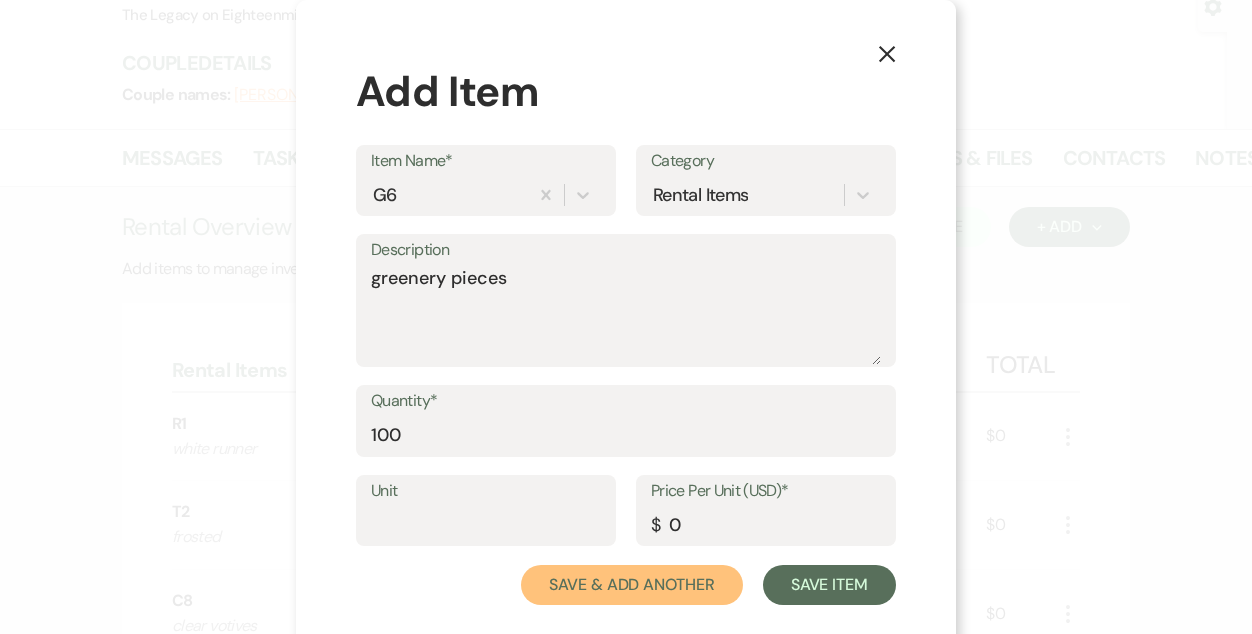 type 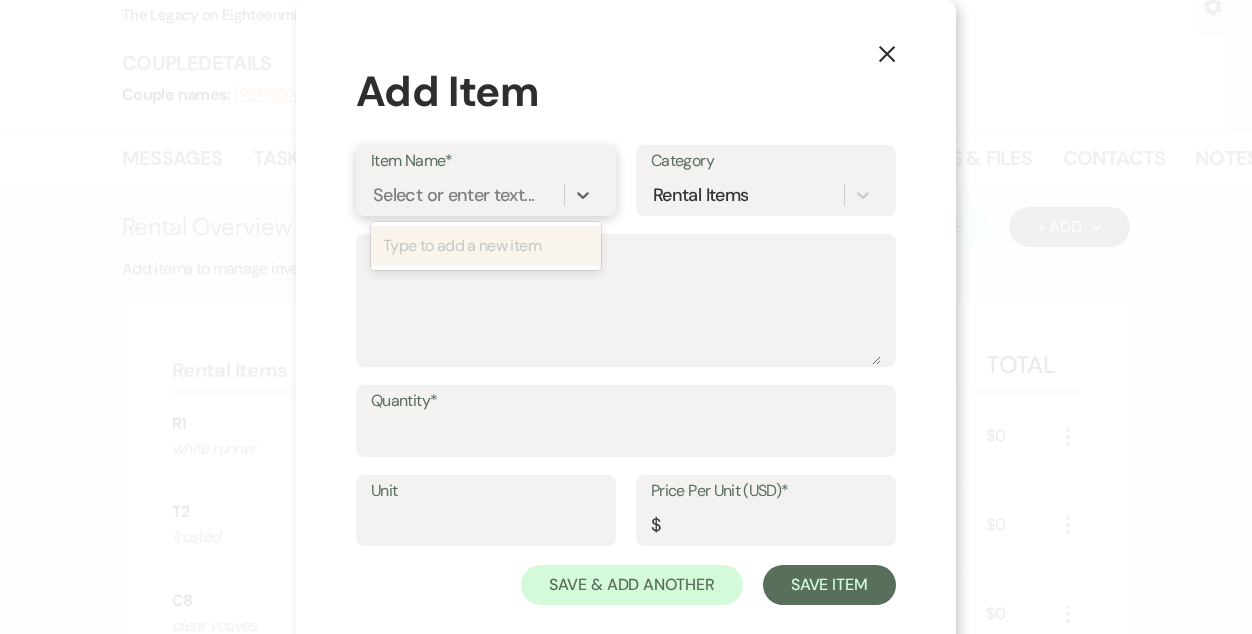 click on "Select or enter text..." at bounding box center (453, 194) 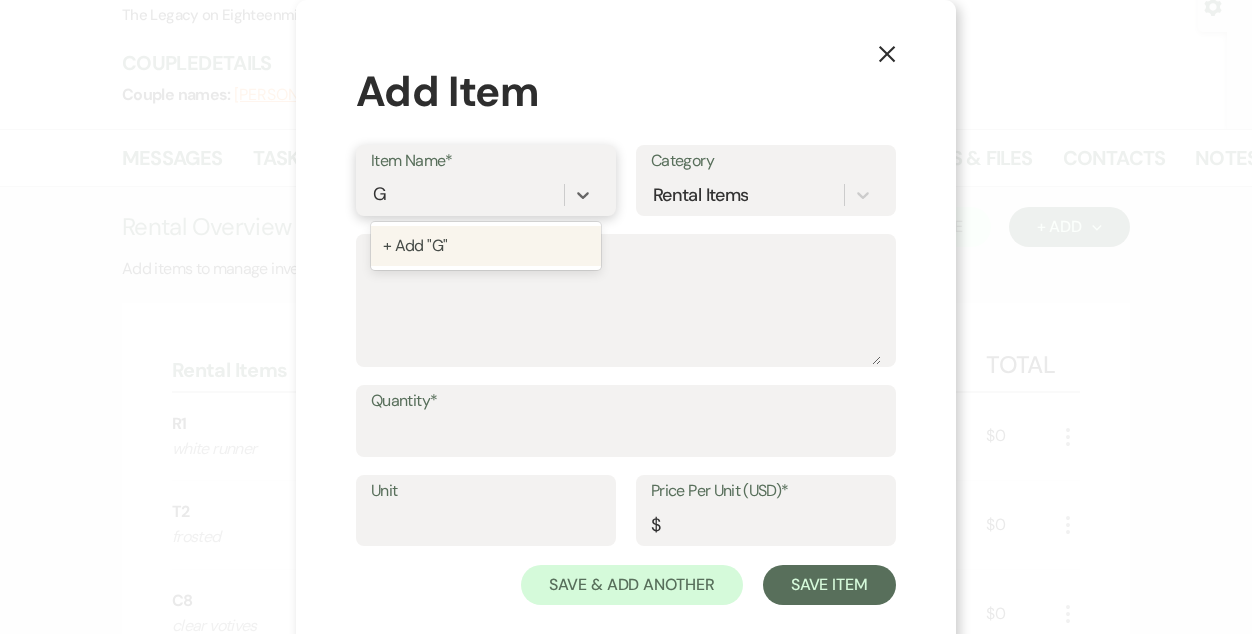 type on "G2" 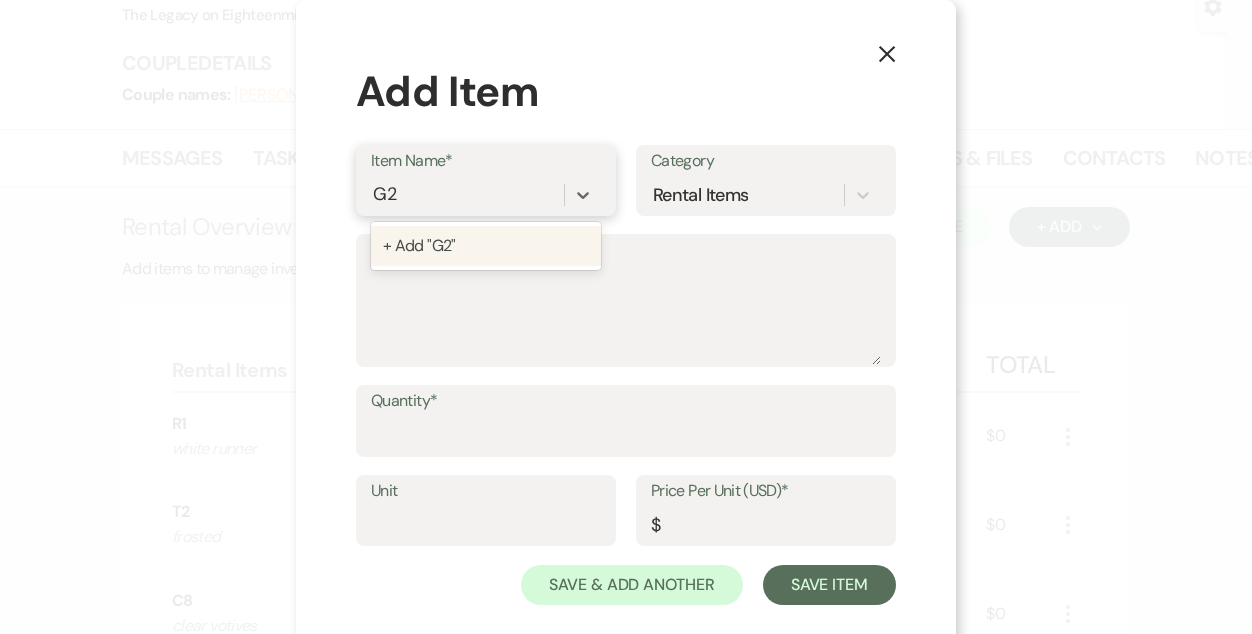 type 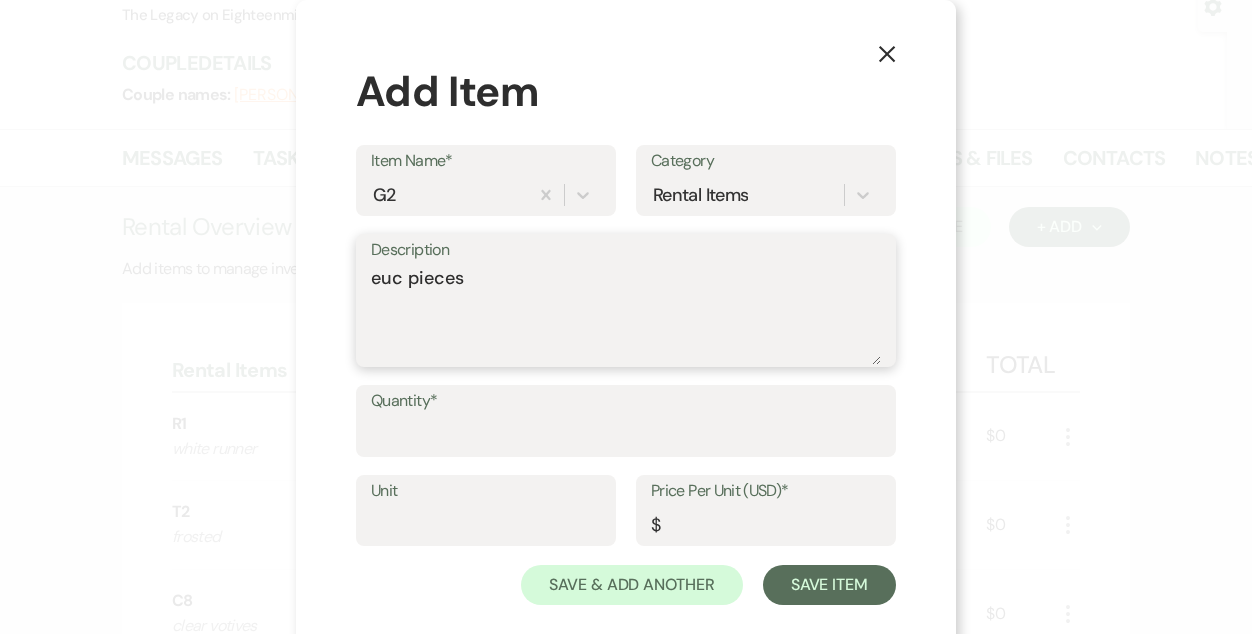 type on "euc pieces" 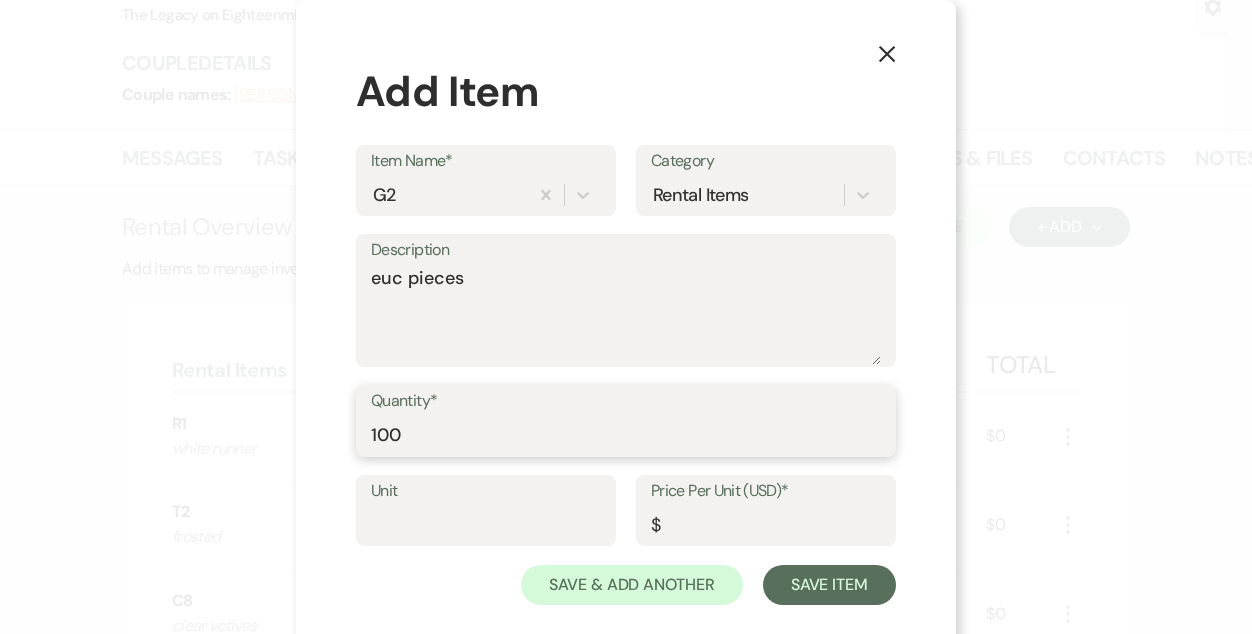 type on "100" 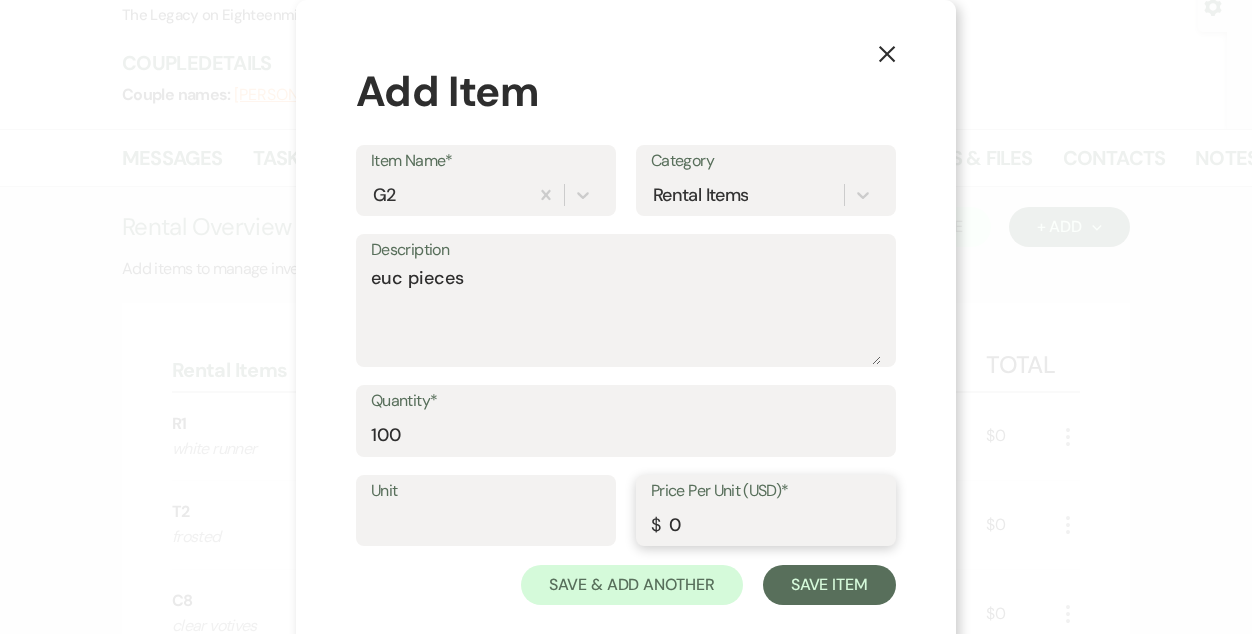 type on "0" 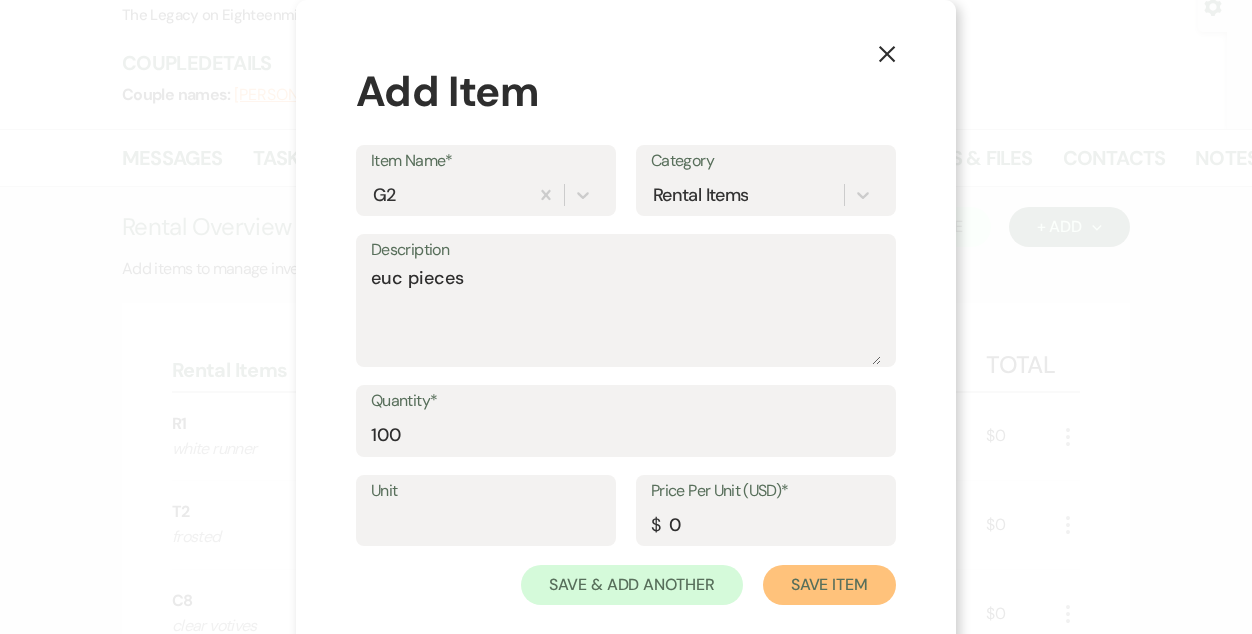 type 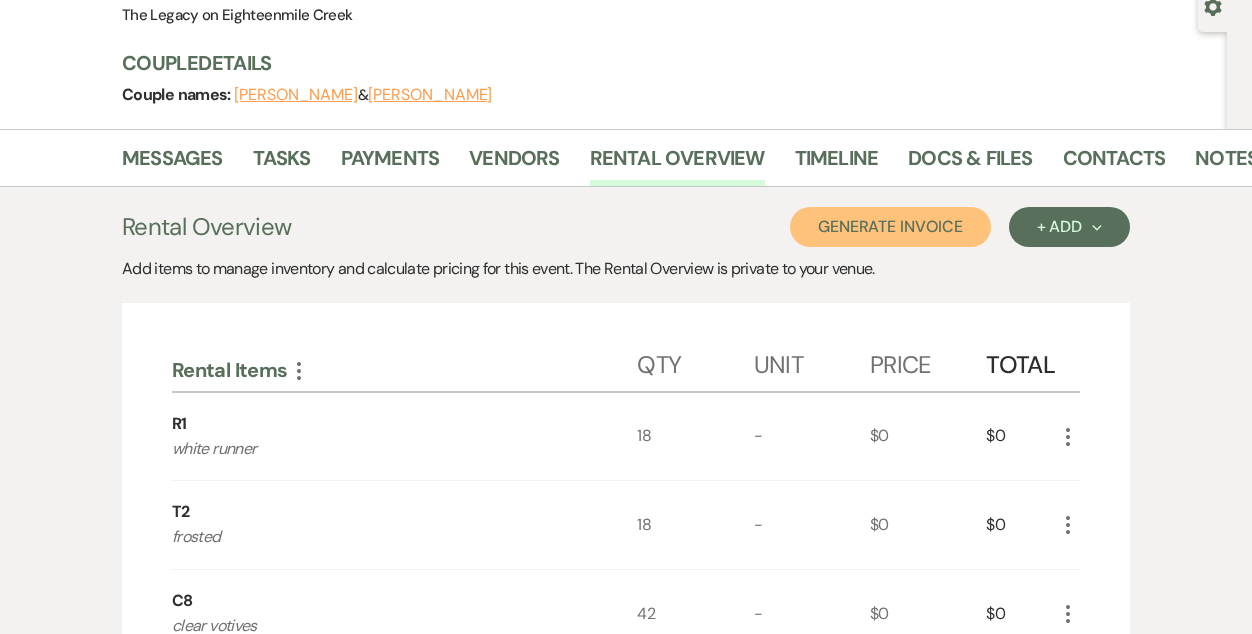 click on "Generate Invoice" at bounding box center (890, 227) 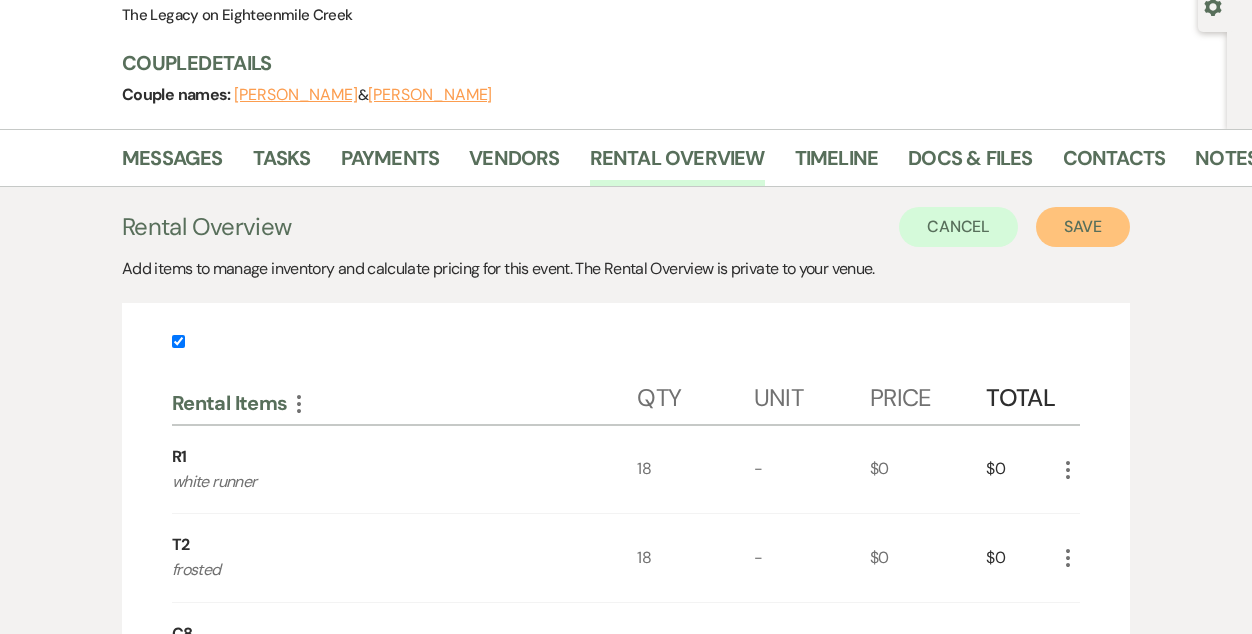 click on "Save" at bounding box center (1083, 227) 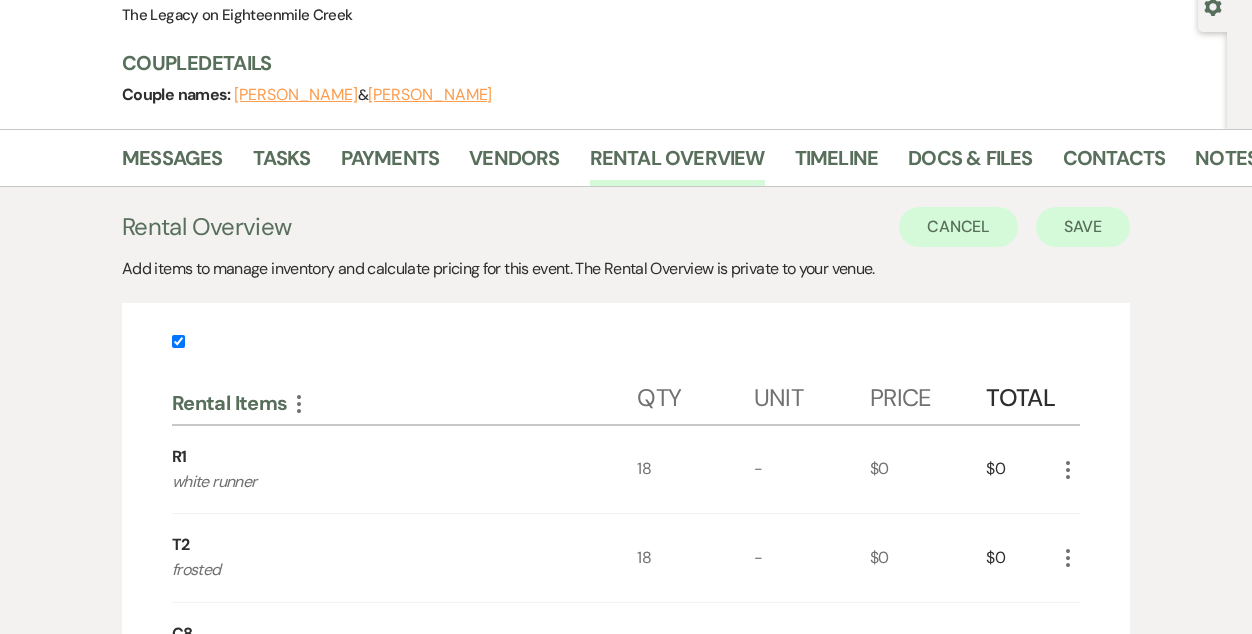 scroll, scrollTop: 0, scrollLeft: 0, axis: both 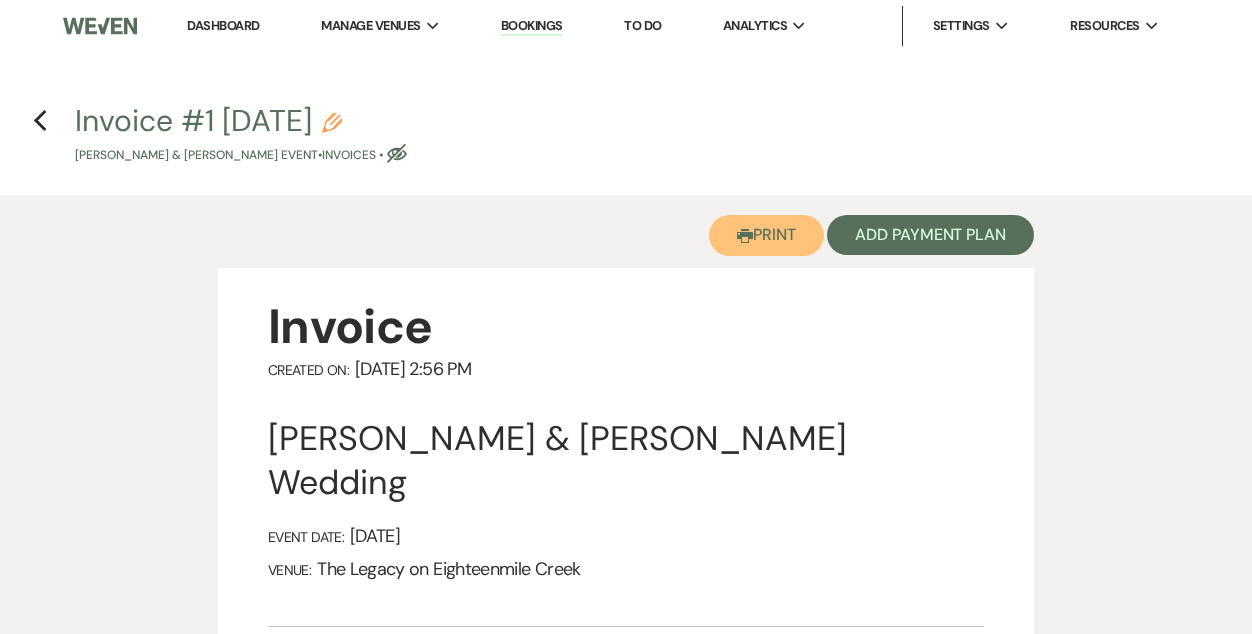 click on "Printer  Print" at bounding box center (766, 235) 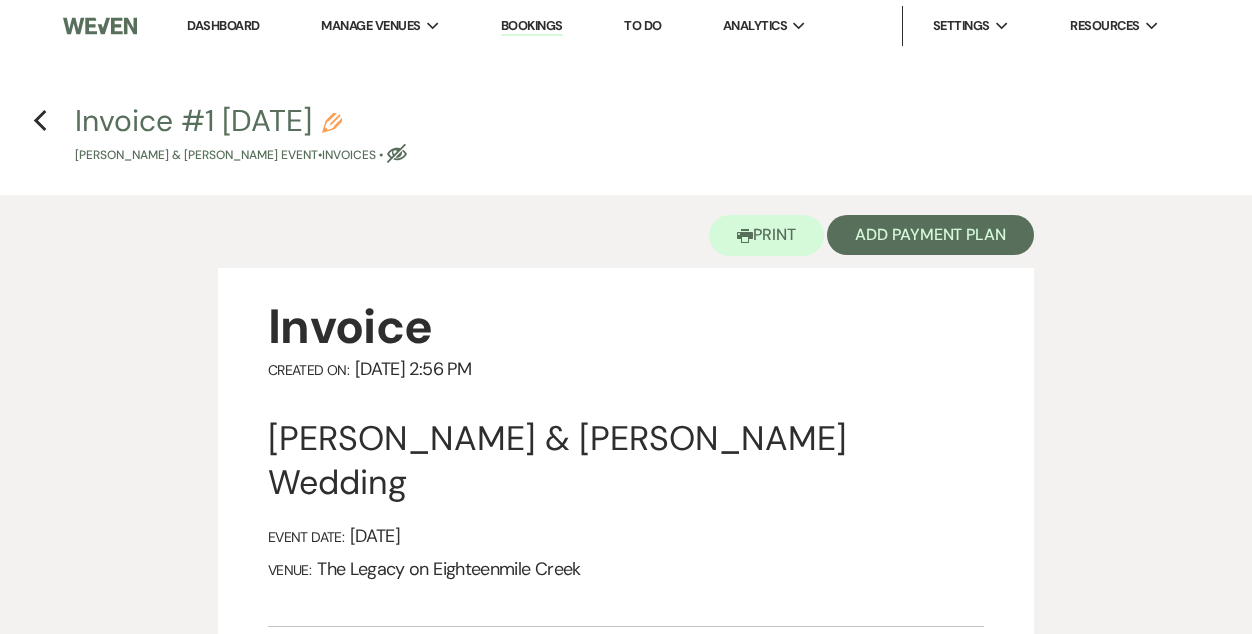 click on "Bookings" at bounding box center [532, 26] 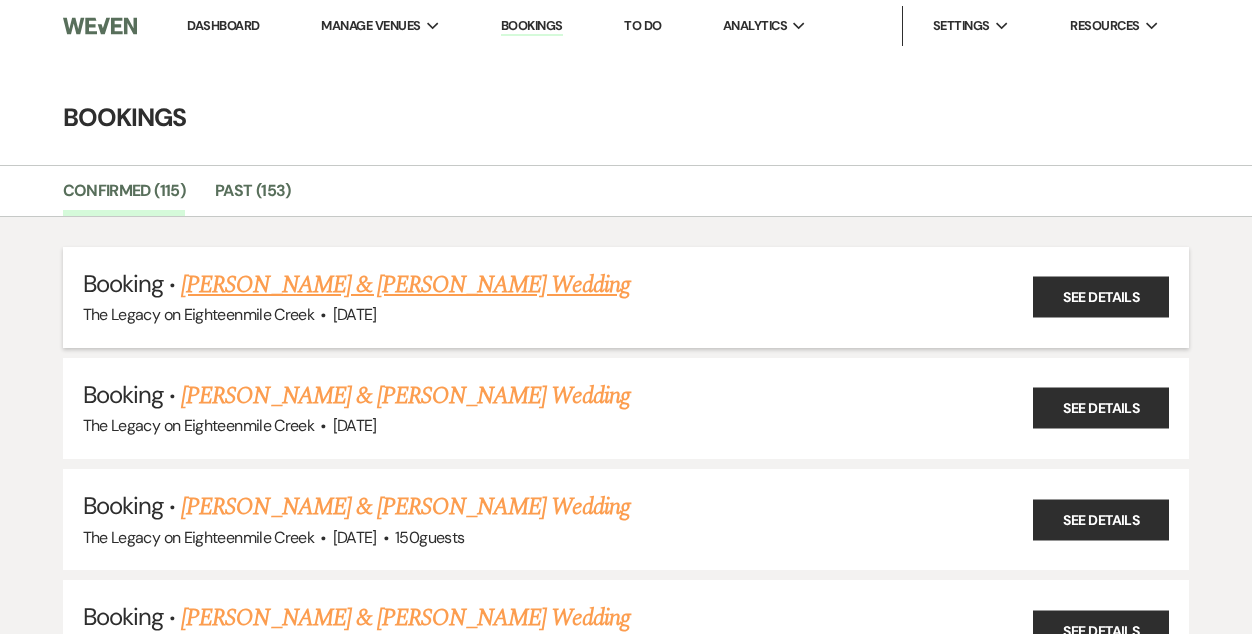 scroll, scrollTop: 156, scrollLeft: 0, axis: vertical 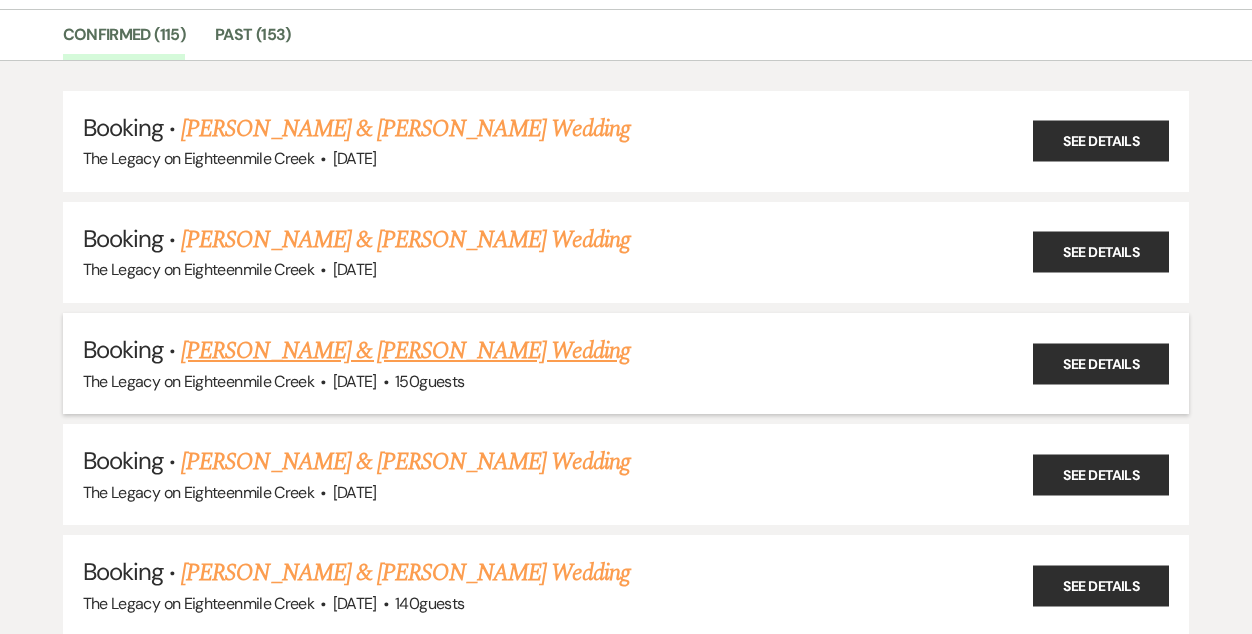 click on "[PERSON_NAME] & [PERSON_NAME] Wedding" at bounding box center [405, 351] 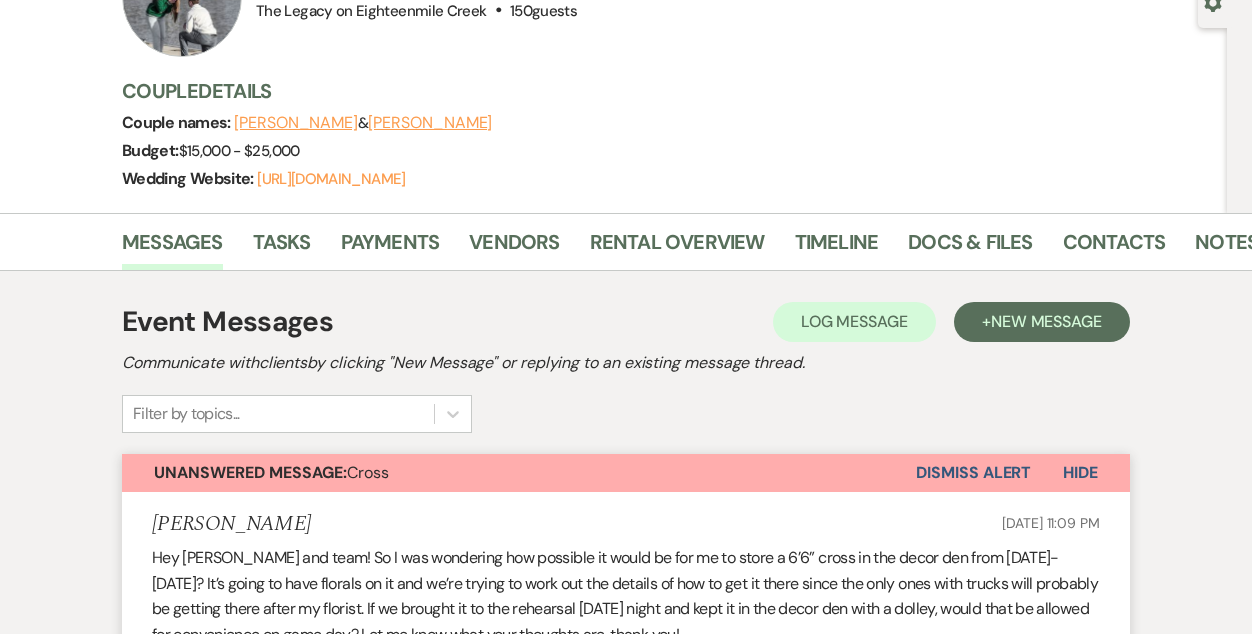 scroll, scrollTop: 203, scrollLeft: 0, axis: vertical 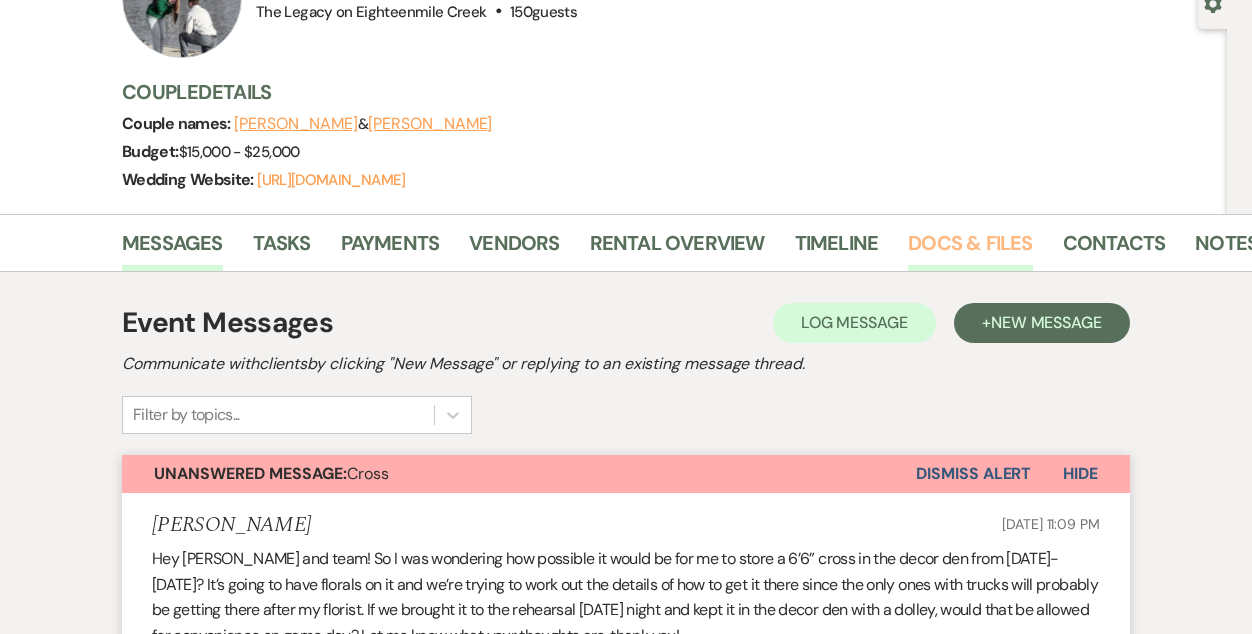 click on "Docs & Files" at bounding box center [970, 249] 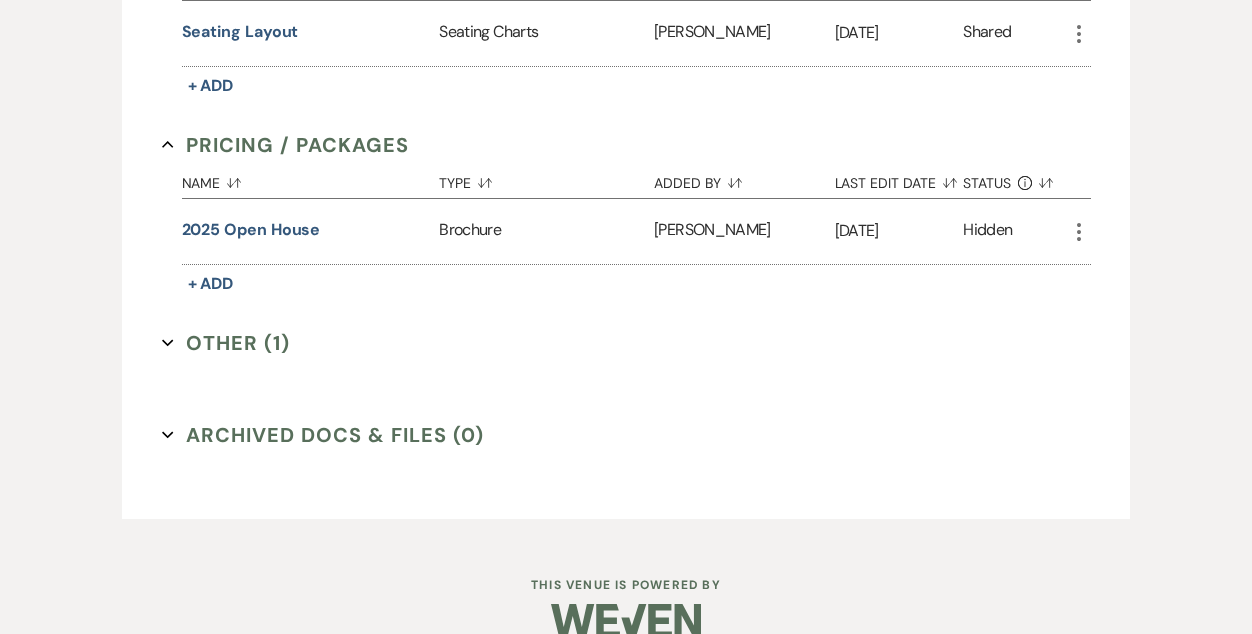 scroll, scrollTop: 1335, scrollLeft: 0, axis: vertical 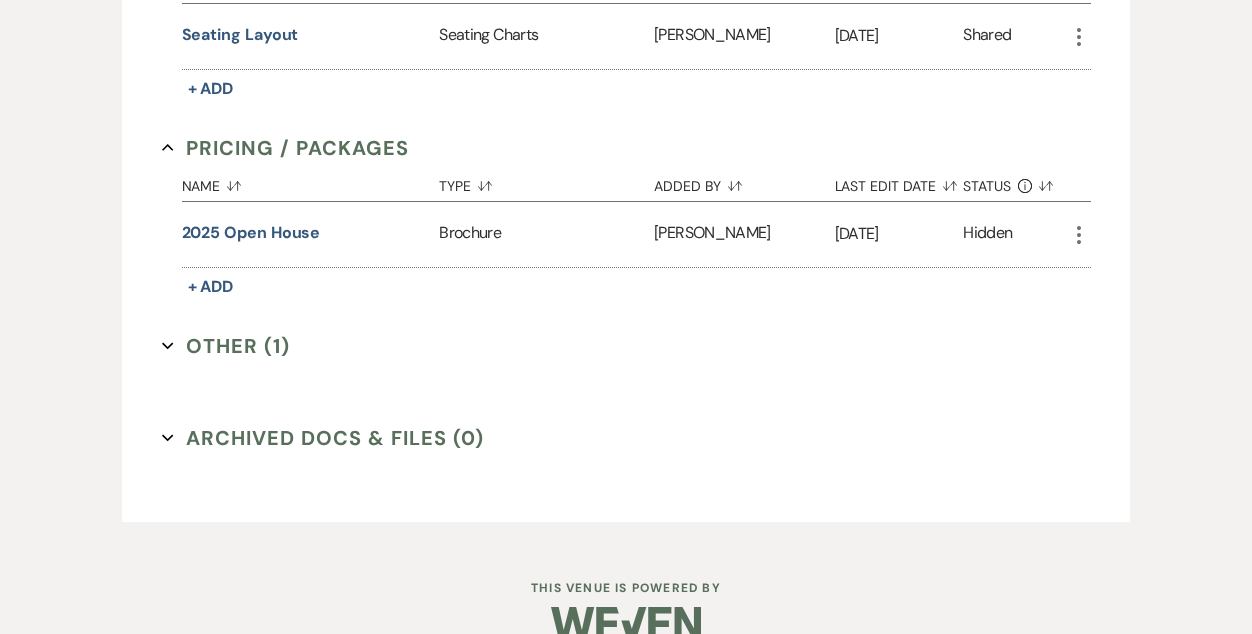click on "Other (1) Expand" at bounding box center [226, 346] 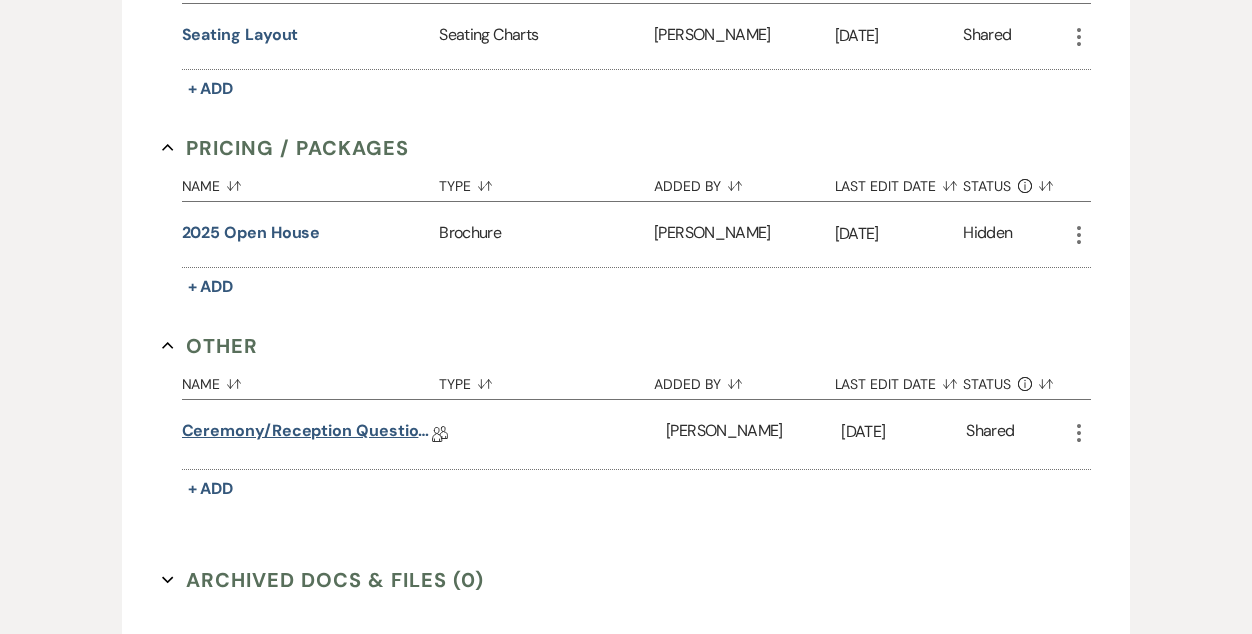 click on "Ceremony/Reception Questionnaire" at bounding box center (307, 434) 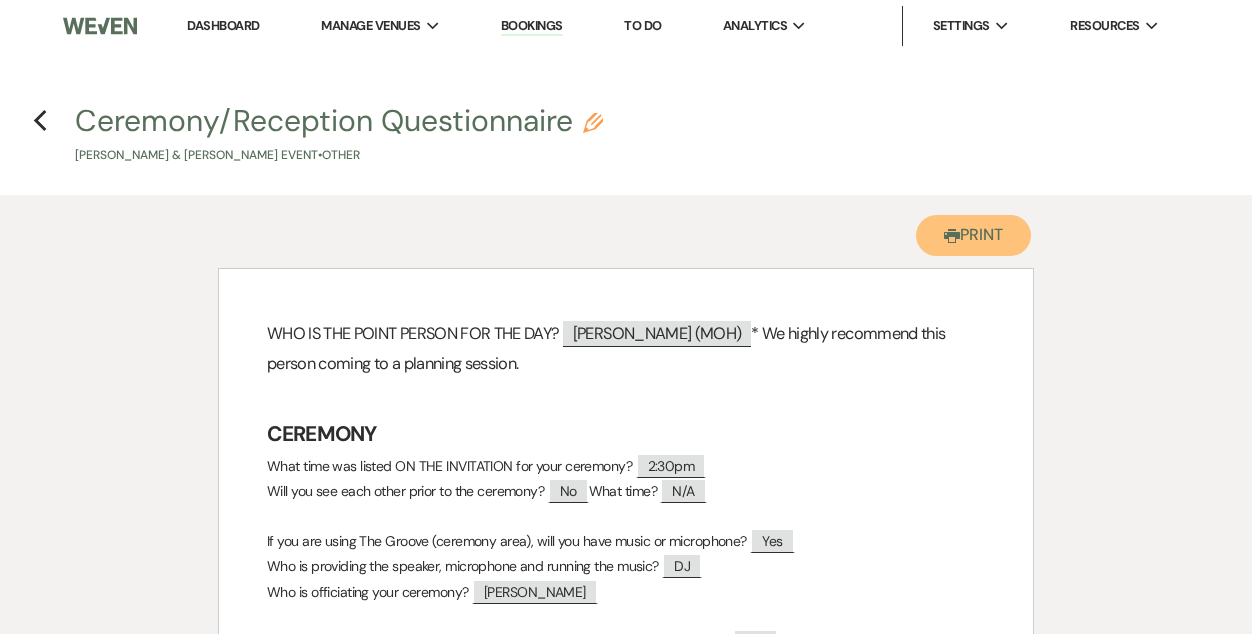 click on "Printer  Print" at bounding box center (973, 235) 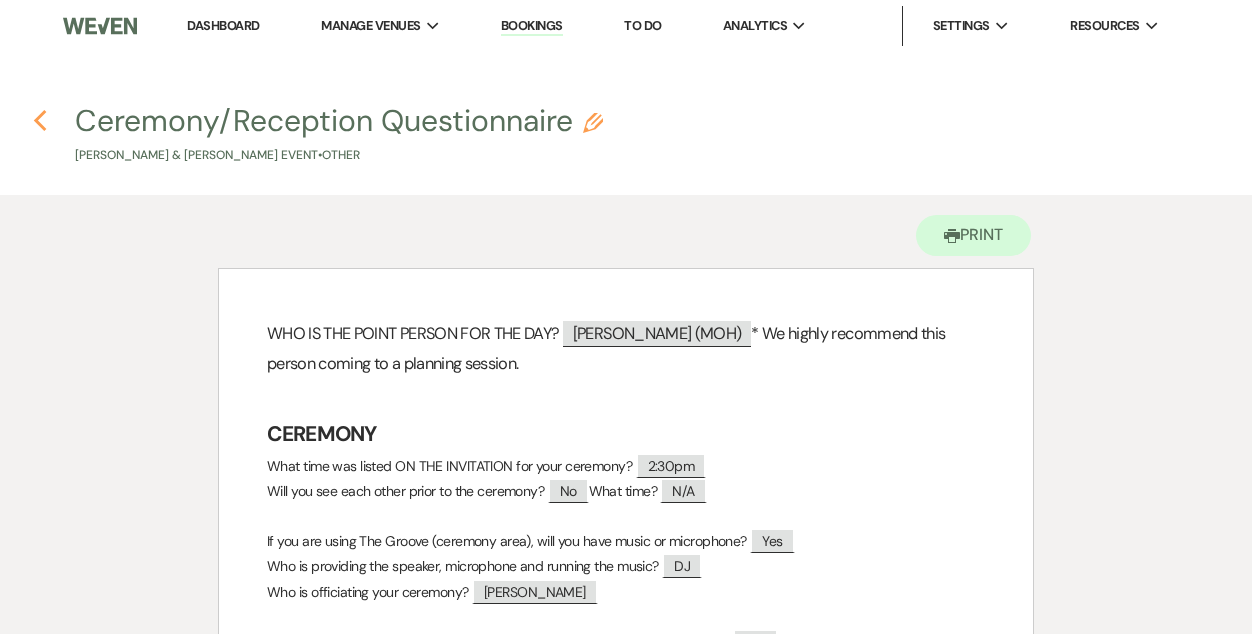 click on "Previous" 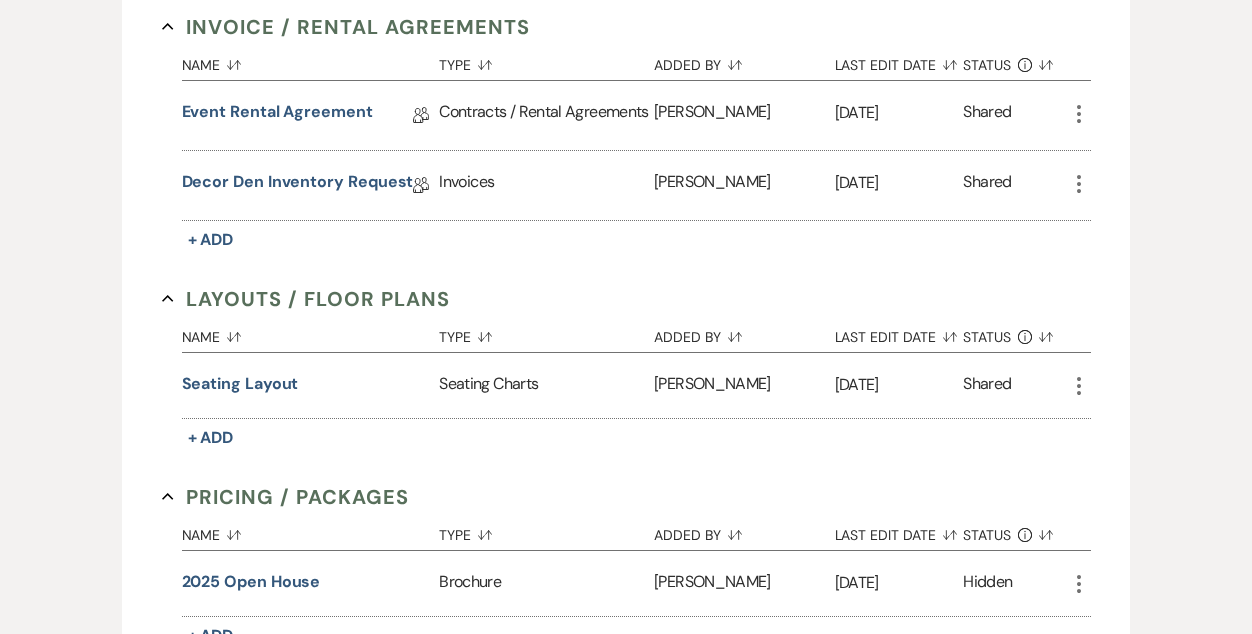 scroll, scrollTop: 985, scrollLeft: 0, axis: vertical 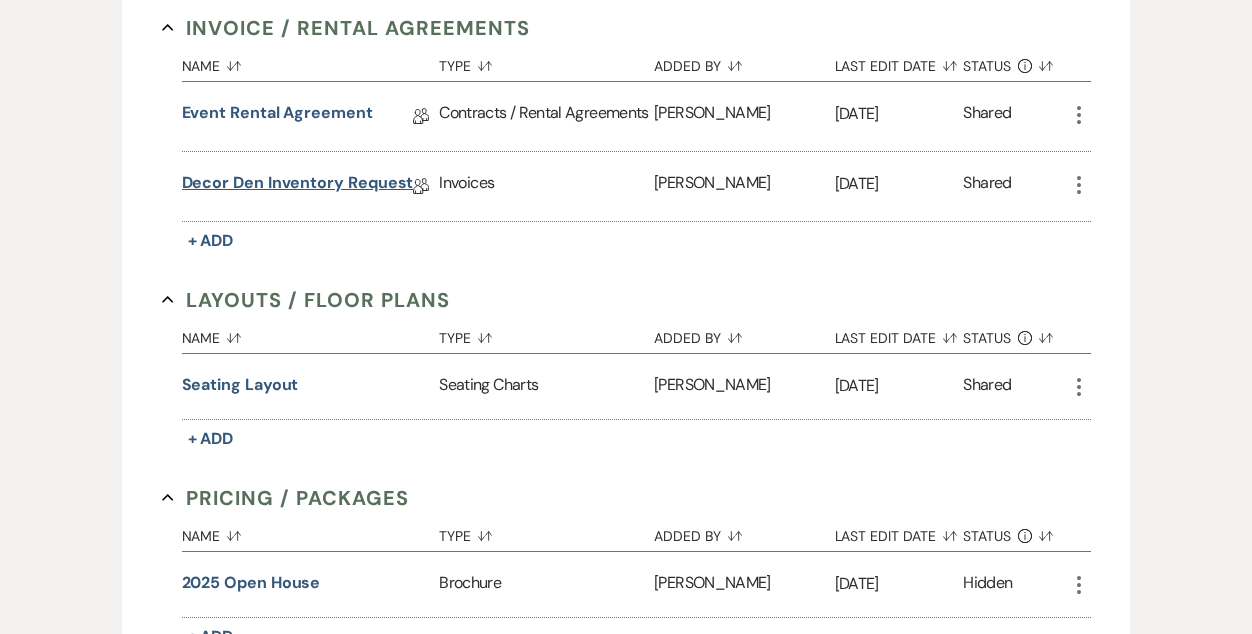click on "Decor Den Inventory Request" at bounding box center (298, 186) 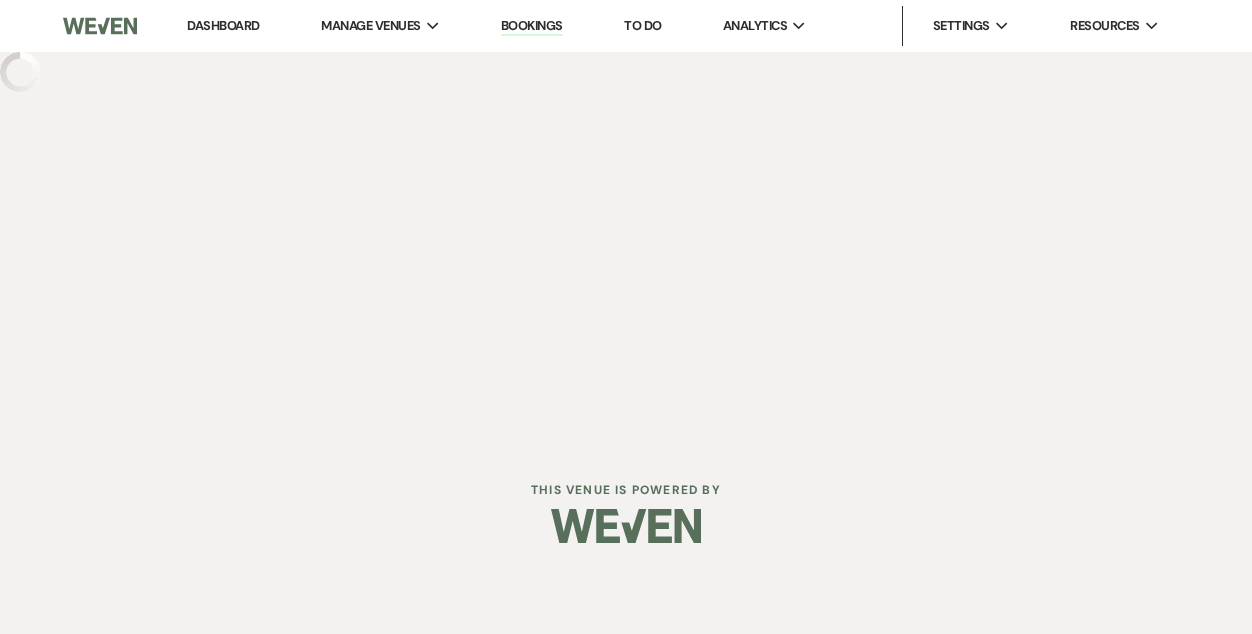 scroll, scrollTop: 0, scrollLeft: 0, axis: both 